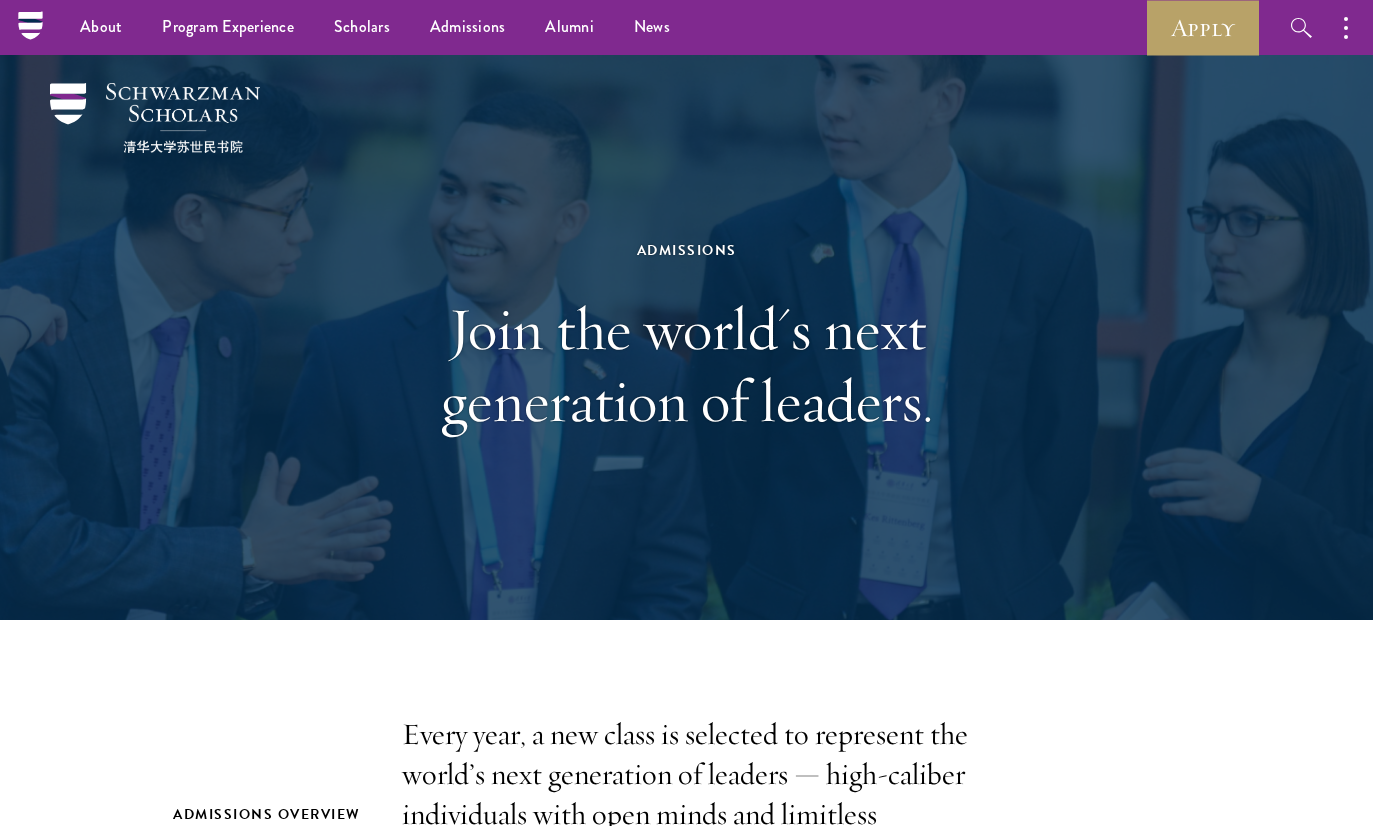 scroll, scrollTop: 4218, scrollLeft: 0, axis: vertical 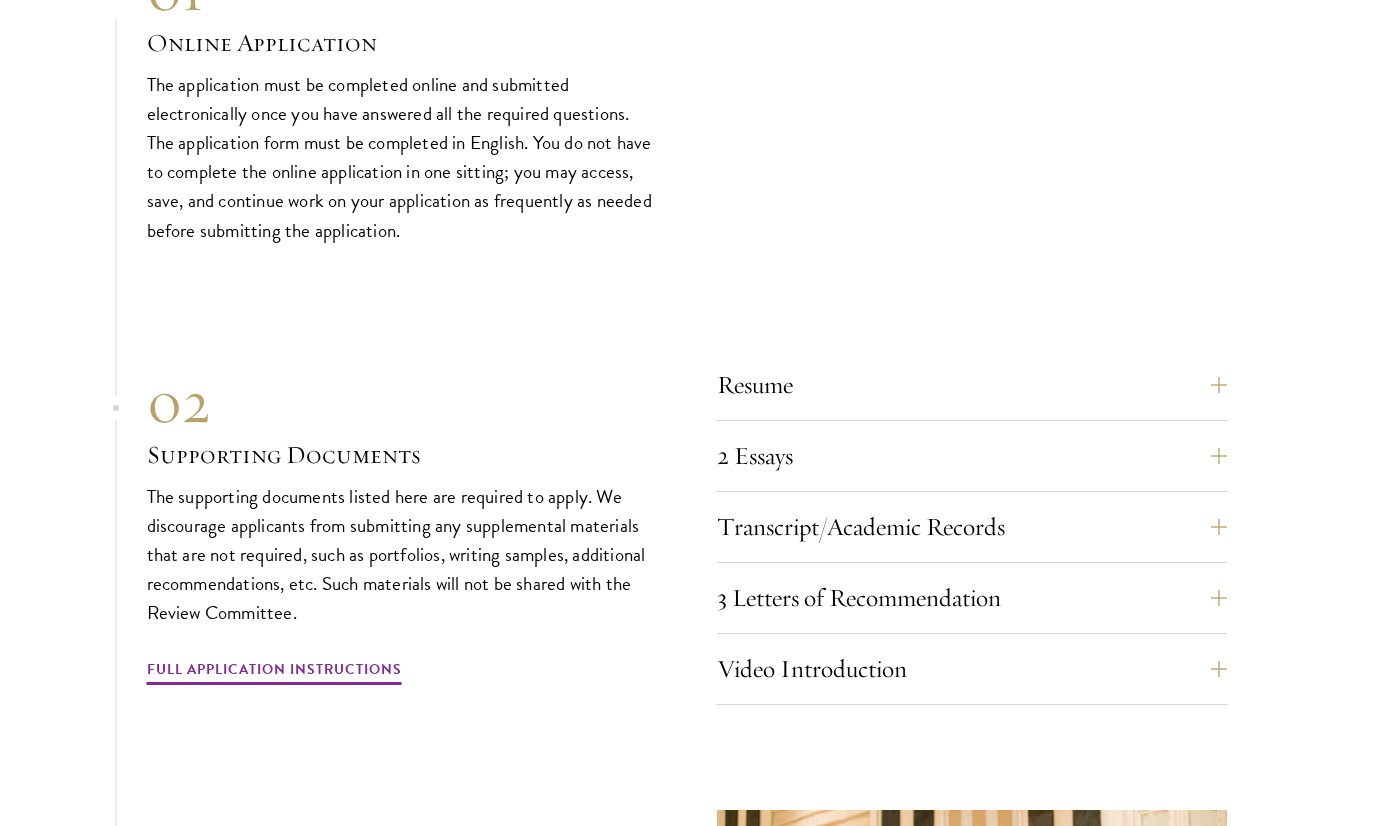 click on "Resume" at bounding box center [972, 385] 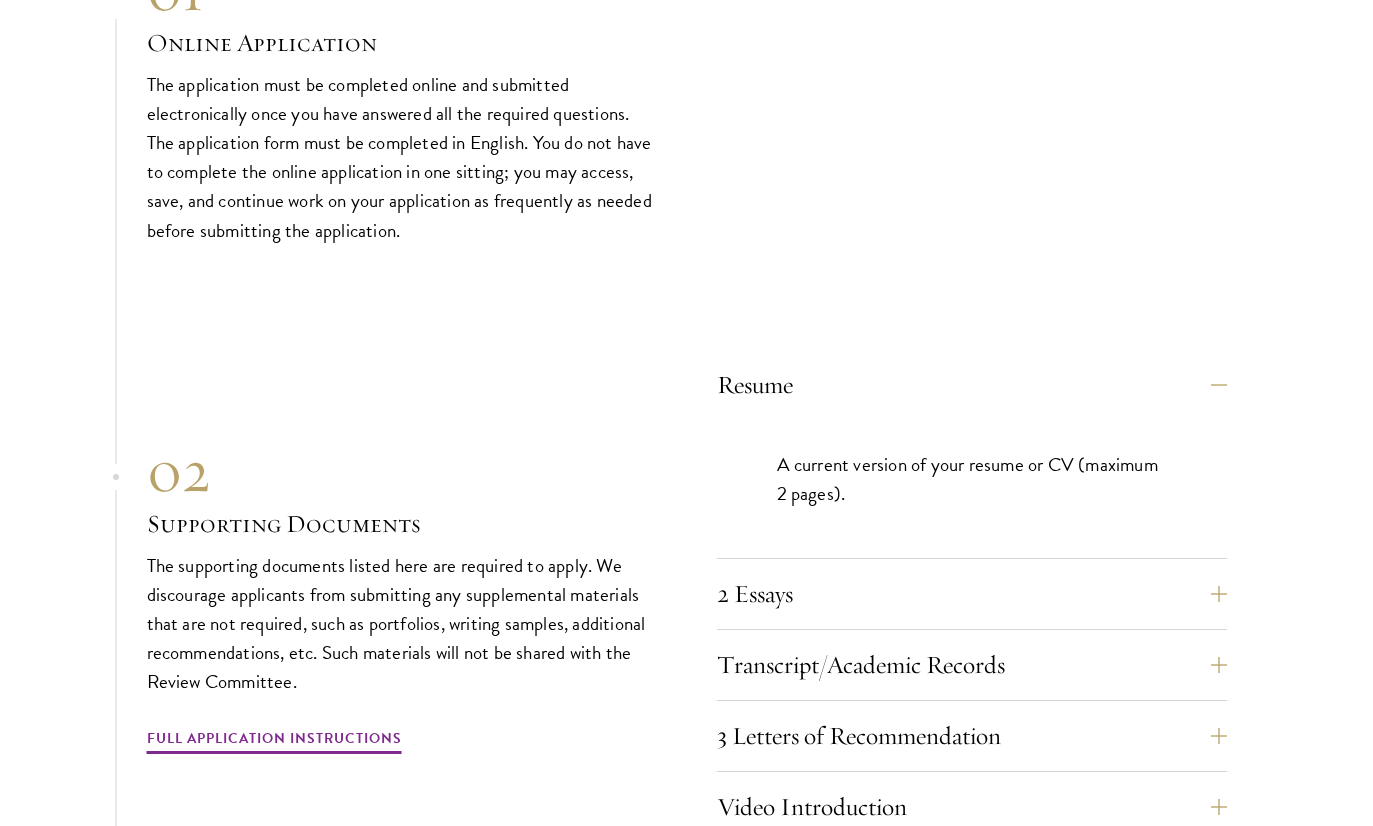 click on "2 Essays" at bounding box center (972, 594) 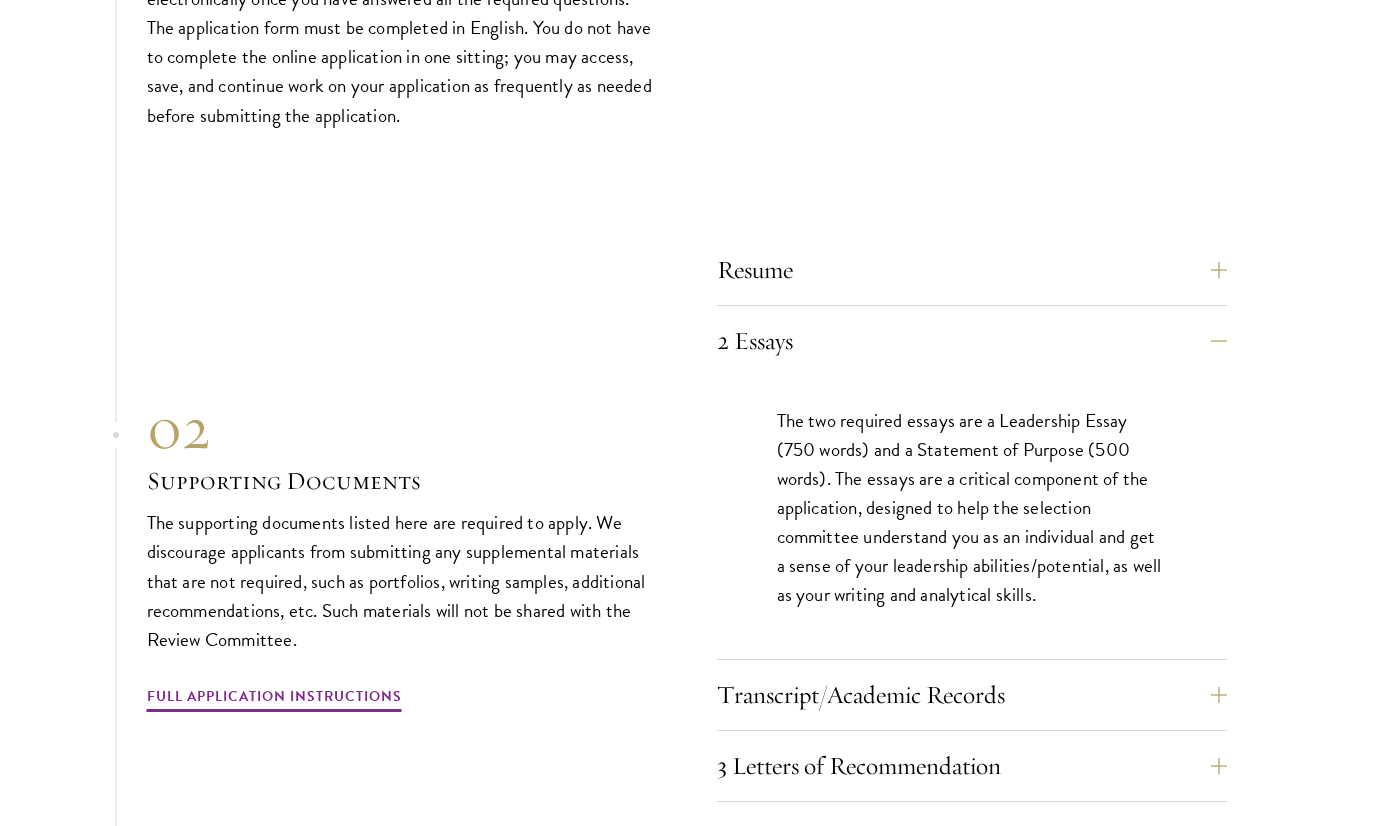 scroll, scrollTop: 6697, scrollLeft: 0, axis: vertical 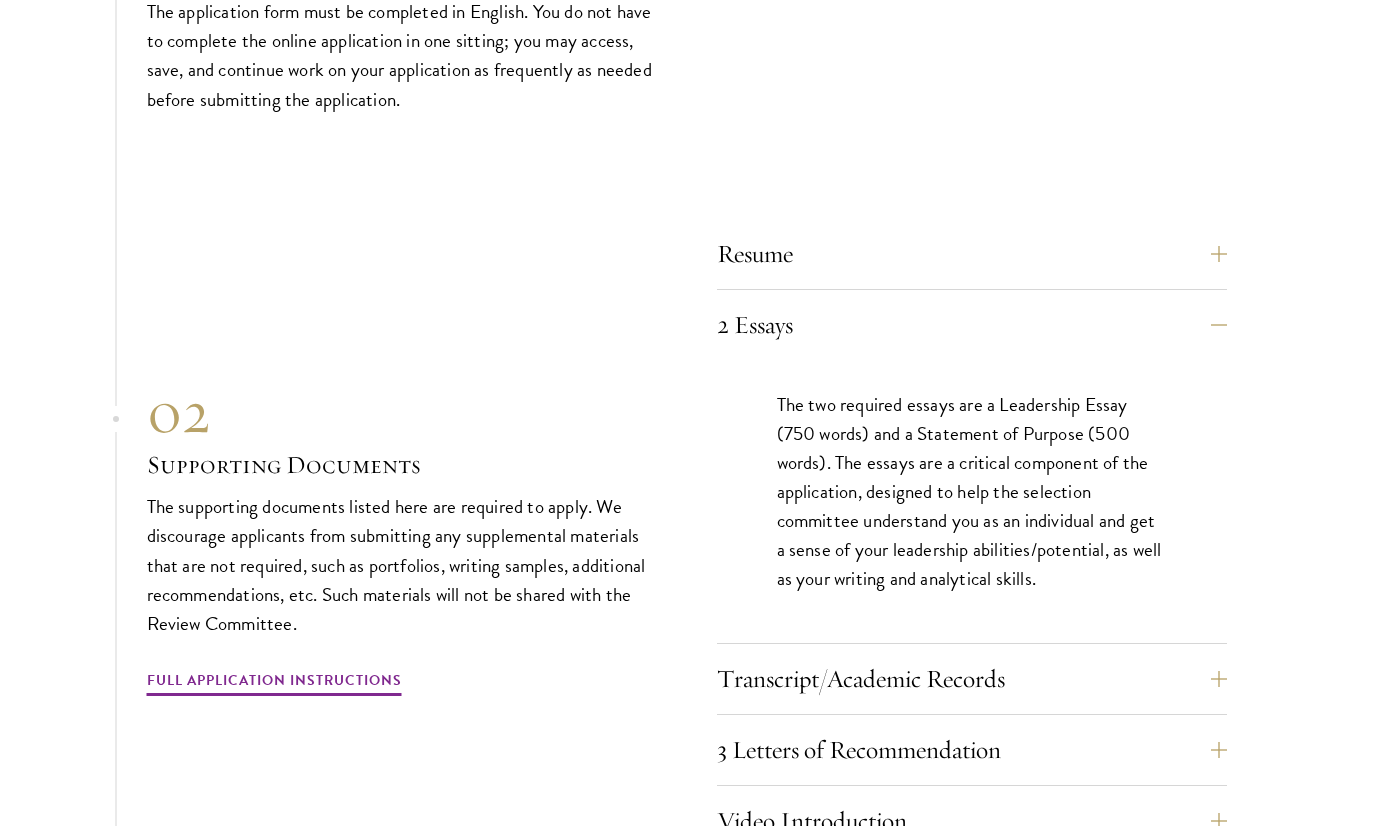 click on "Transcript/Academic Records" at bounding box center (972, 679) 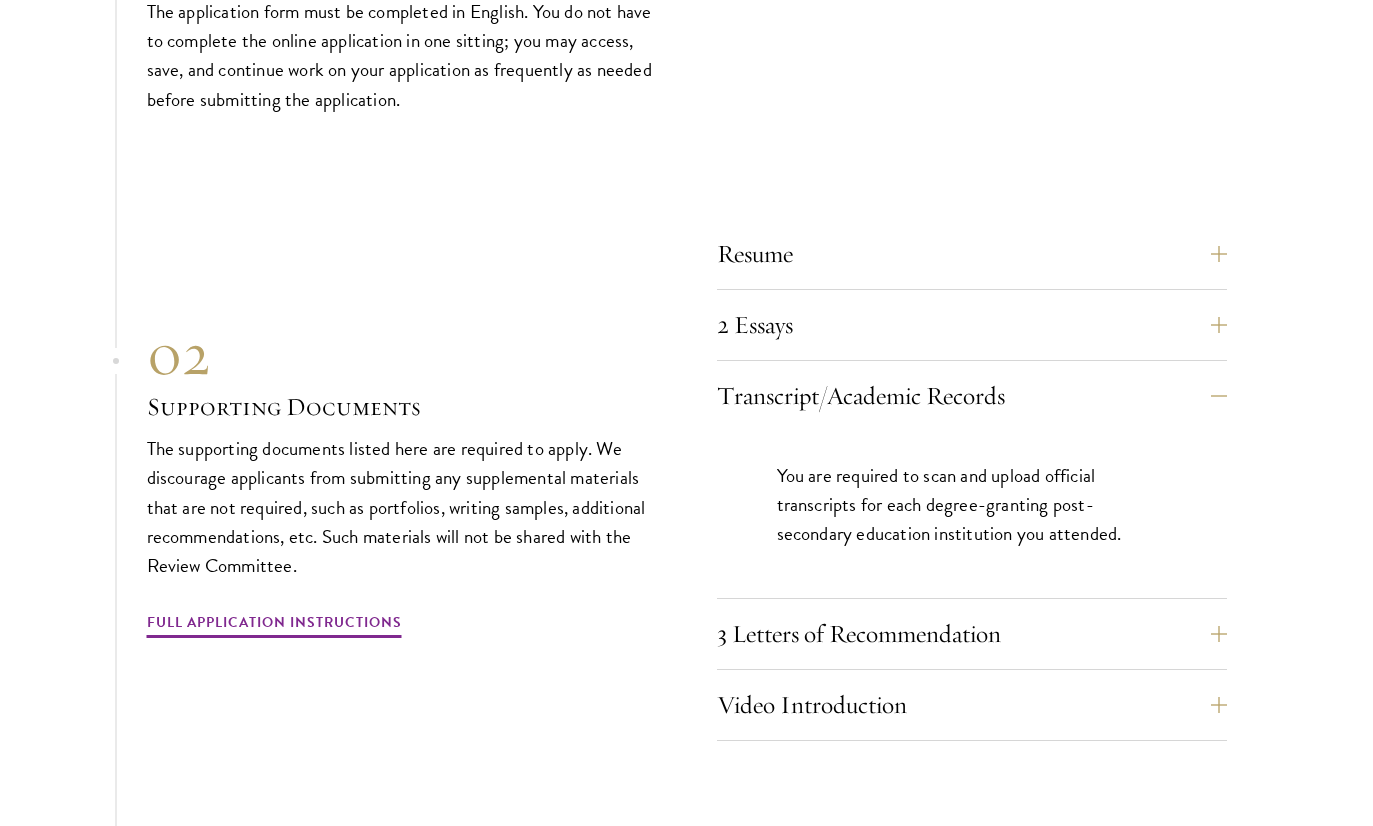 scroll, scrollTop: 6740, scrollLeft: 0, axis: vertical 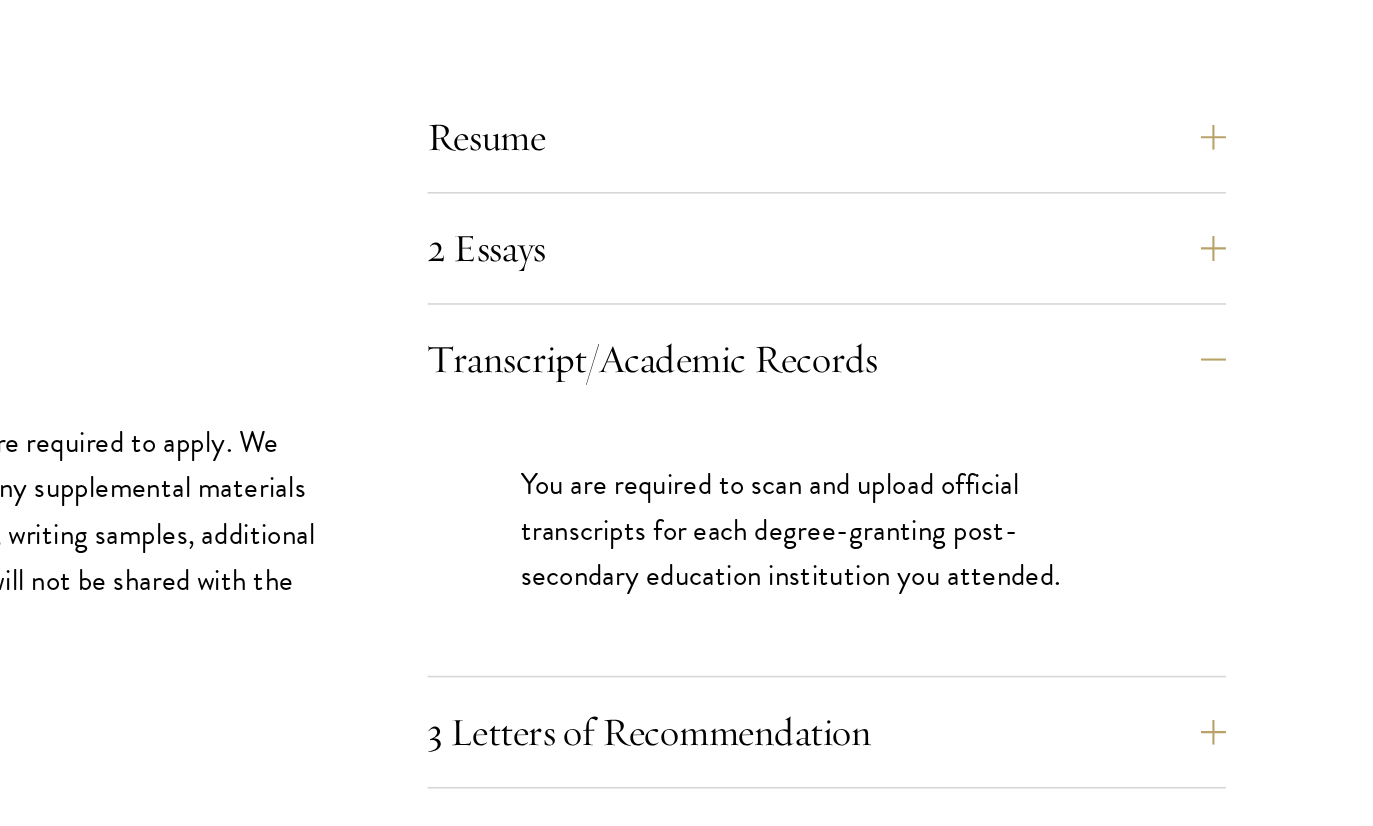 click on "3 Letters of Recommendation" at bounding box center (972, 591) 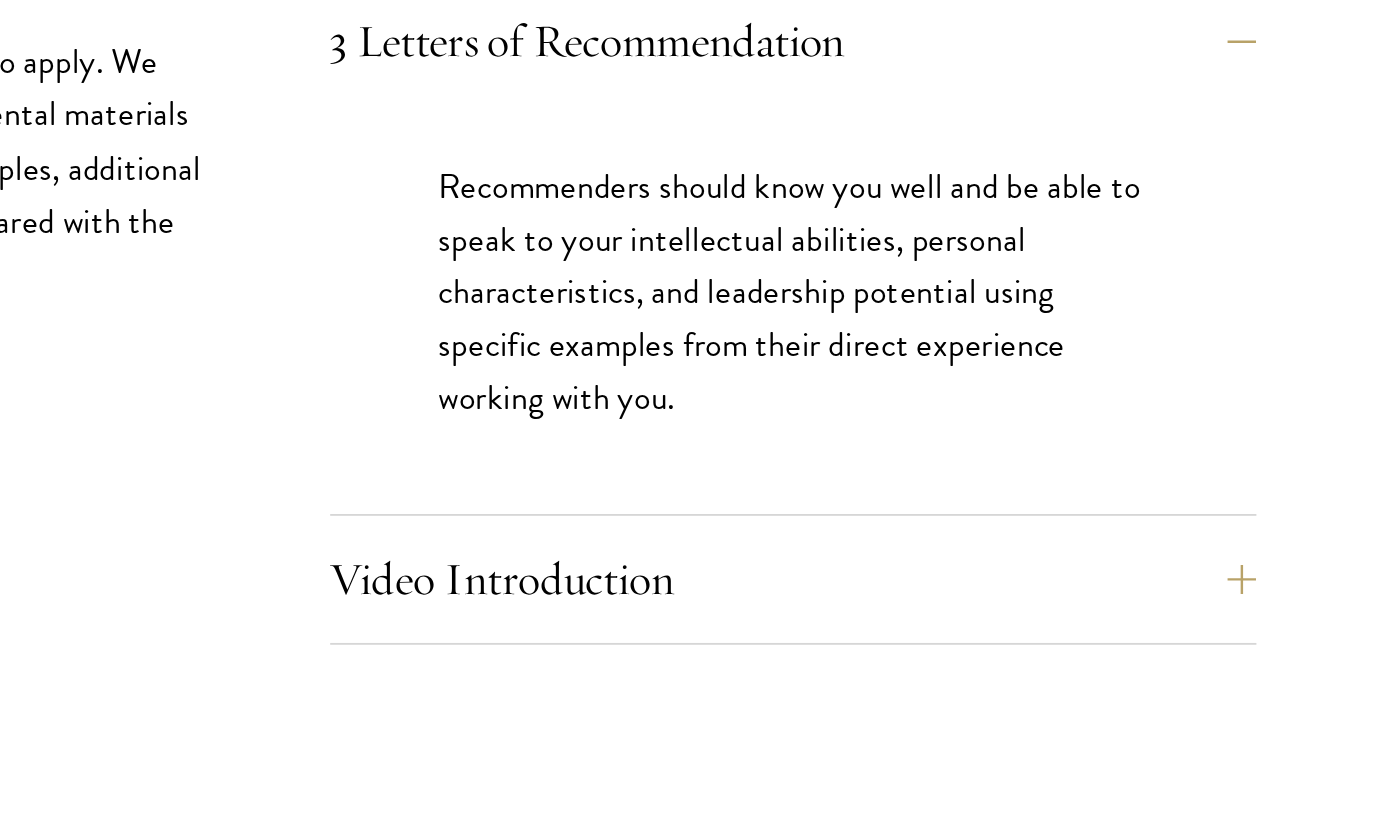 scroll, scrollTop: 6817, scrollLeft: 0, axis: vertical 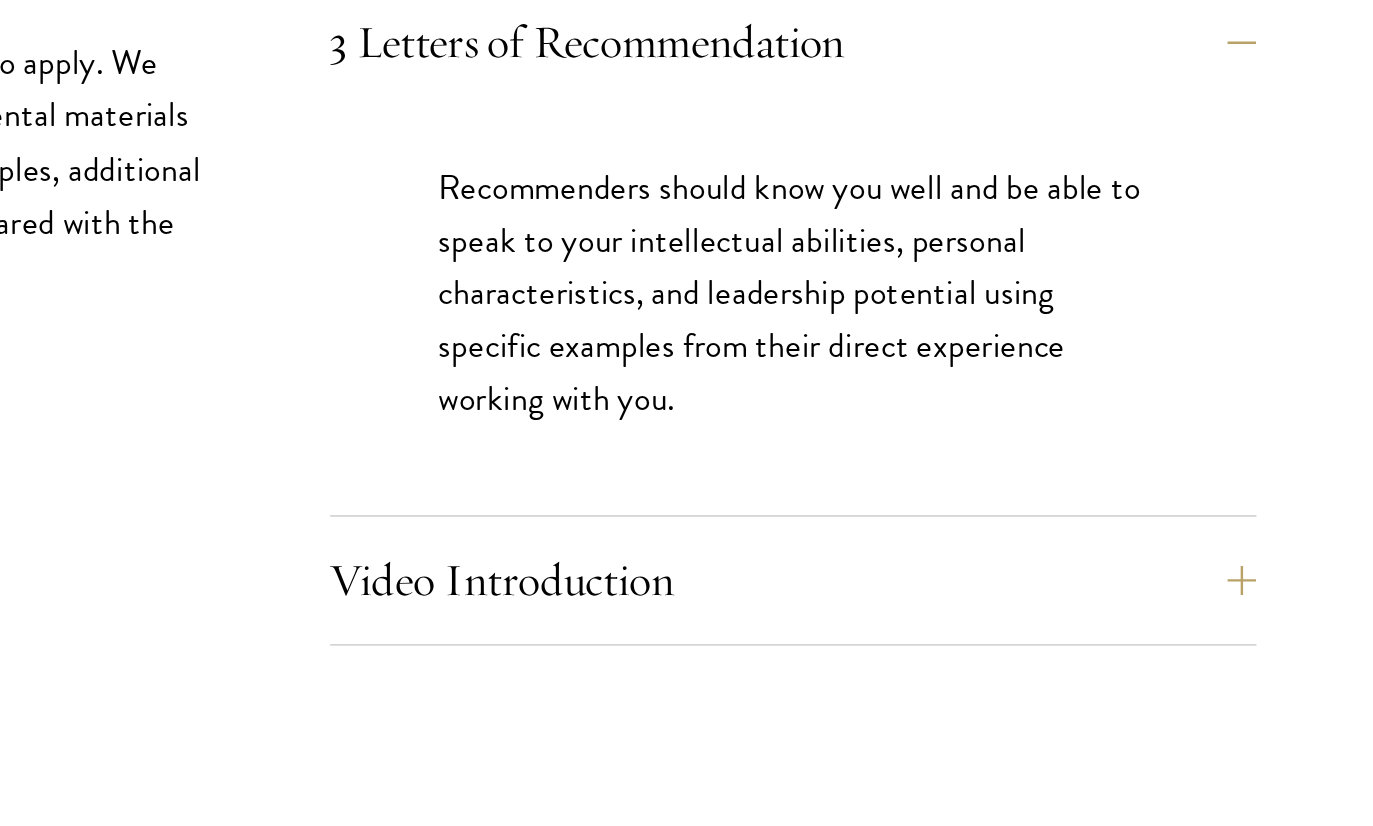 click on "Video Introduction" at bounding box center (972, 643) 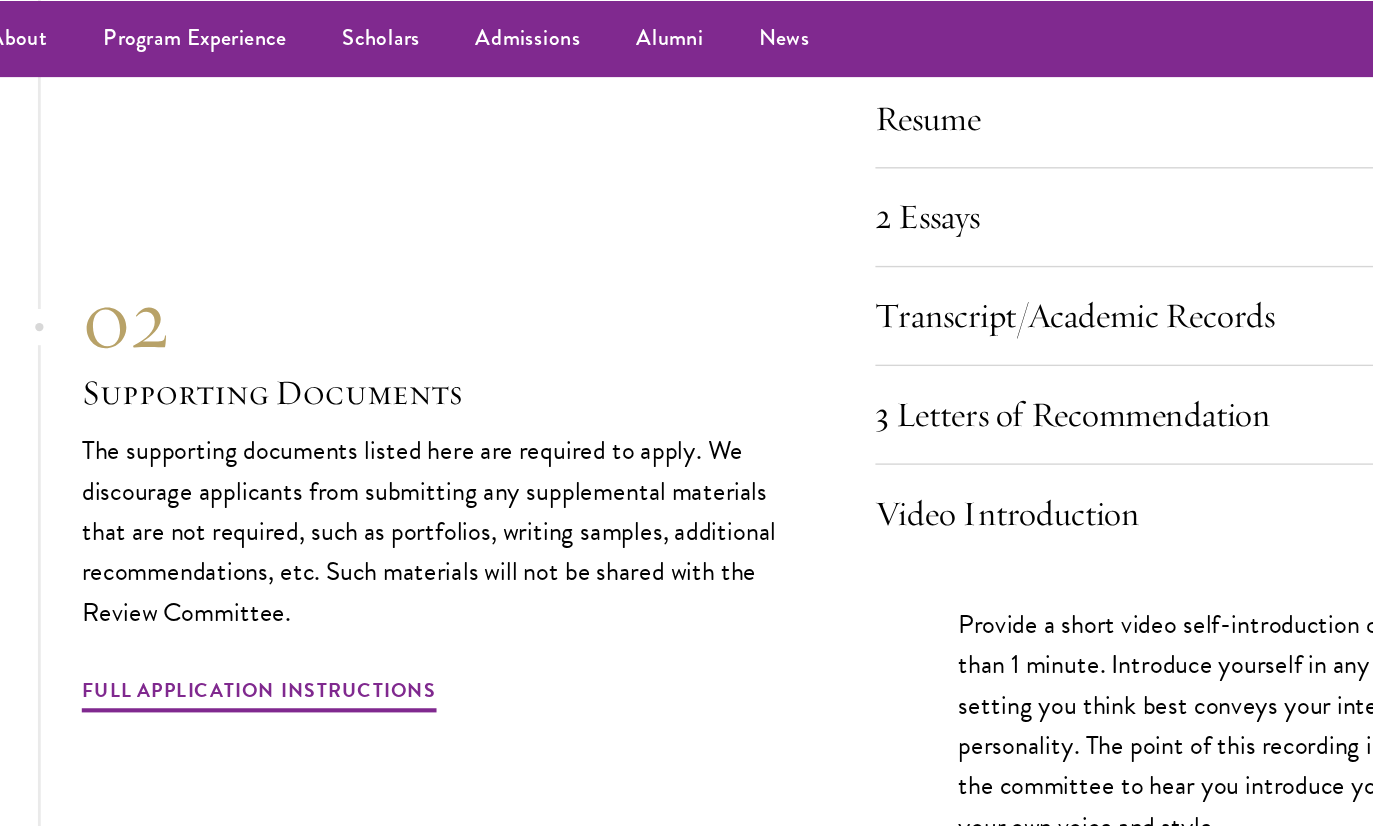 scroll, scrollTop: 6775, scrollLeft: 0, axis: vertical 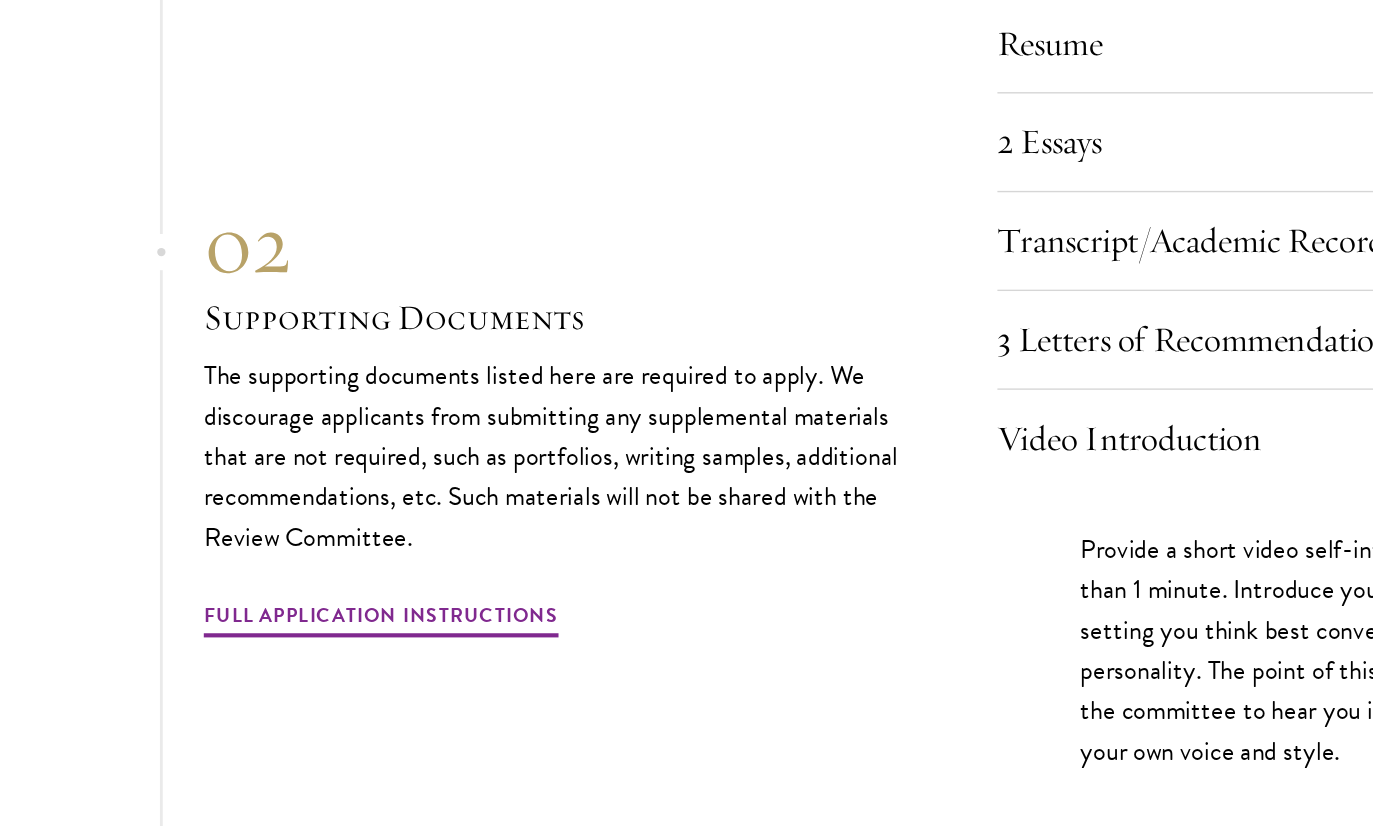 click on "Full Application Instructions" at bounding box center [274, 590] 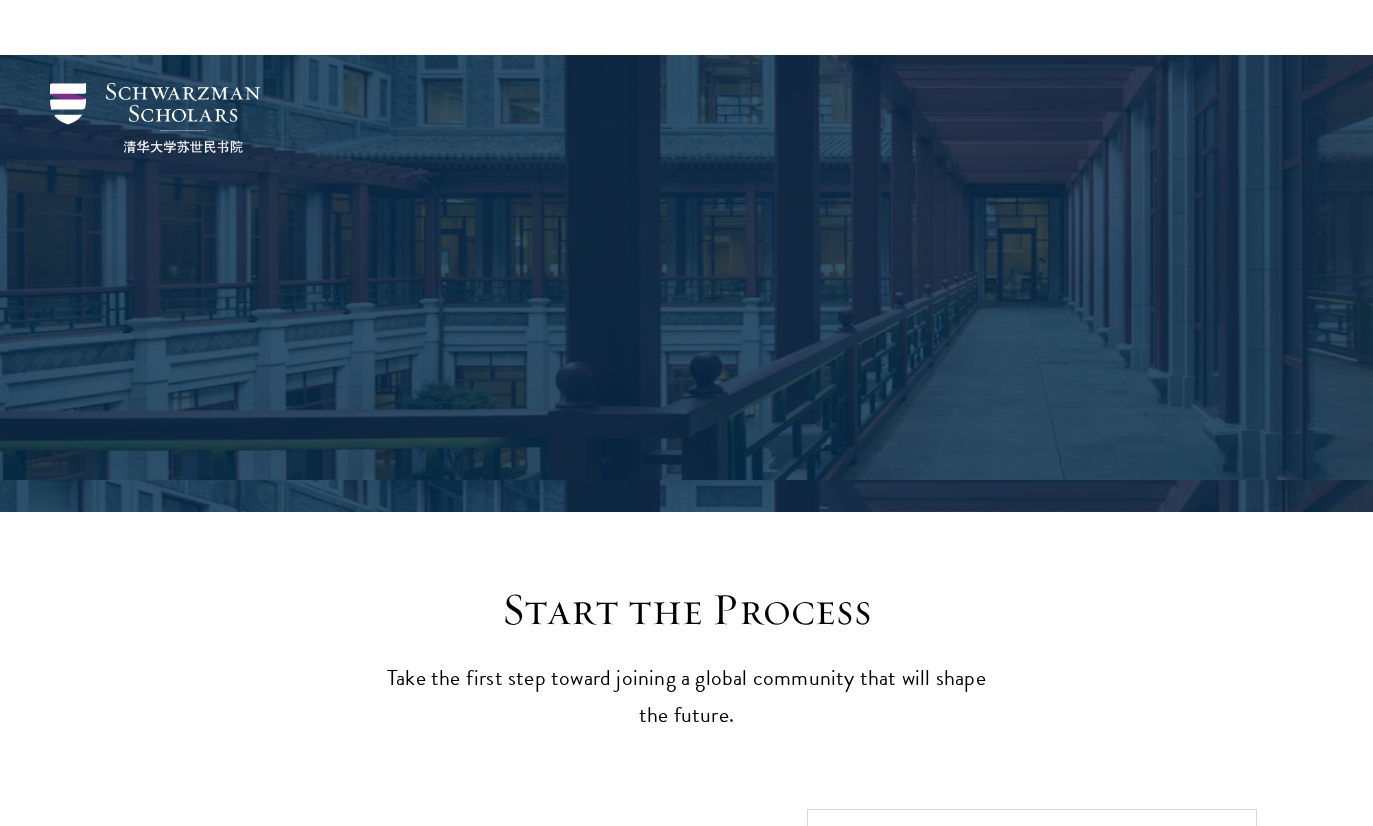 scroll, scrollTop: 197, scrollLeft: 0, axis: vertical 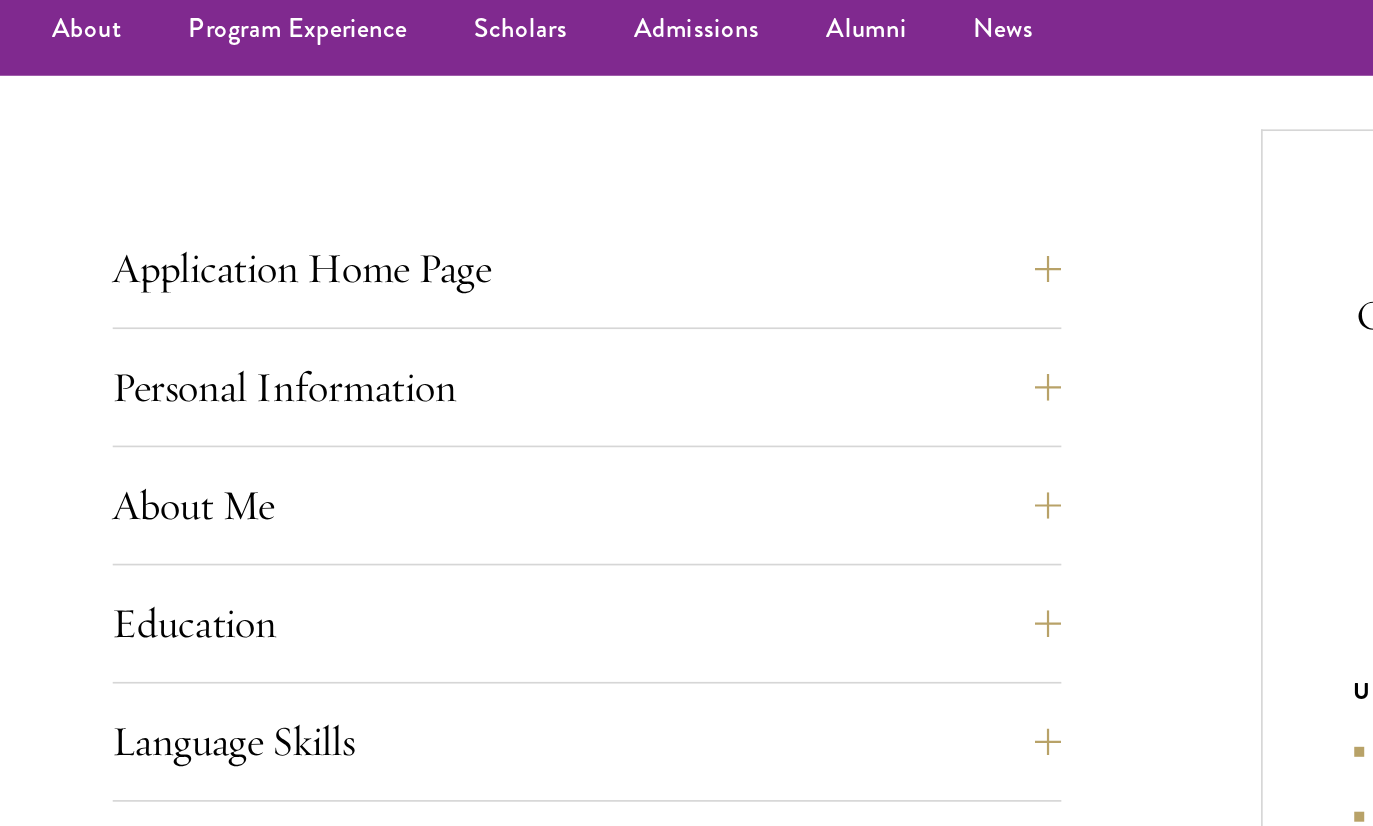 click on "Application Home Page" at bounding box center (402, 171) 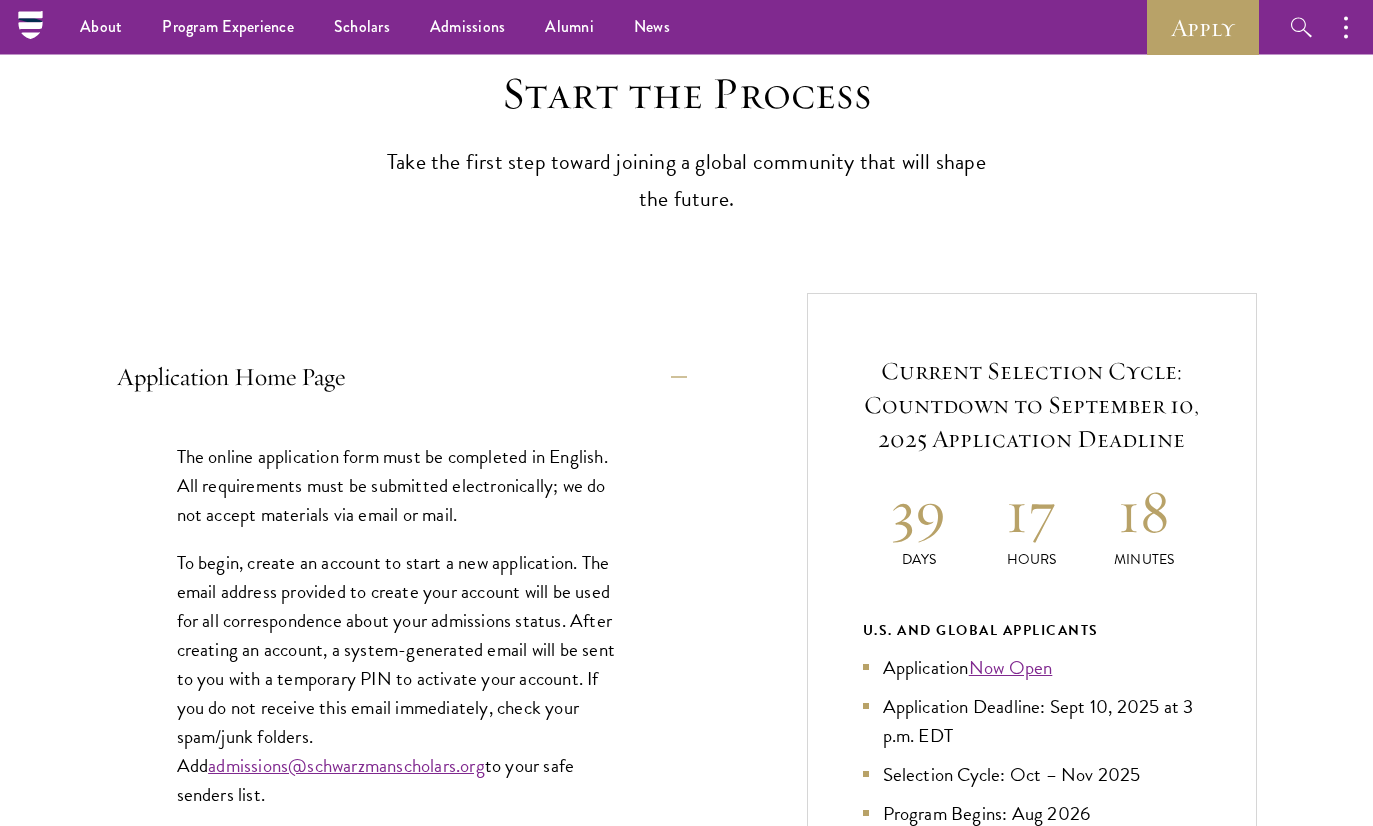 scroll, scrollTop: 516, scrollLeft: 0, axis: vertical 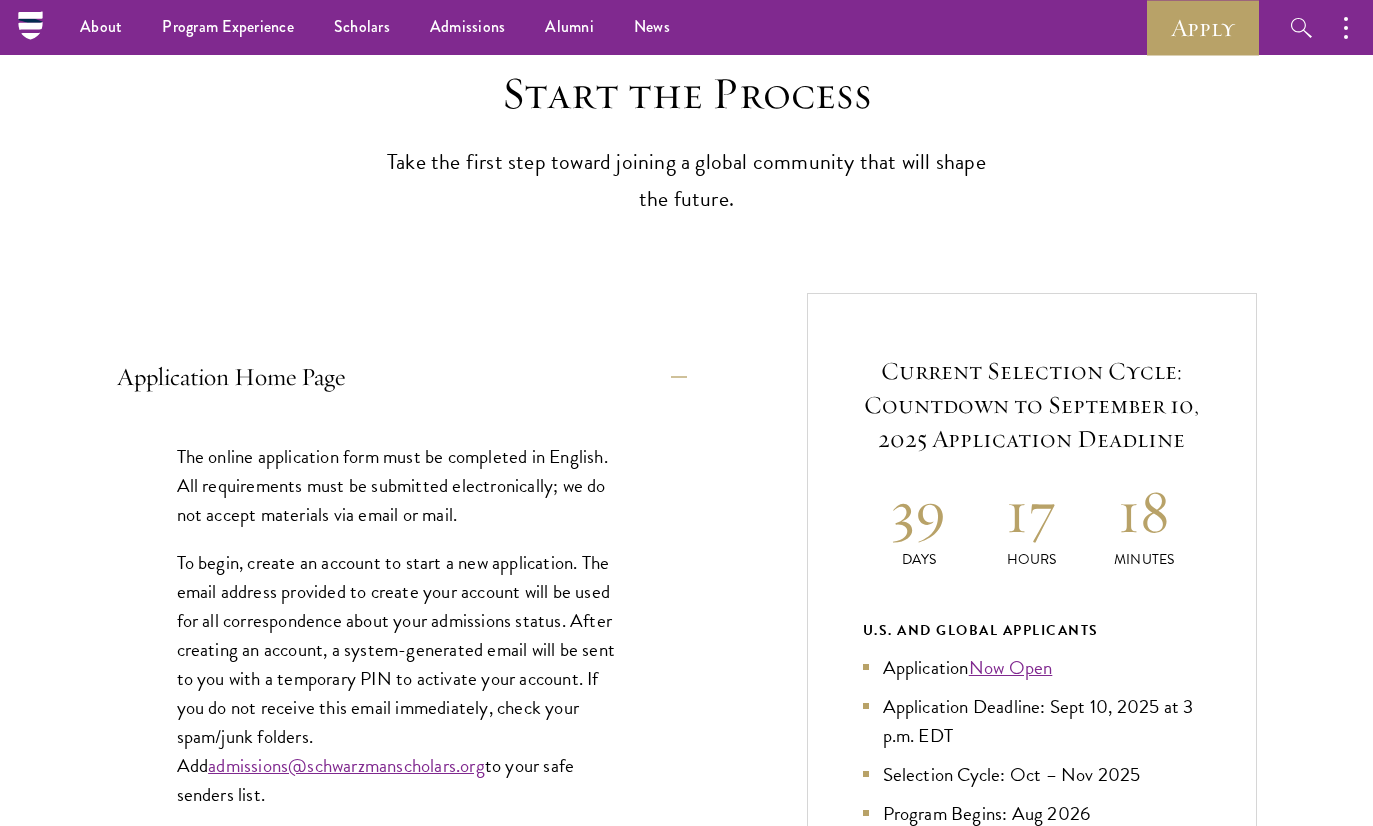 click on "Apply" at bounding box center [1203, 27] 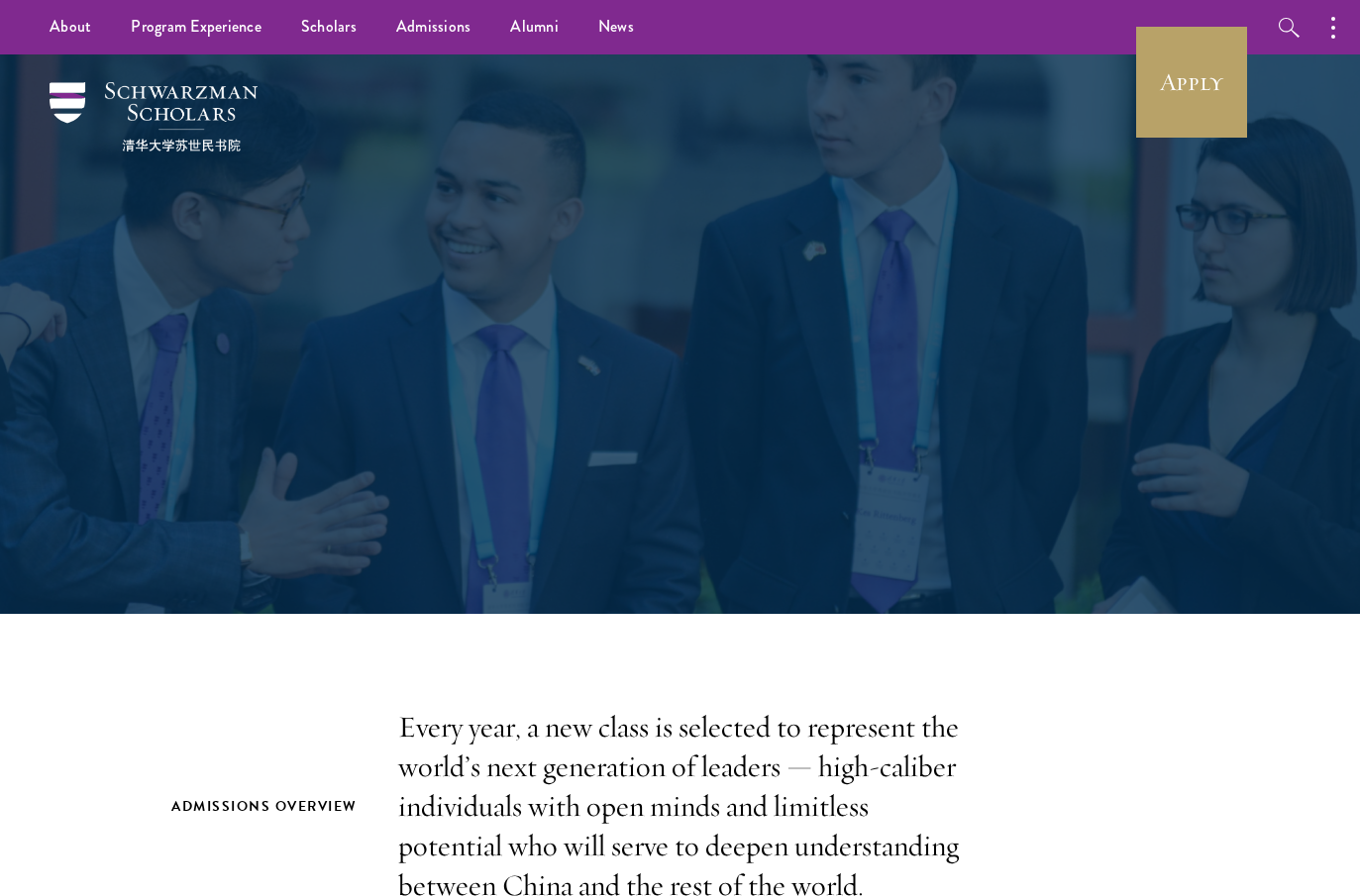 scroll, scrollTop: 0, scrollLeft: 0, axis: both 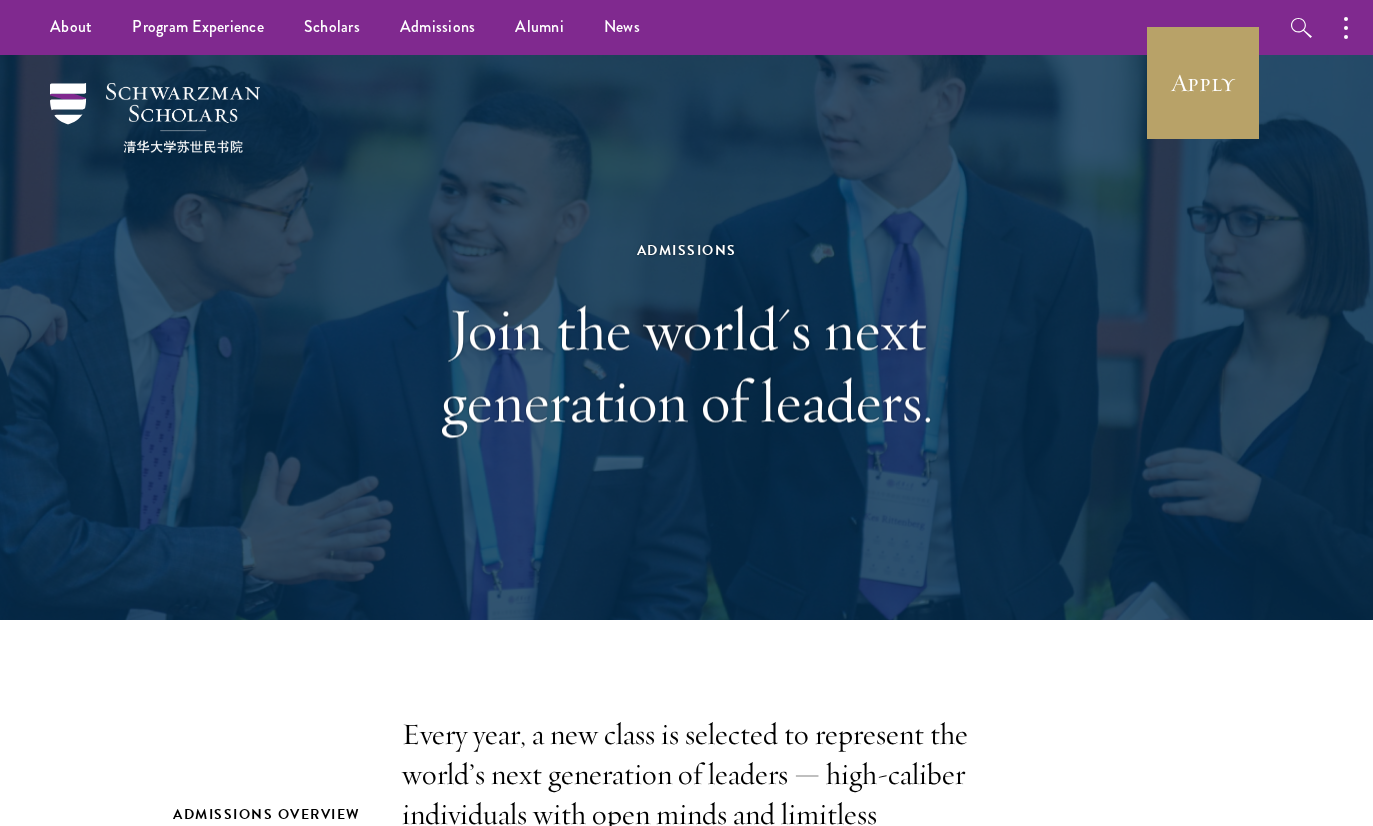 click on "Apply" at bounding box center (1203, 83) 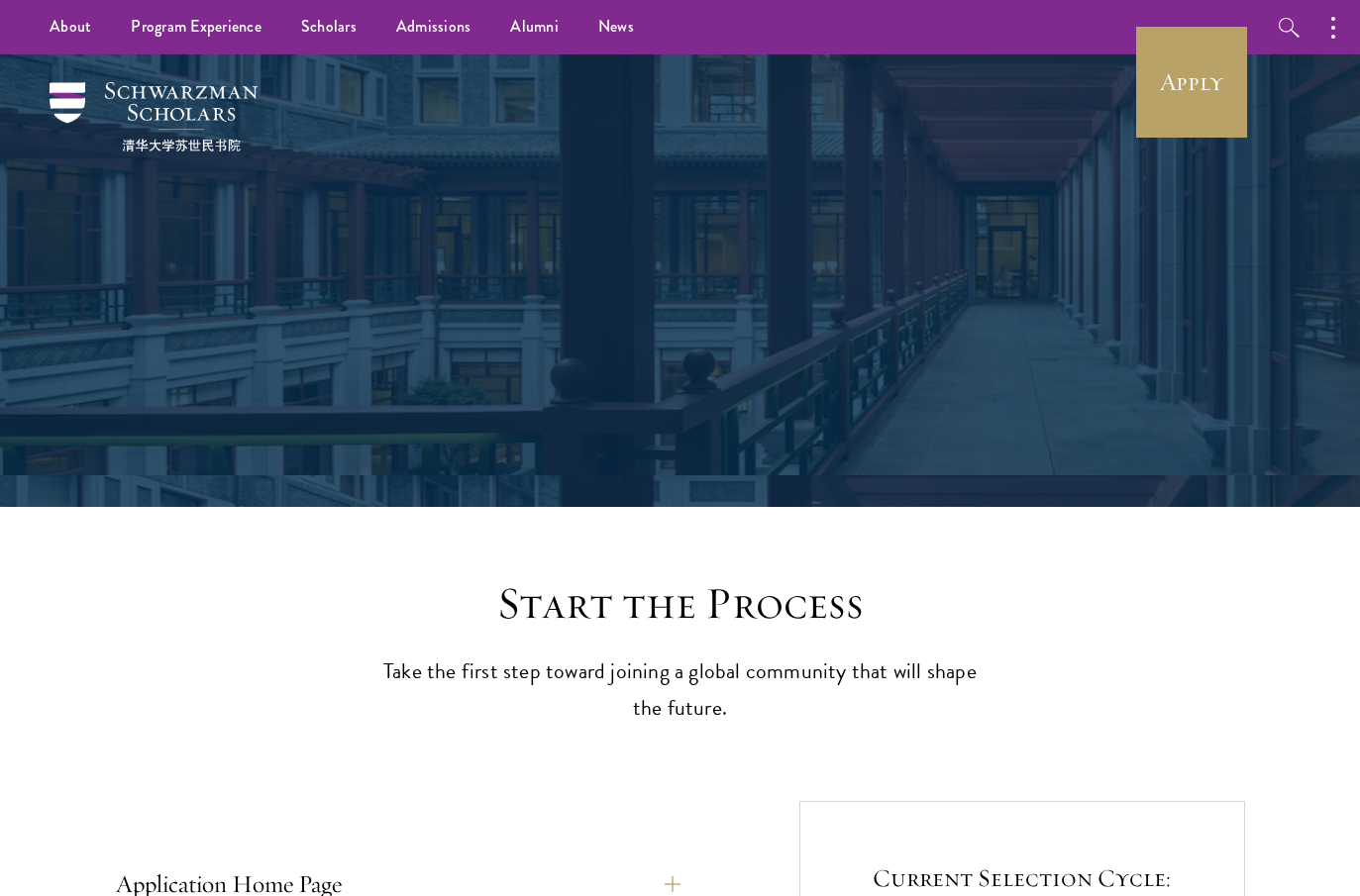 scroll, scrollTop: 0, scrollLeft: 0, axis: both 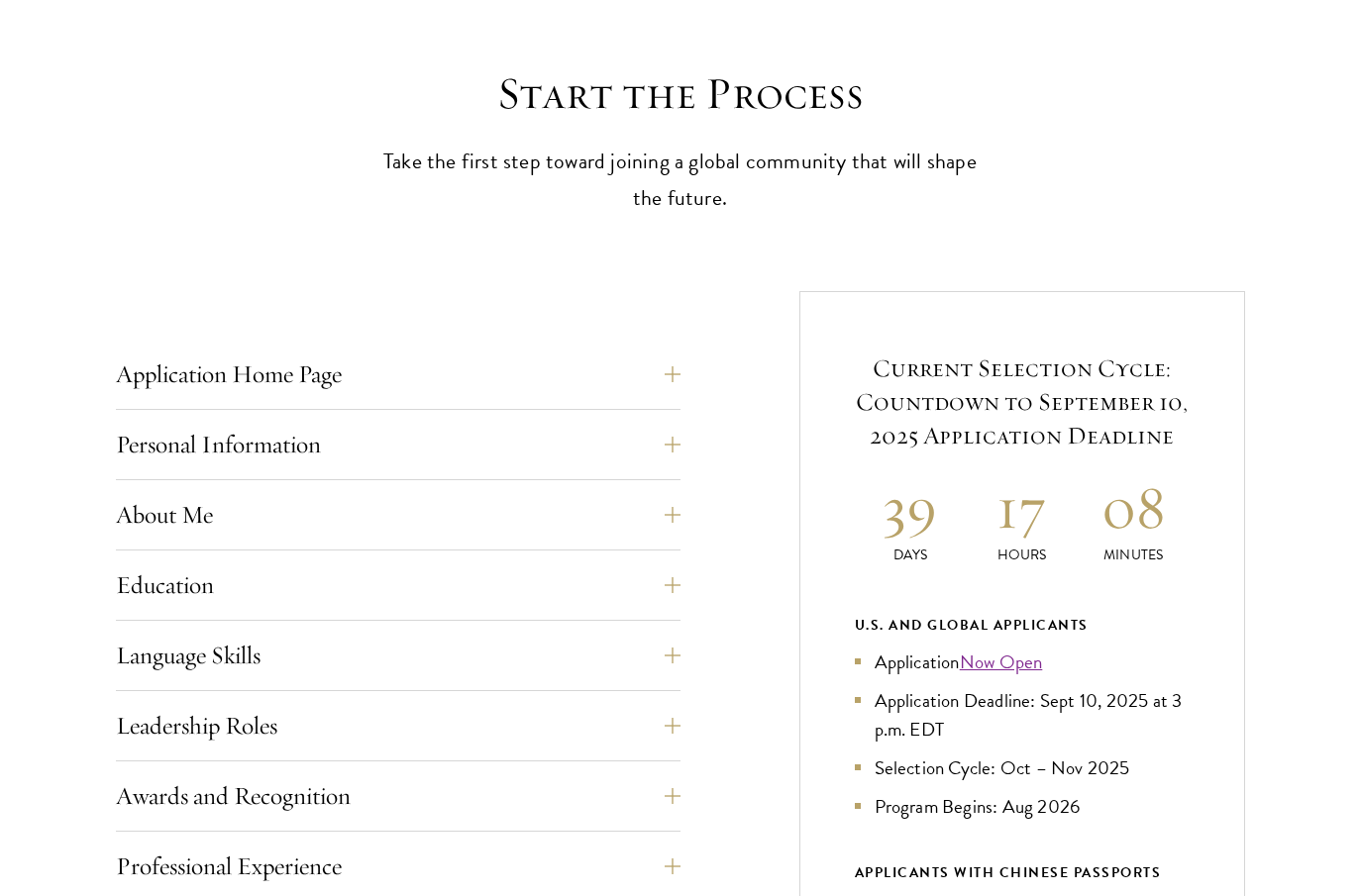 click on "Now Open" at bounding box center (1001, 661) 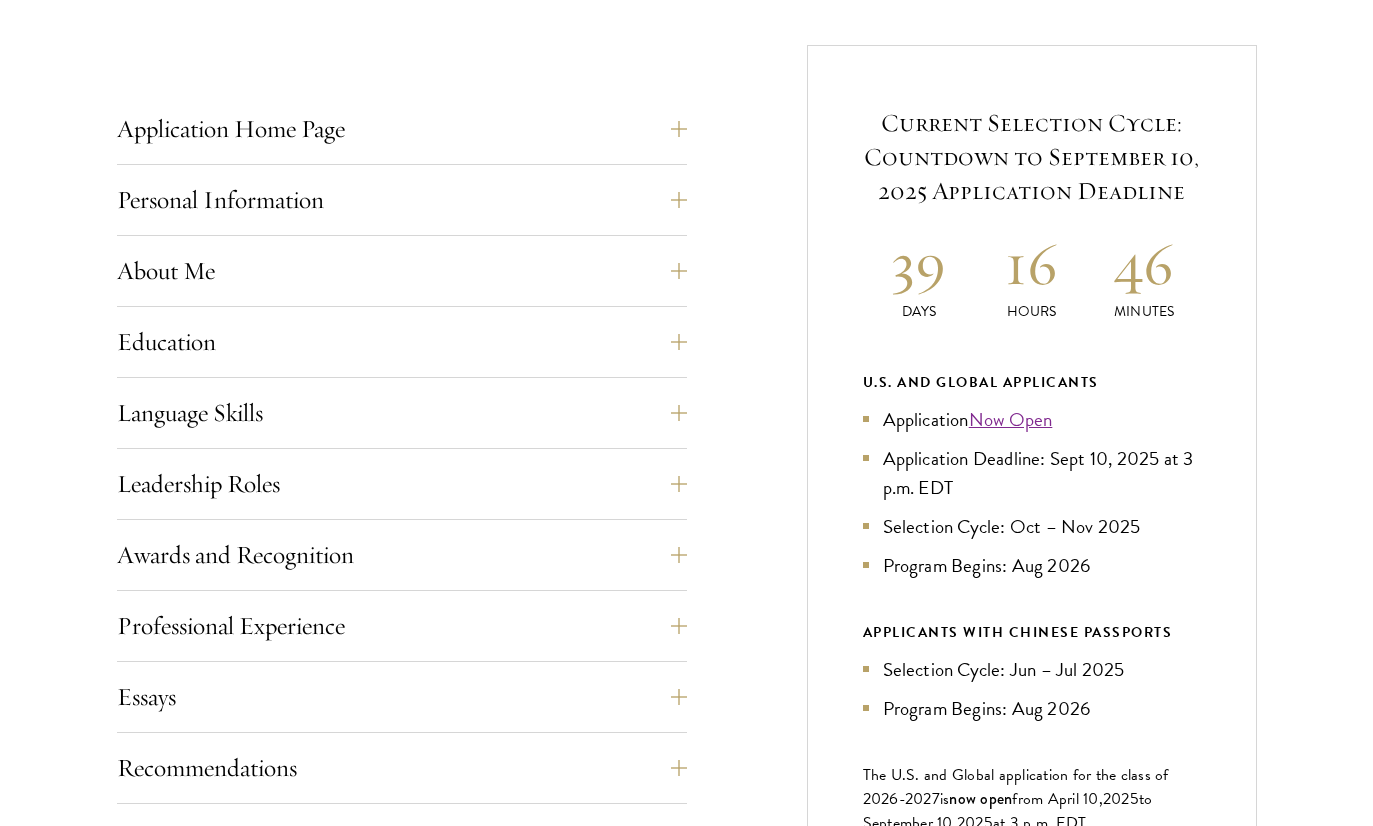 scroll, scrollTop: 767, scrollLeft: 0, axis: vertical 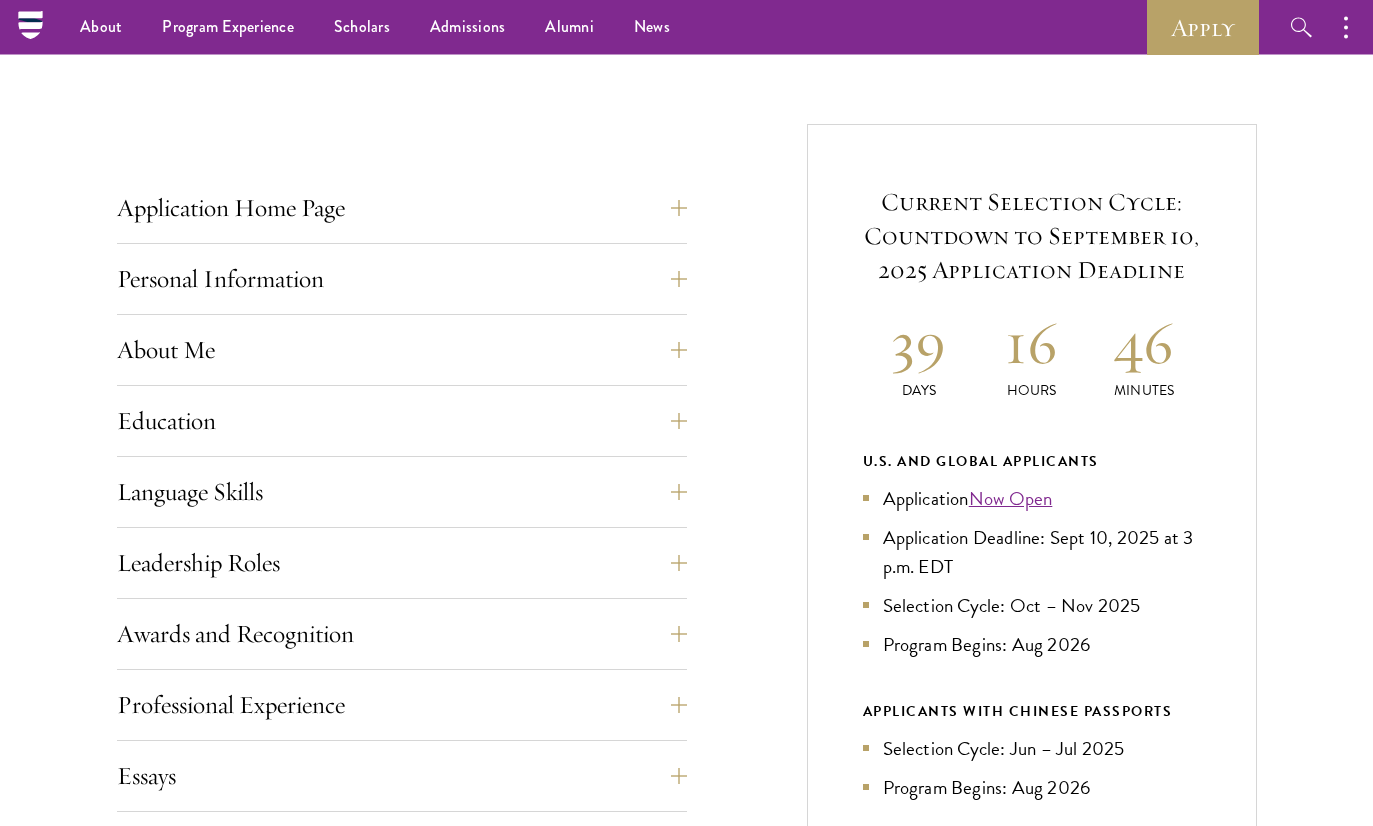 click on "Personal Information" at bounding box center [402, 280] 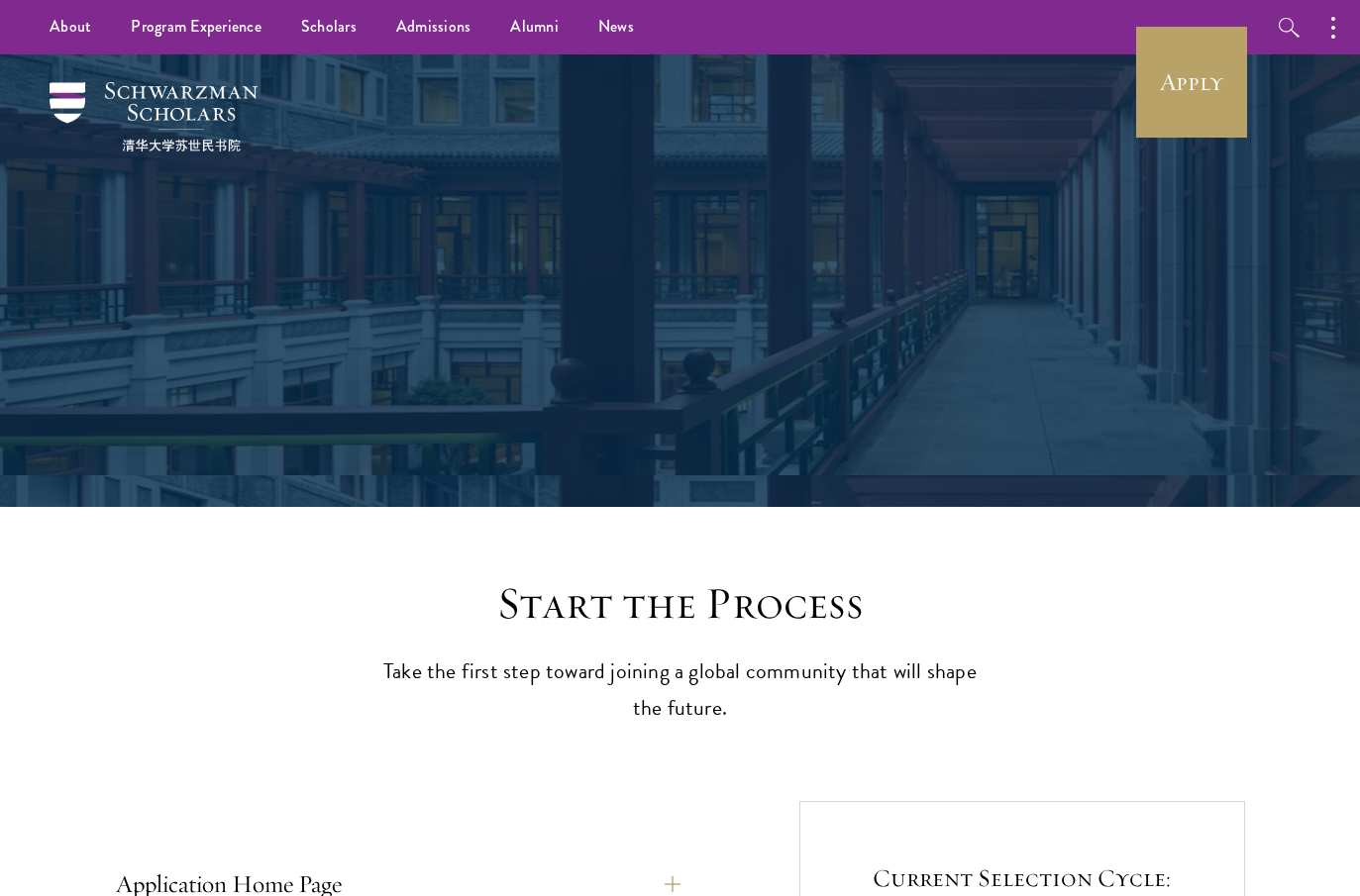 scroll, scrollTop: 0, scrollLeft: 0, axis: both 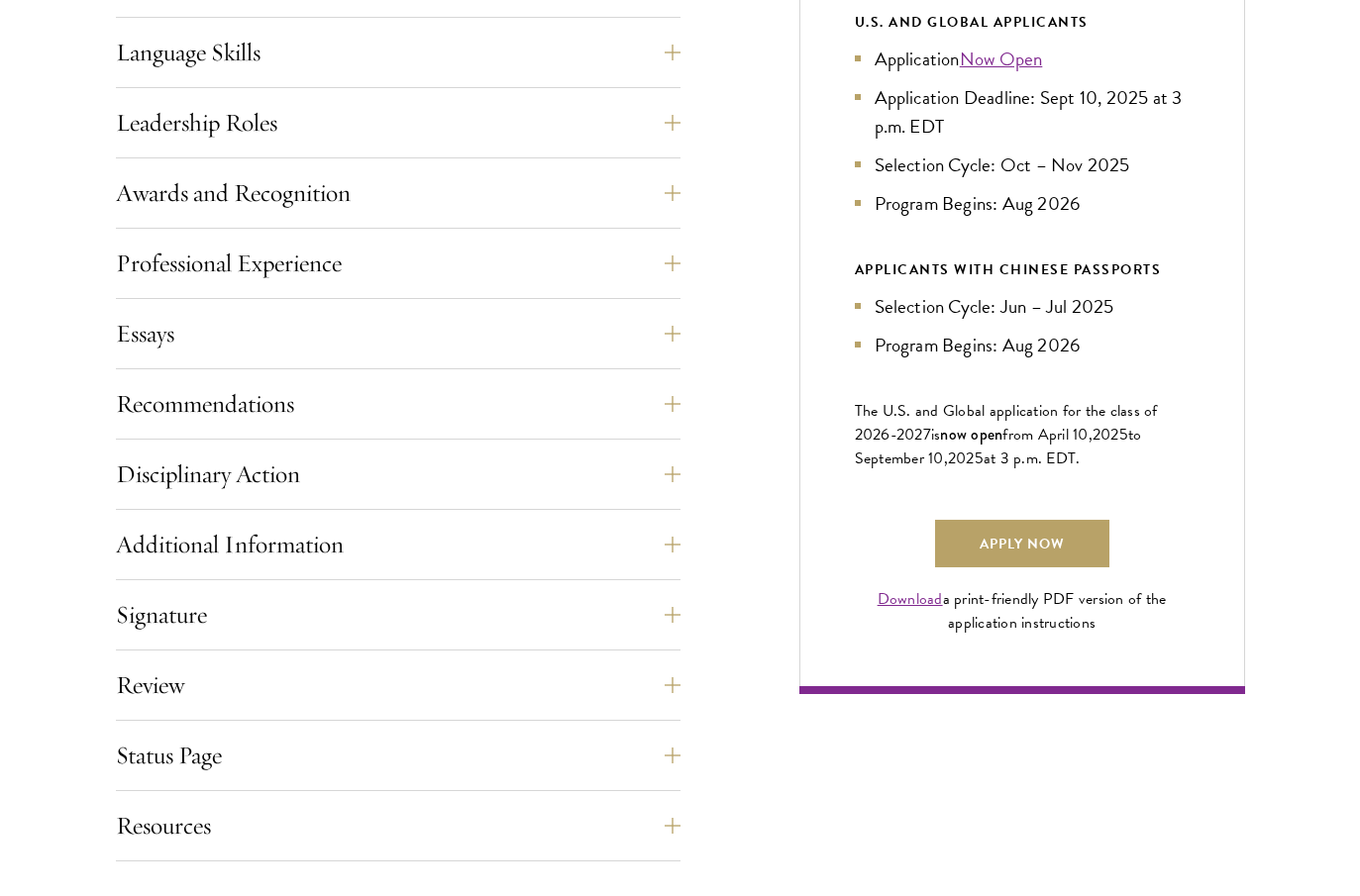 click on "Recommendations" at bounding box center (398, 404) 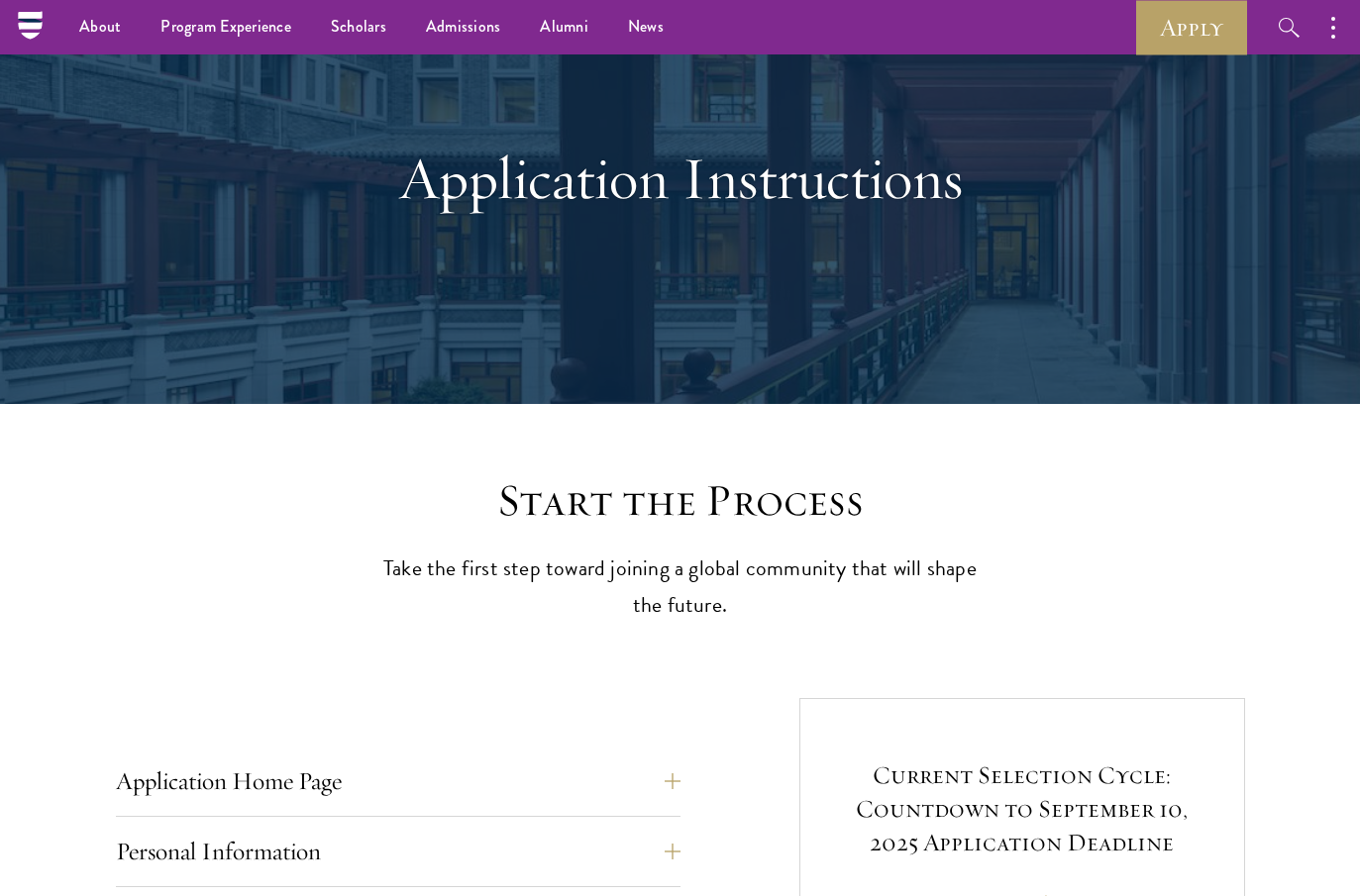 scroll, scrollTop: 0, scrollLeft: 0, axis: both 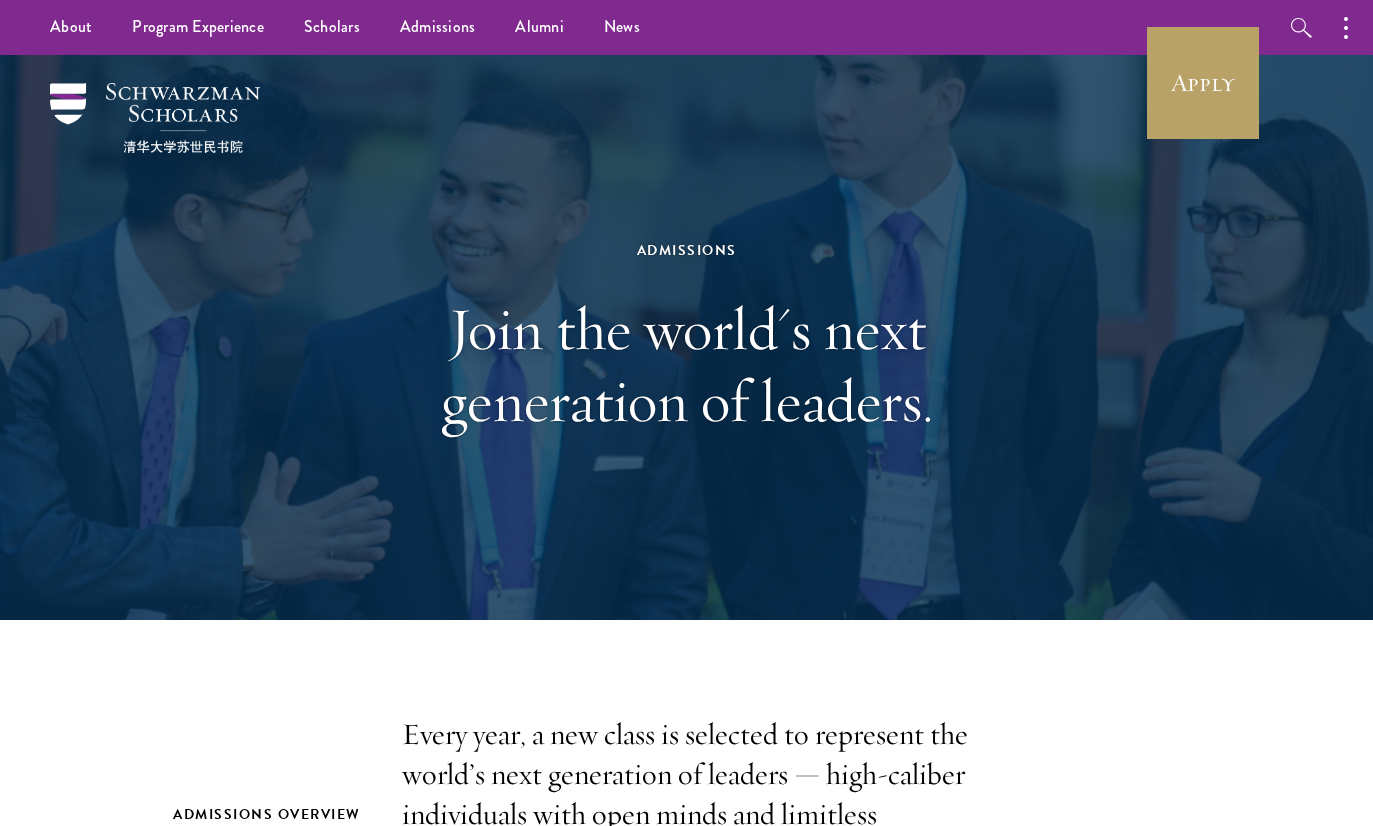 click on "Application Instructions" at bounding box center [0, 0] 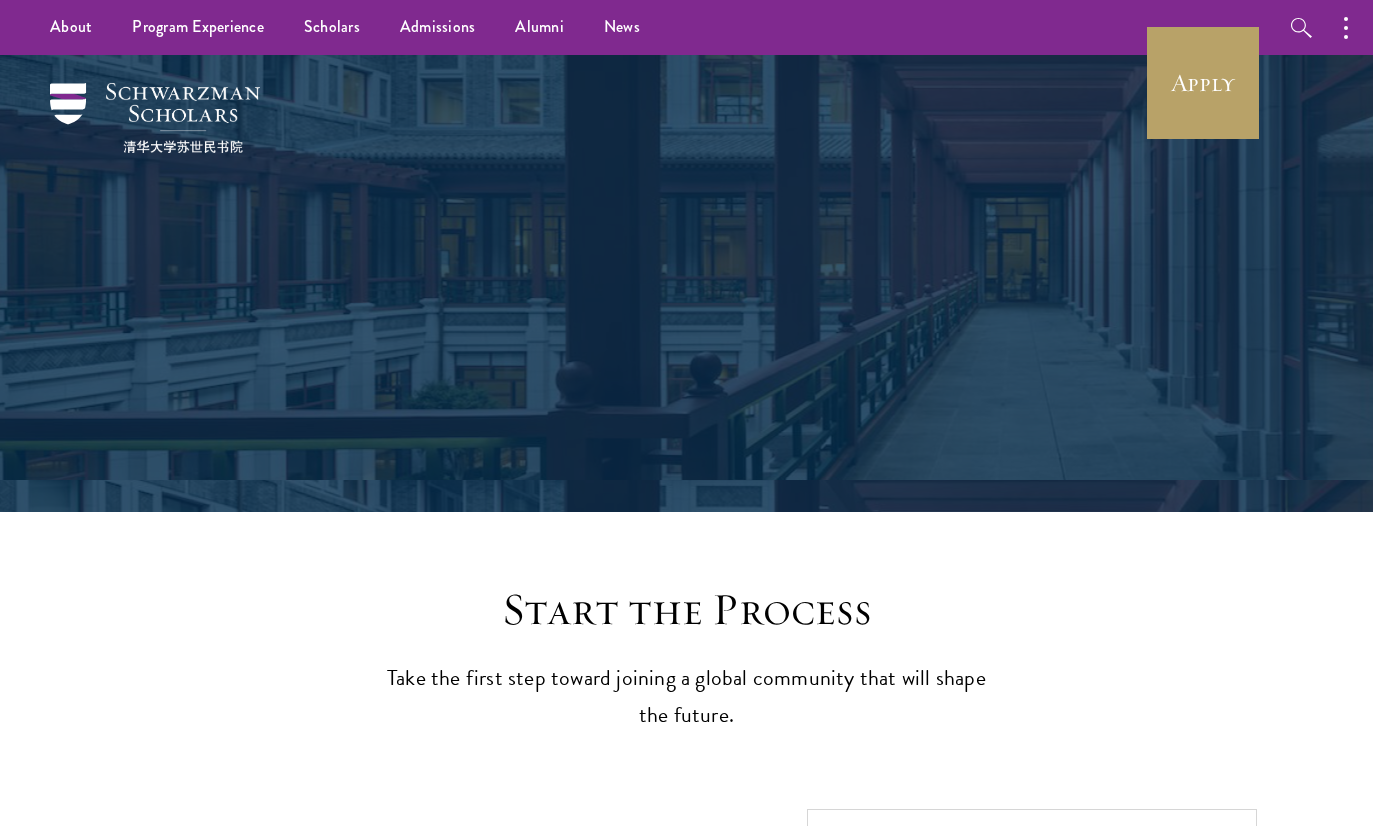 scroll, scrollTop: 0, scrollLeft: 0, axis: both 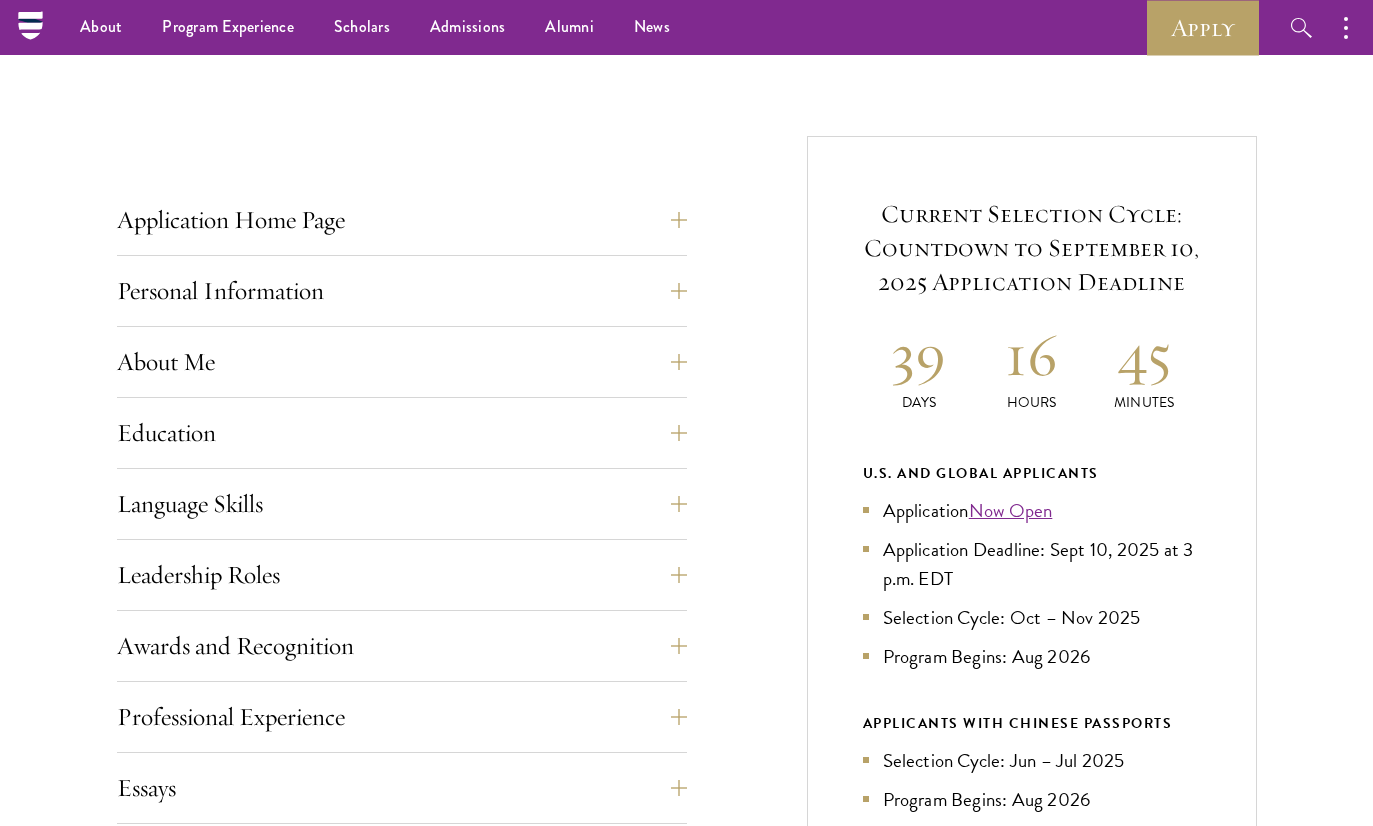 click on "Education" at bounding box center (402, 433) 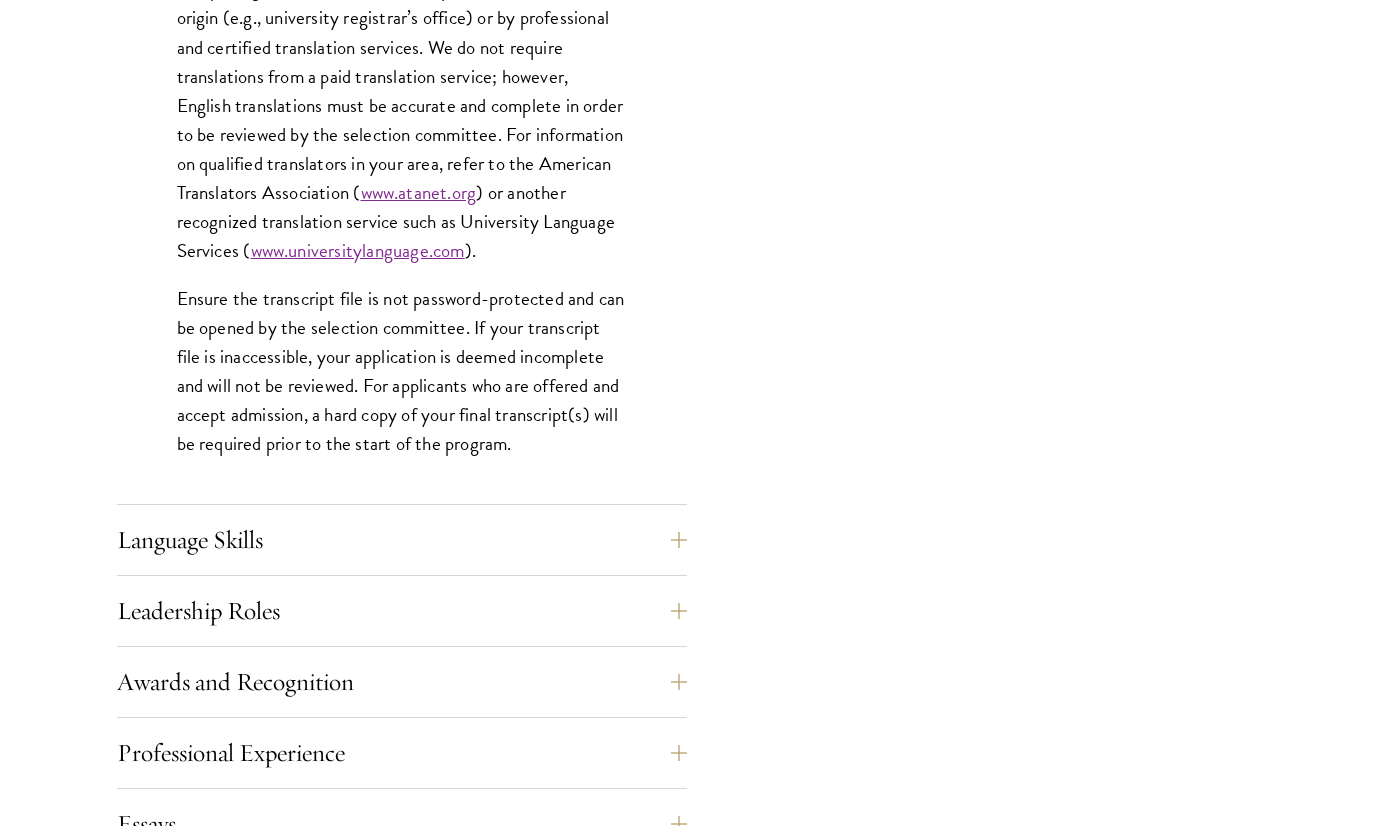 scroll, scrollTop: 2987, scrollLeft: 0, axis: vertical 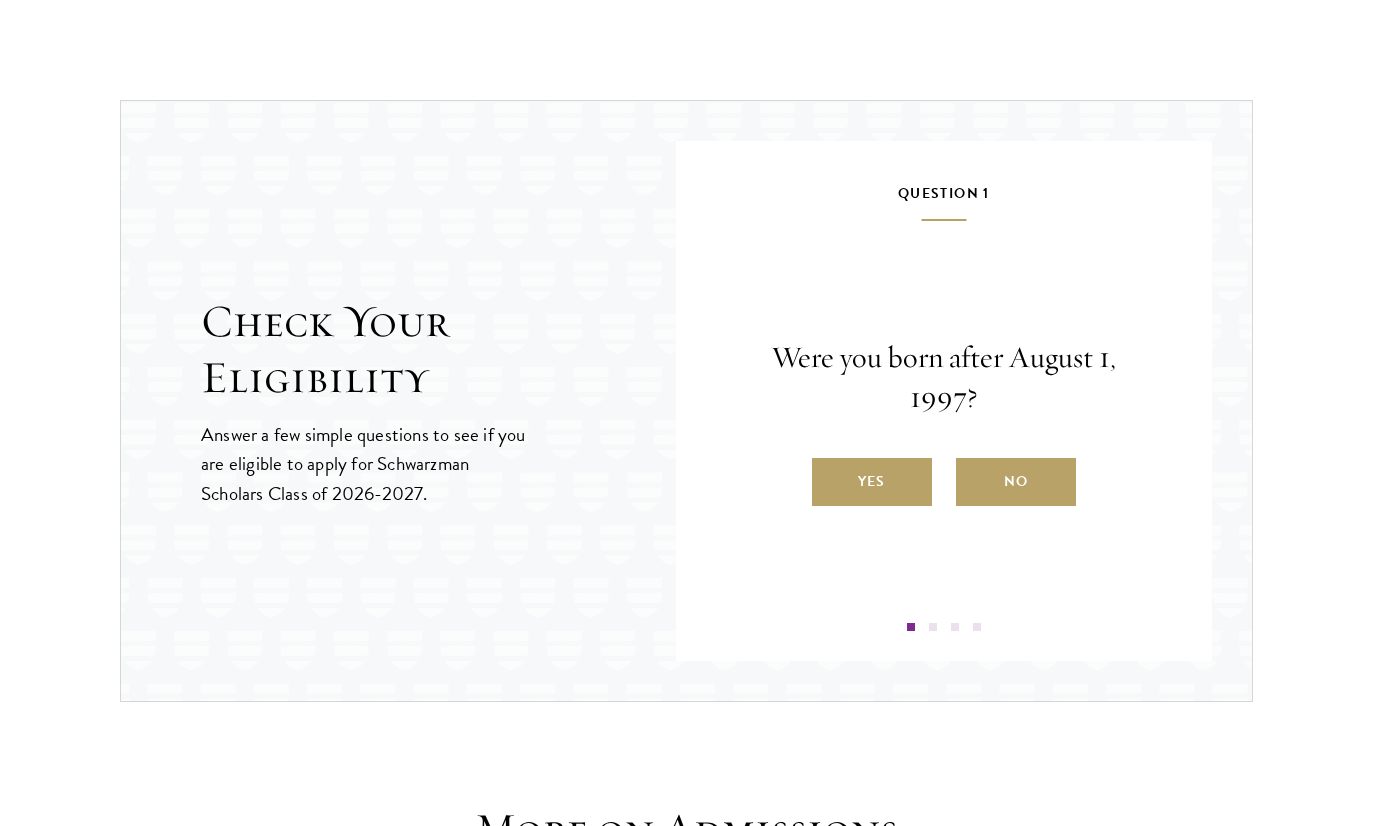 click on "Yes" at bounding box center [872, 482] 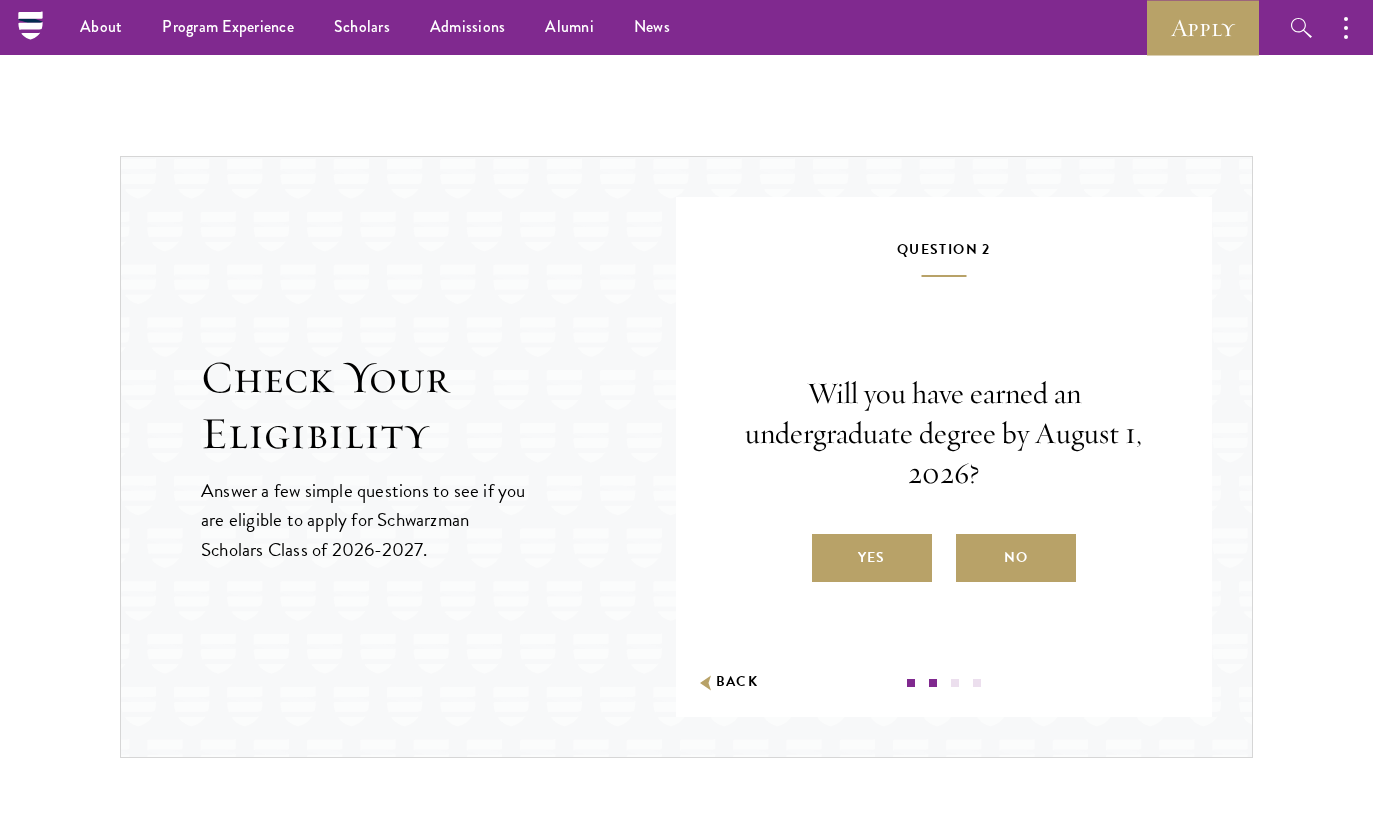 scroll, scrollTop: 2945, scrollLeft: 0, axis: vertical 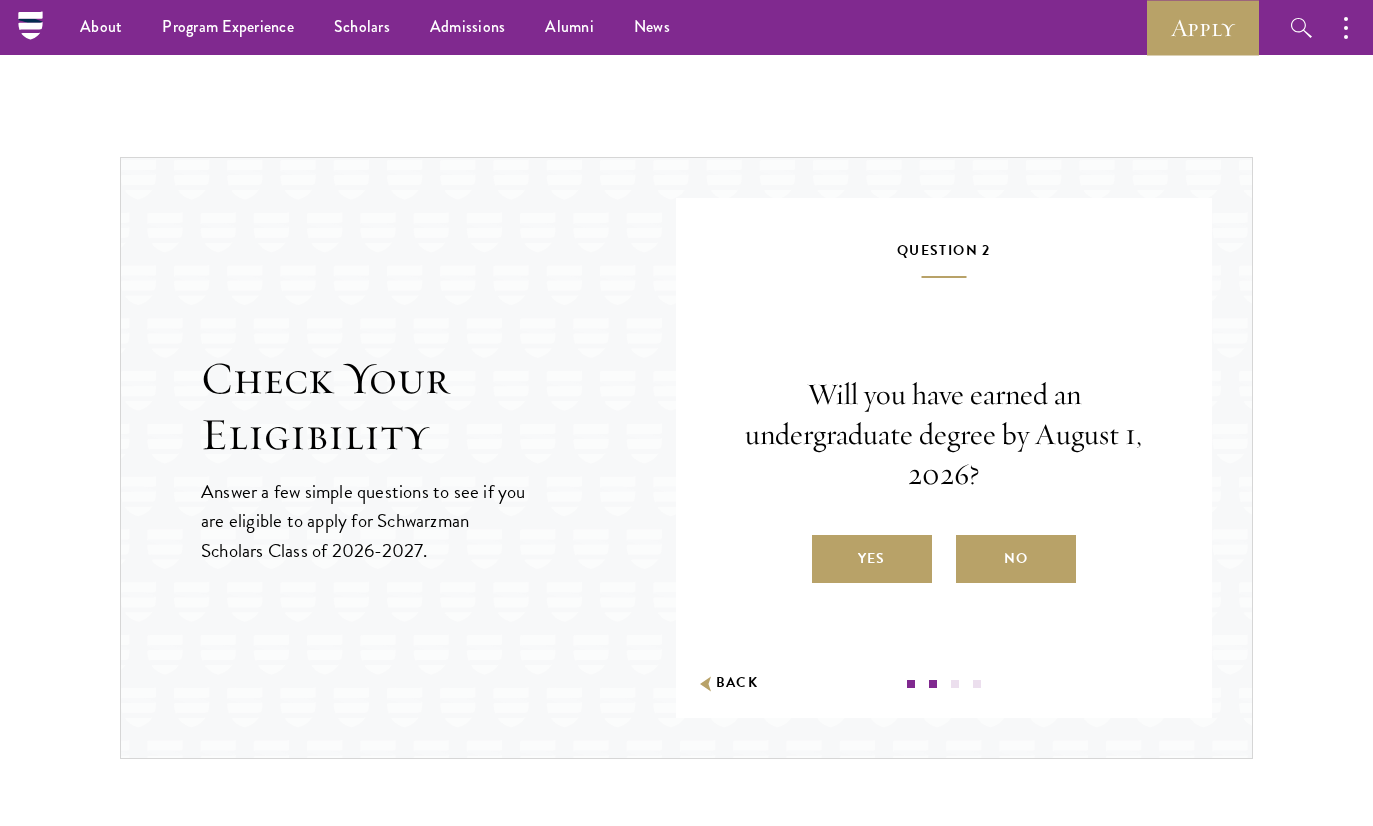 click on "Yes" at bounding box center [872, 559] 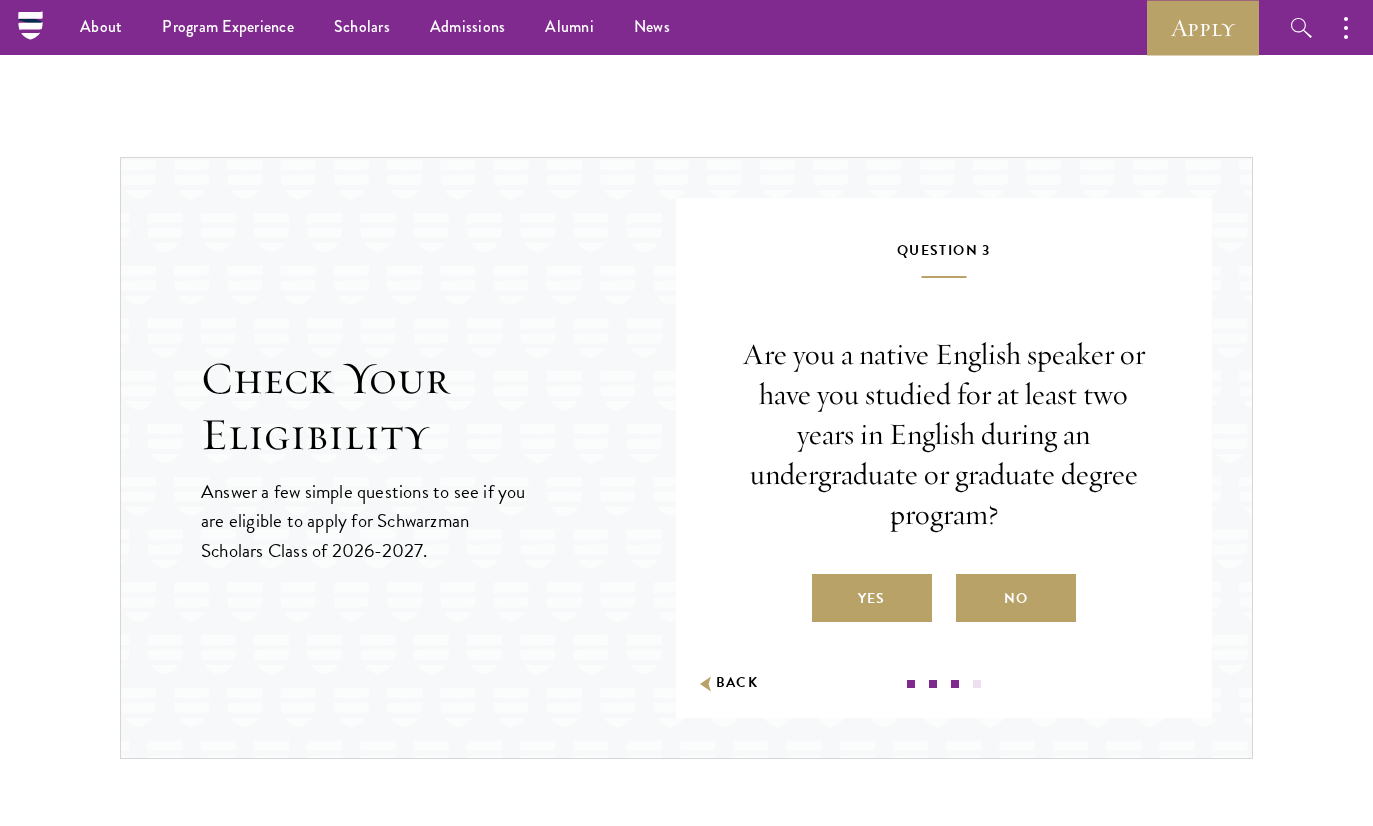 click on "Yes" at bounding box center (872, 598) 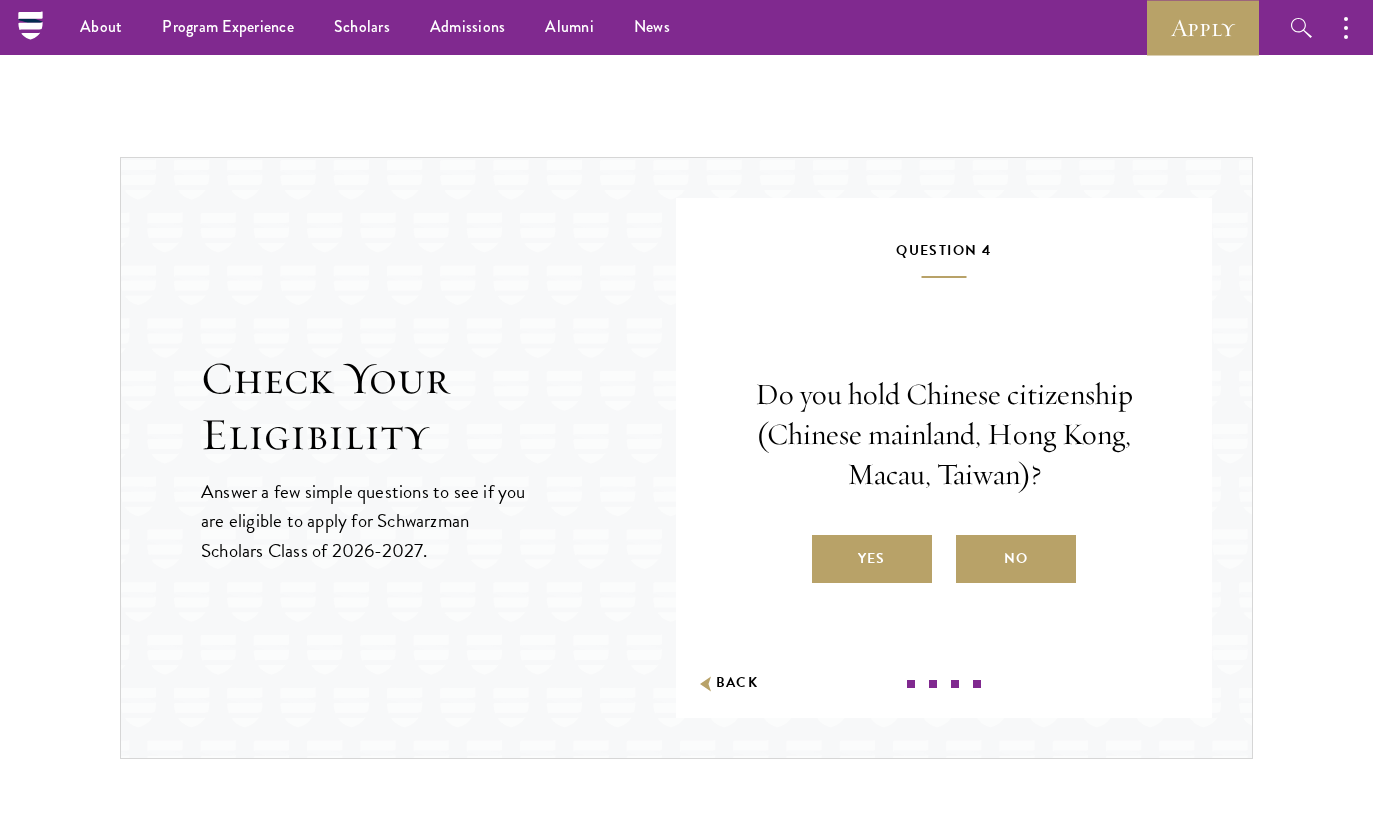 click on "No" at bounding box center (1016, 559) 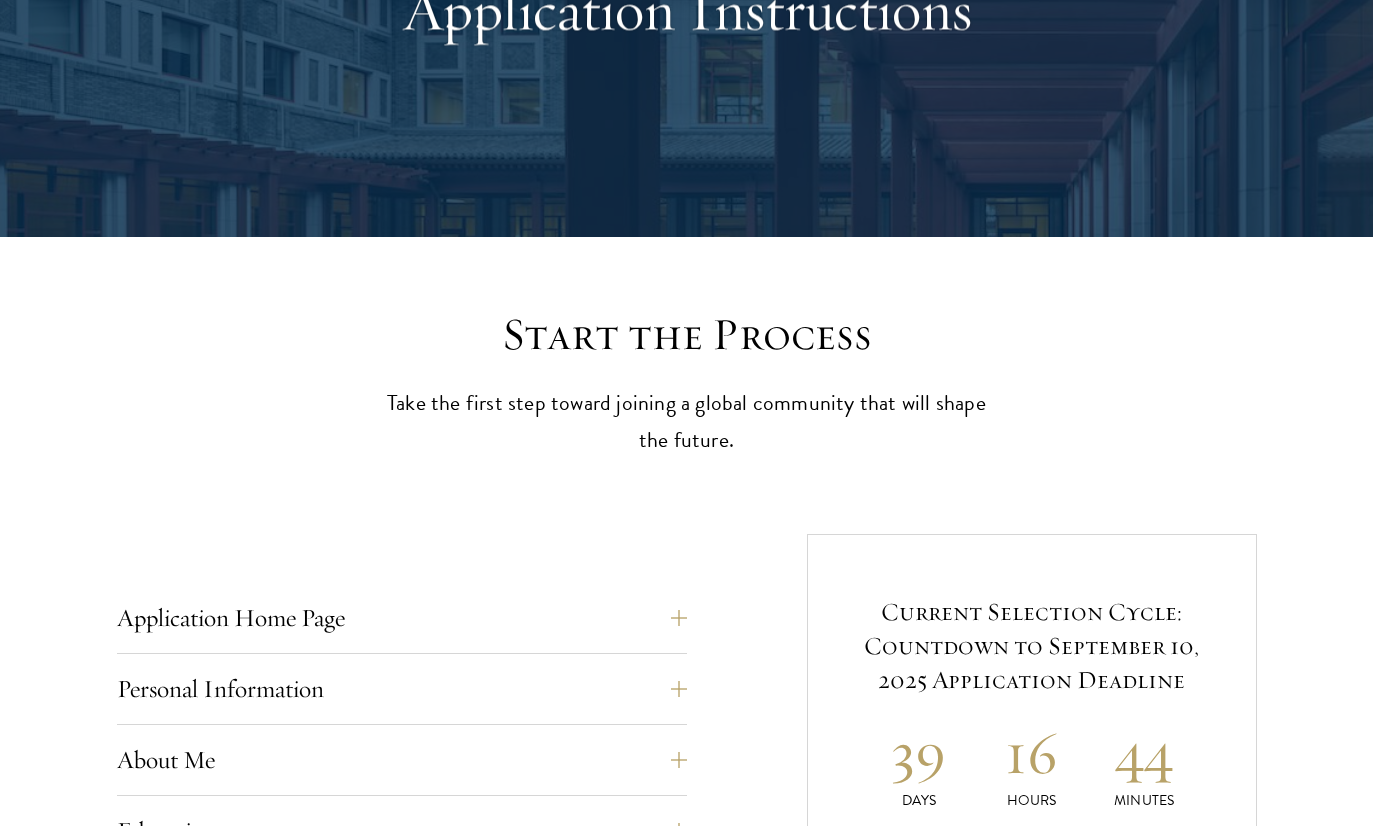 scroll, scrollTop: 299, scrollLeft: 0, axis: vertical 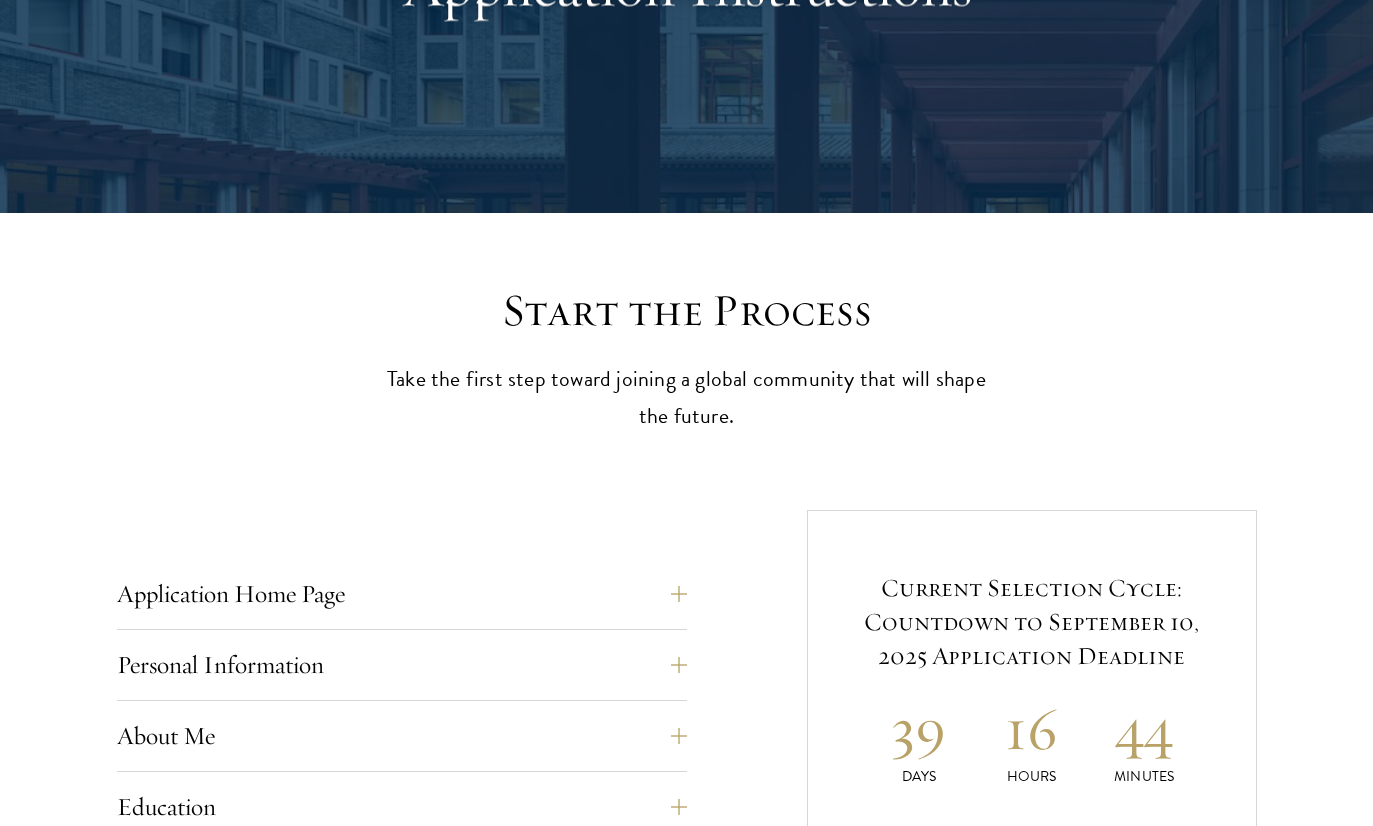 click on "Personal Information" at bounding box center [402, 665] 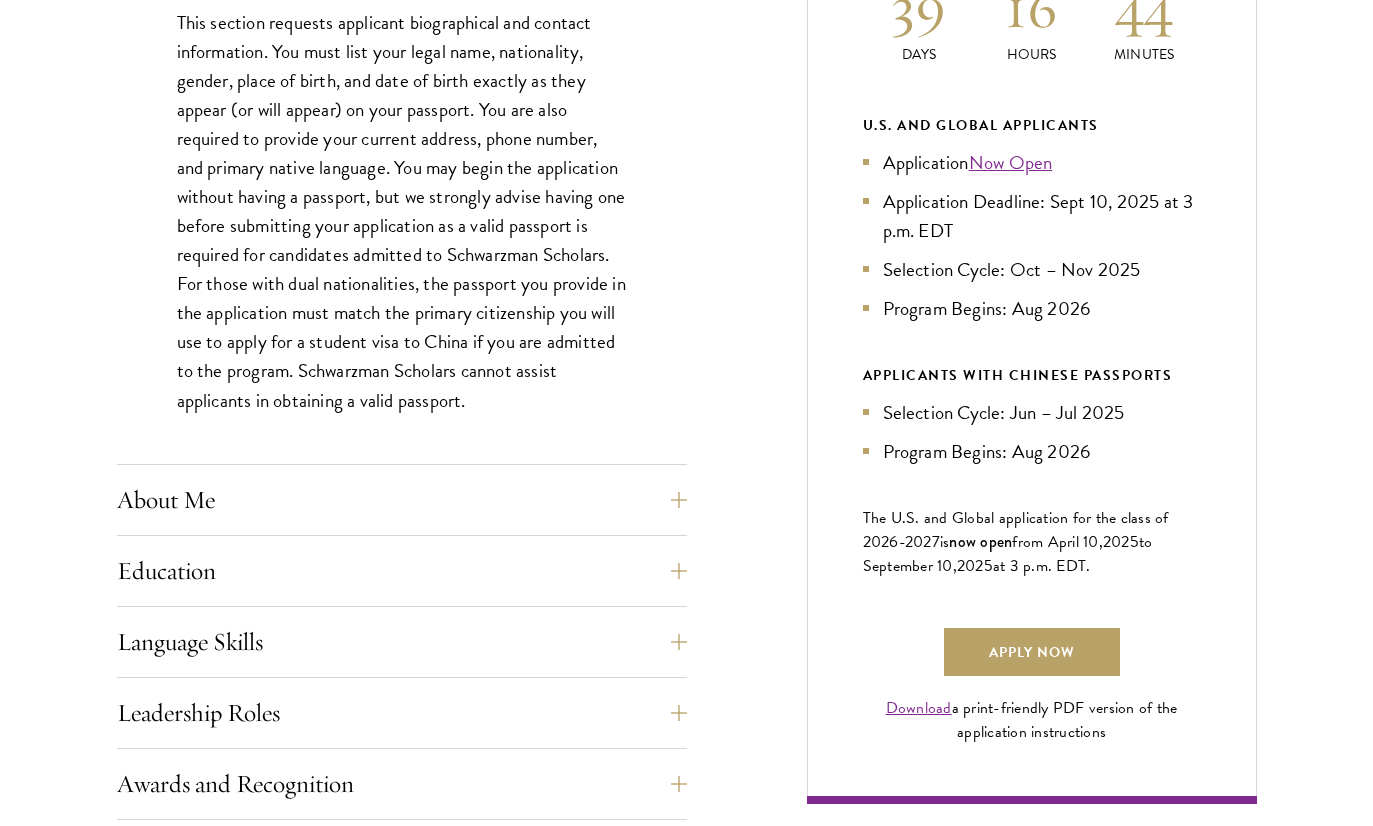 scroll, scrollTop: 1020, scrollLeft: 0, axis: vertical 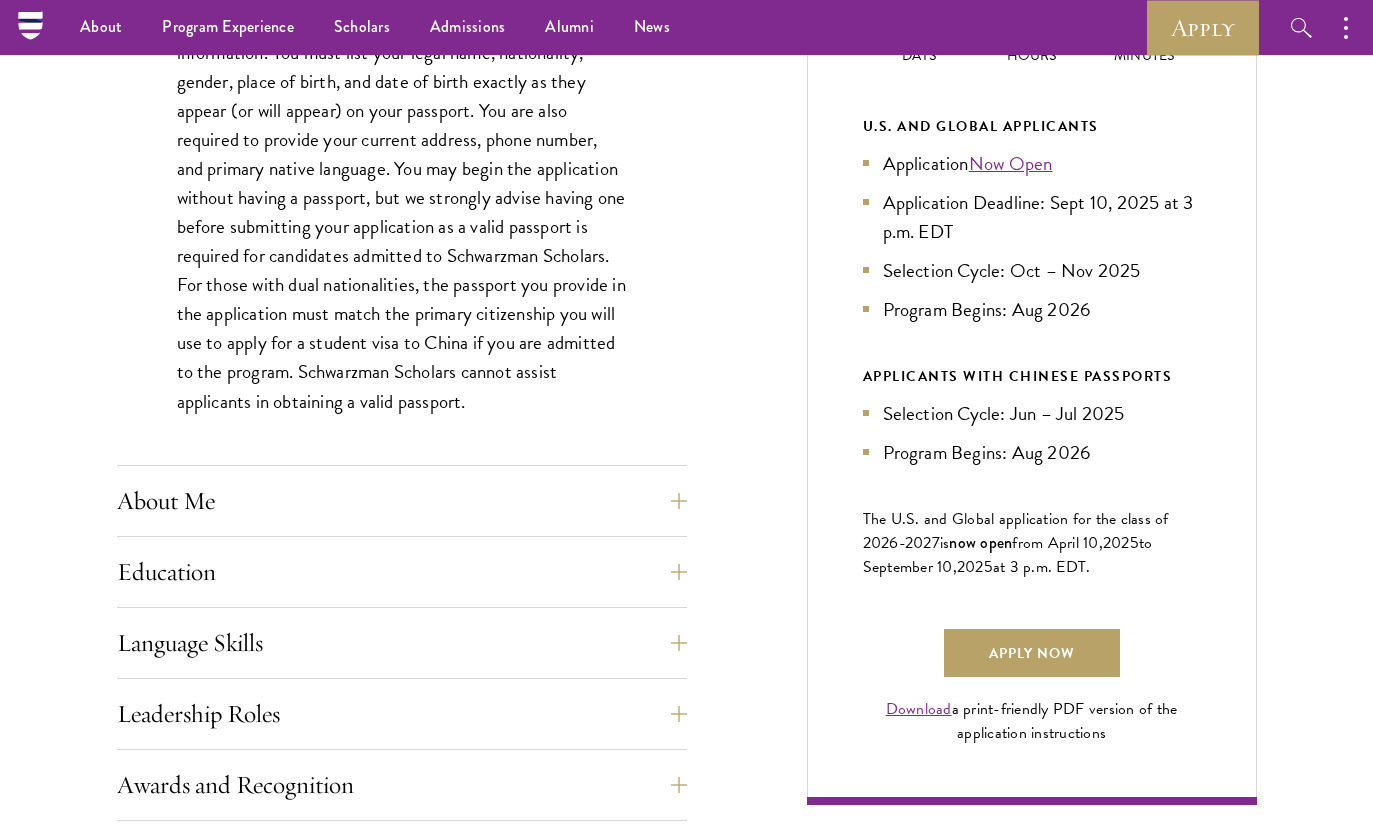 click on "About Me" at bounding box center (402, 501) 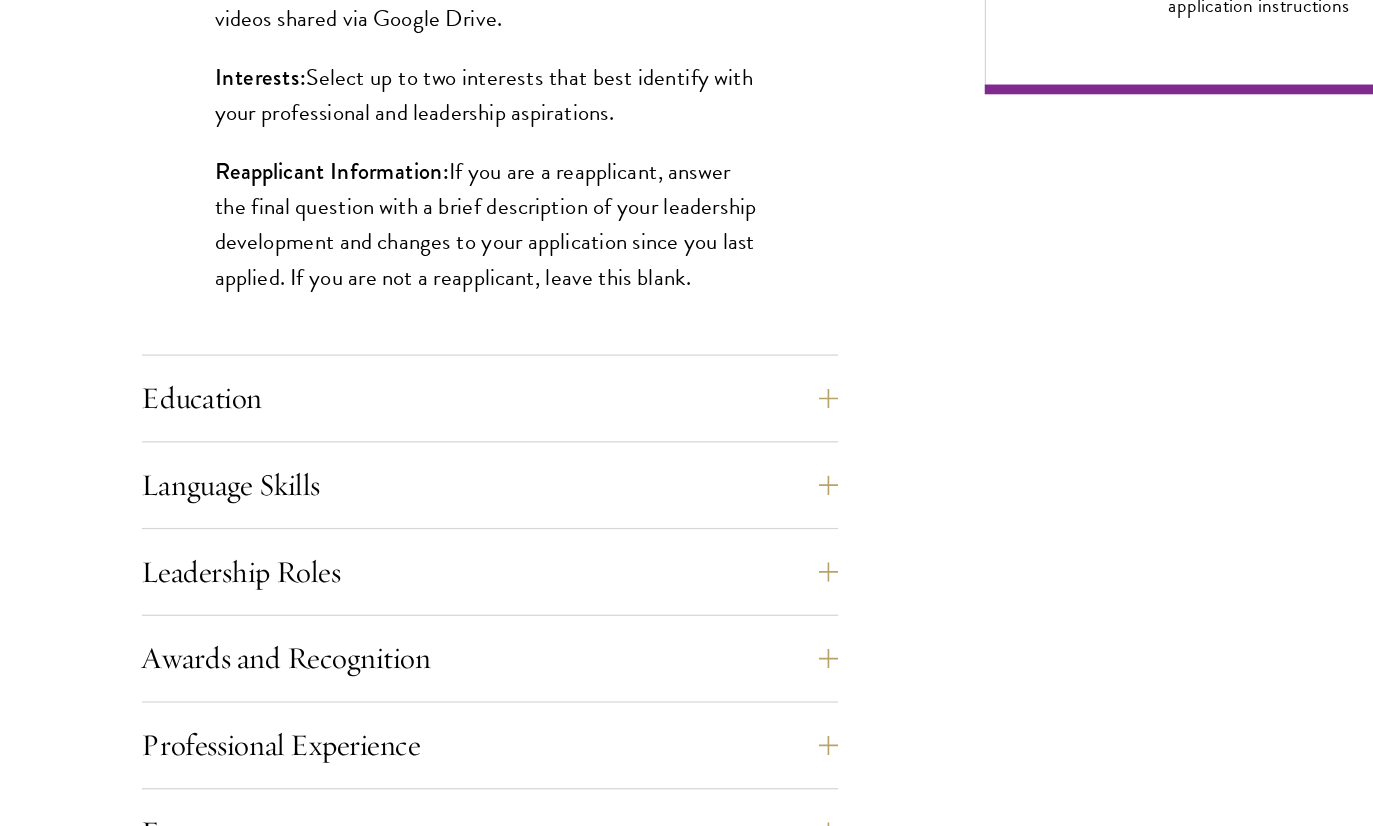 scroll, scrollTop: 1665, scrollLeft: 0, axis: vertical 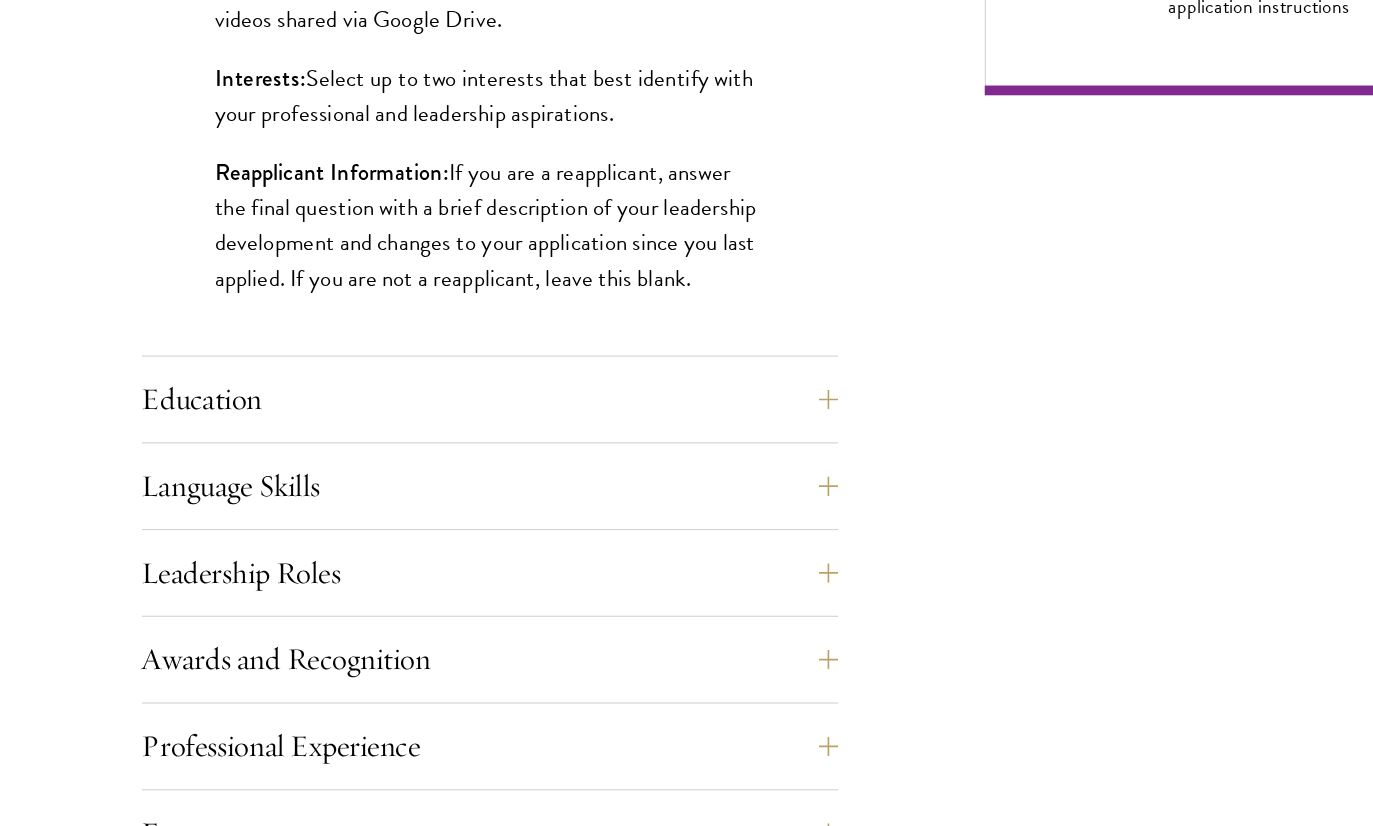 click on "Education" at bounding box center [402, 409] 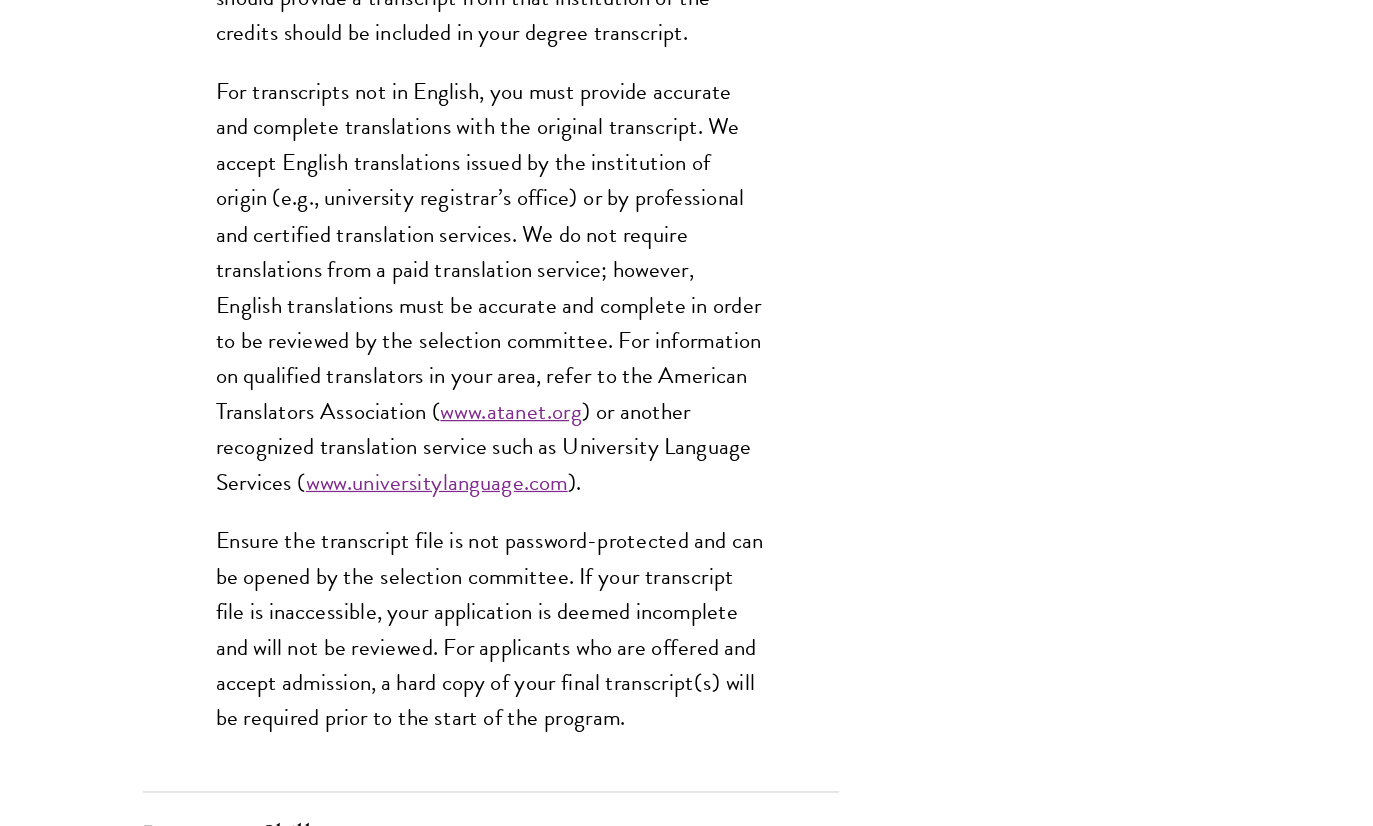 scroll, scrollTop: 2764, scrollLeft: 0, axis: vertical 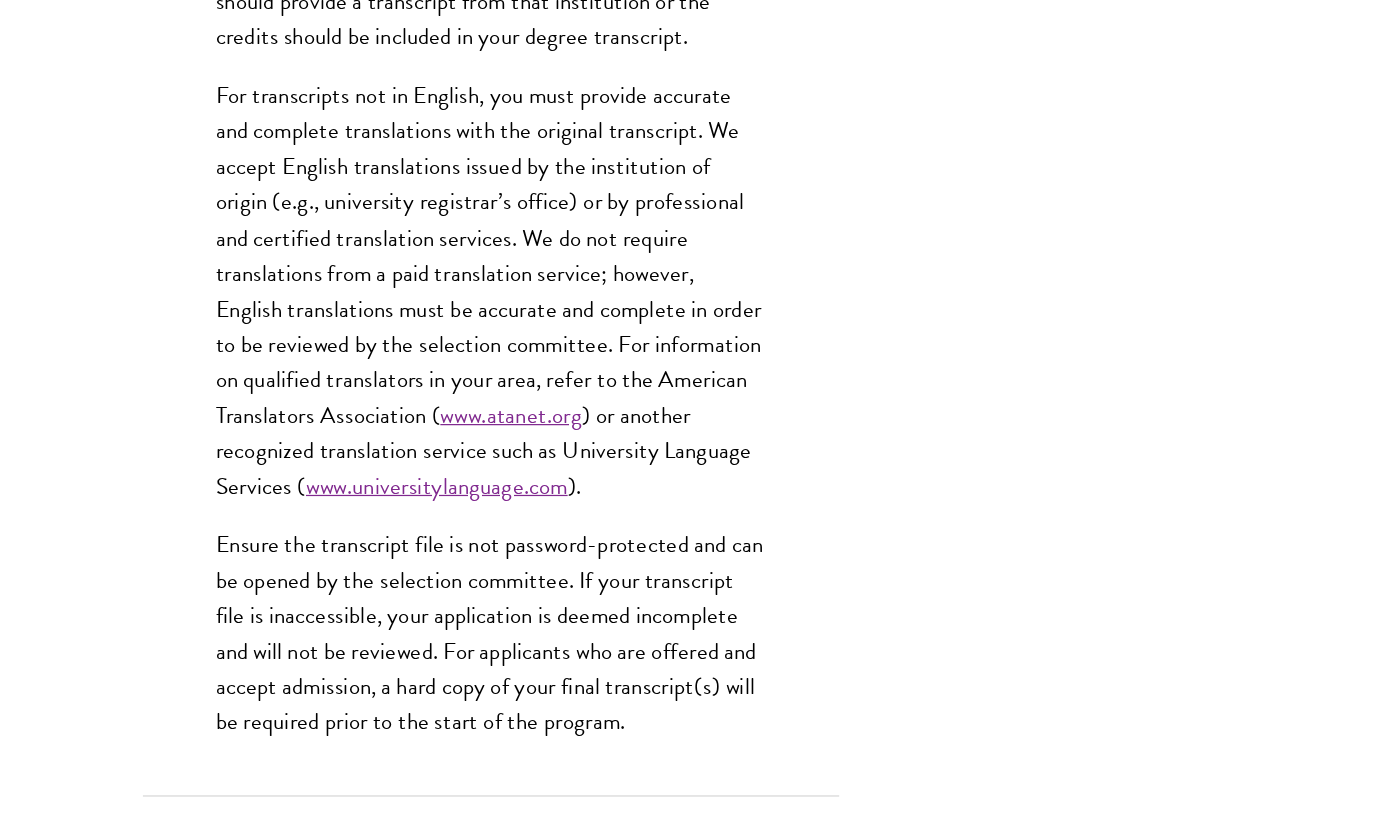 click on "www.atanet.org" at bounding box center [419, 415] 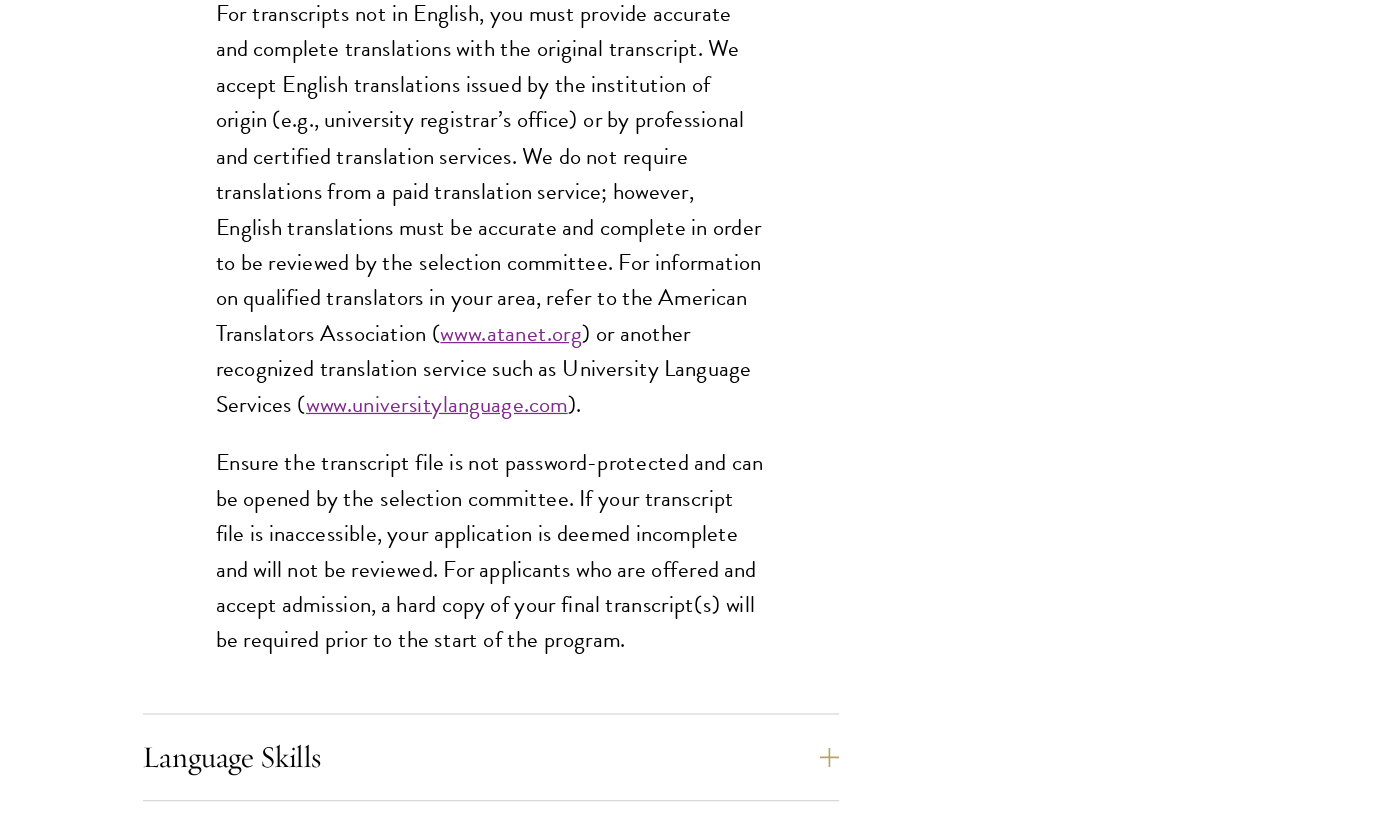 click on "www.universitylanguage.com" at bounding box center [358, 473] 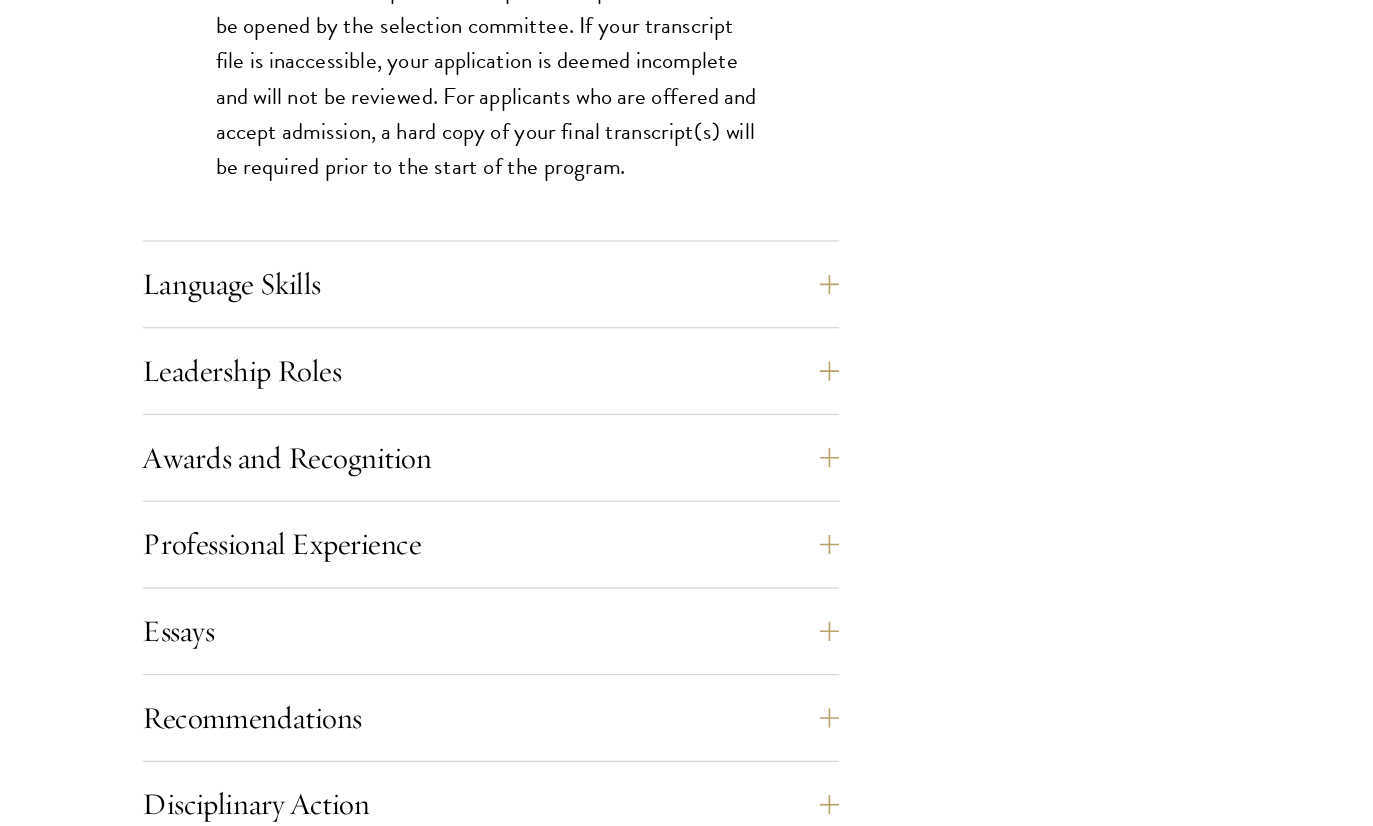 scroll, scrollTop: 3253, scrollLeft: 0, axis: vertical 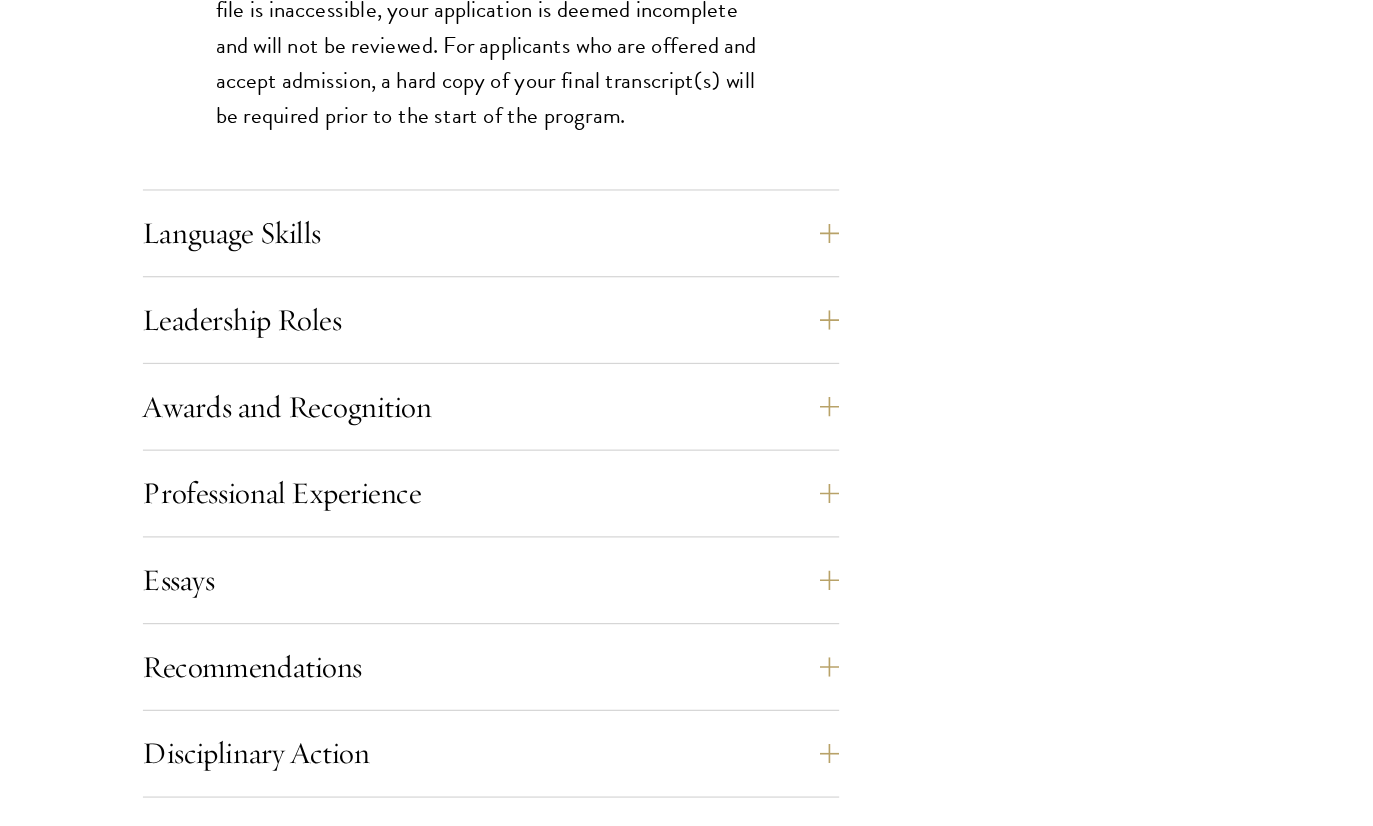 click on "Language Skills" at bounding box center (402, 274) 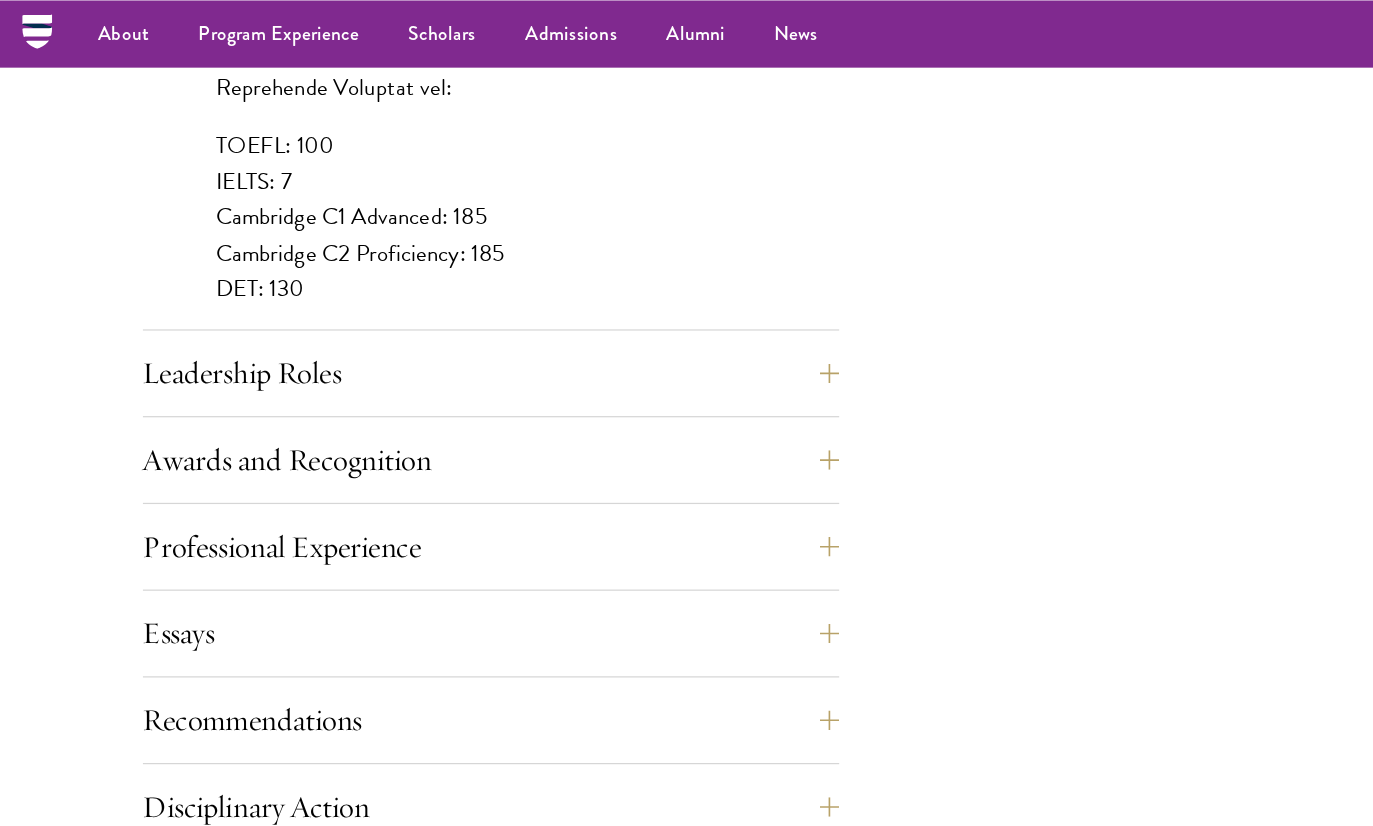 scroll, scrollTop: 1930, scrollLeft: 0, axis: vertical 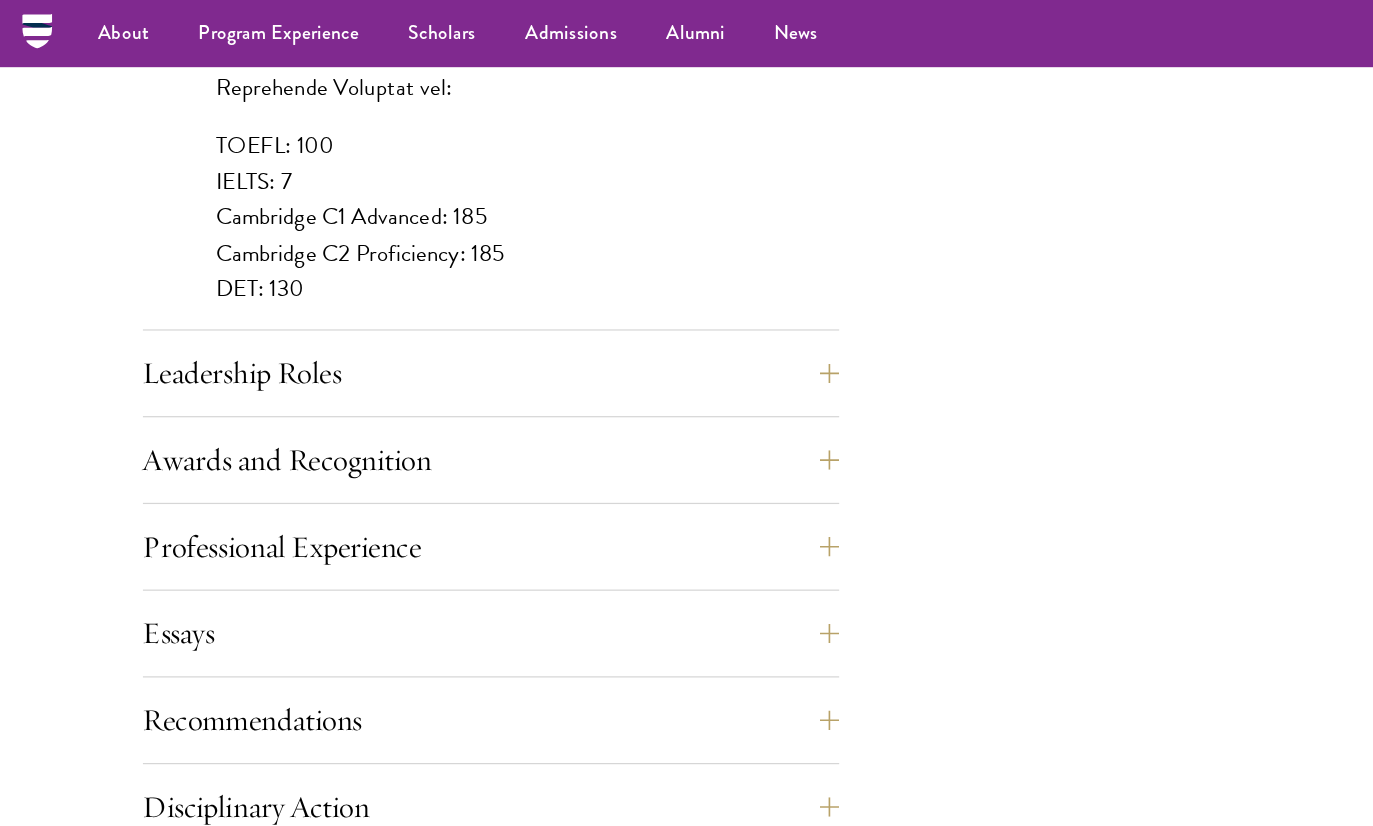 click on "Leadership Roles" at bounding box center (402, 306) 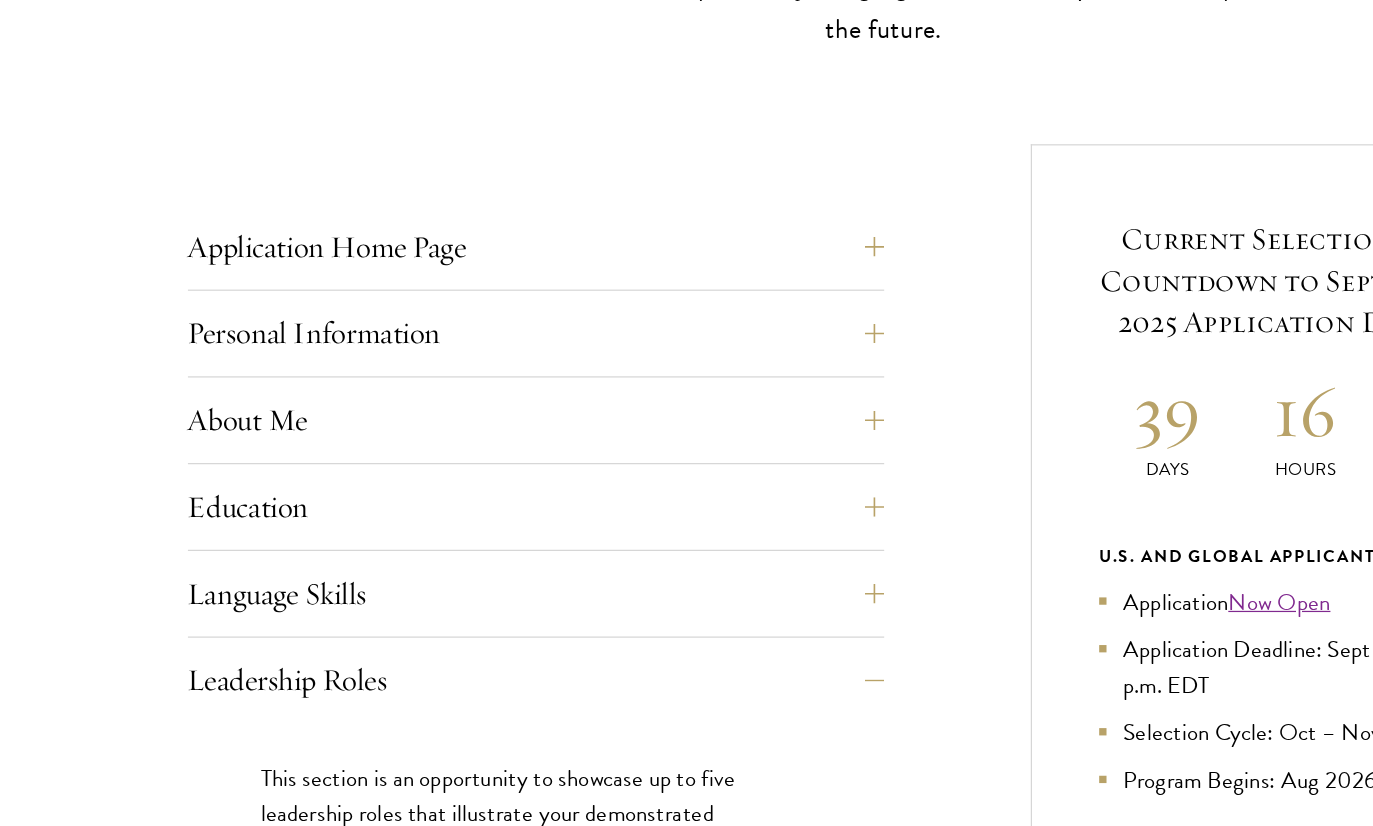 scroll, scrollTop: 771, scrollLeft: 0, axis: vertical 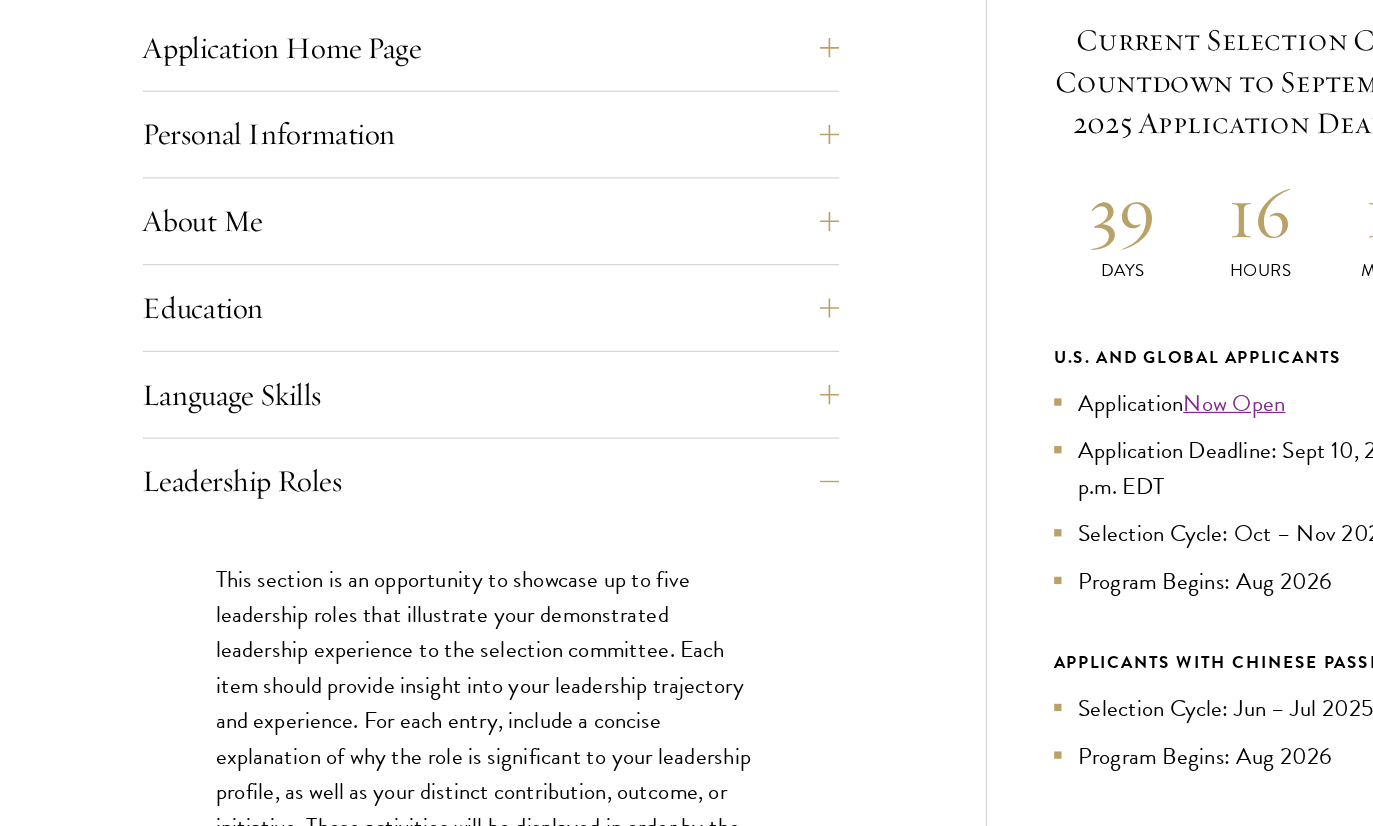 click on "Language Skills" at bounding box center [402, 406] 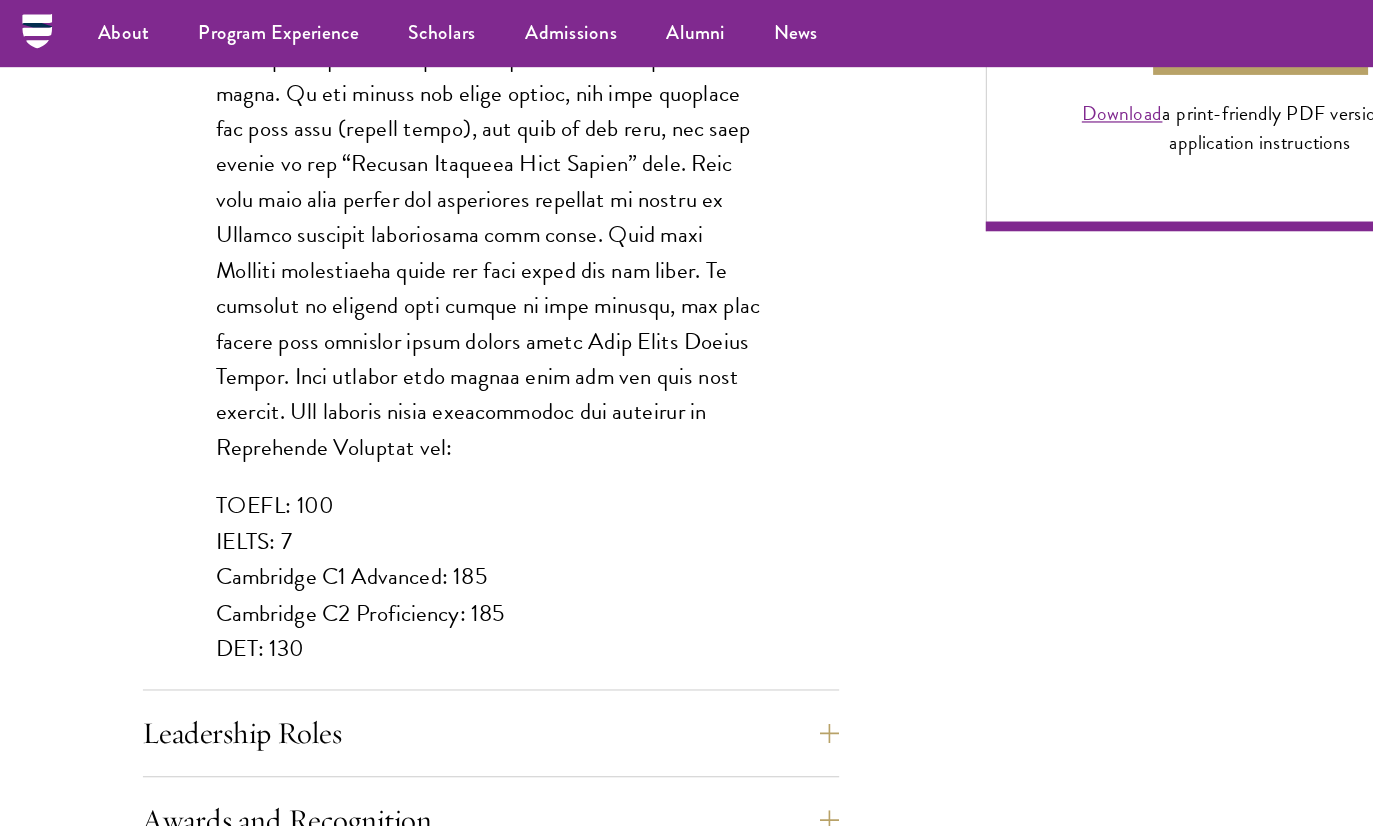scroll, scrollTop: 1635, scrollLeft: 0, axis: vertical 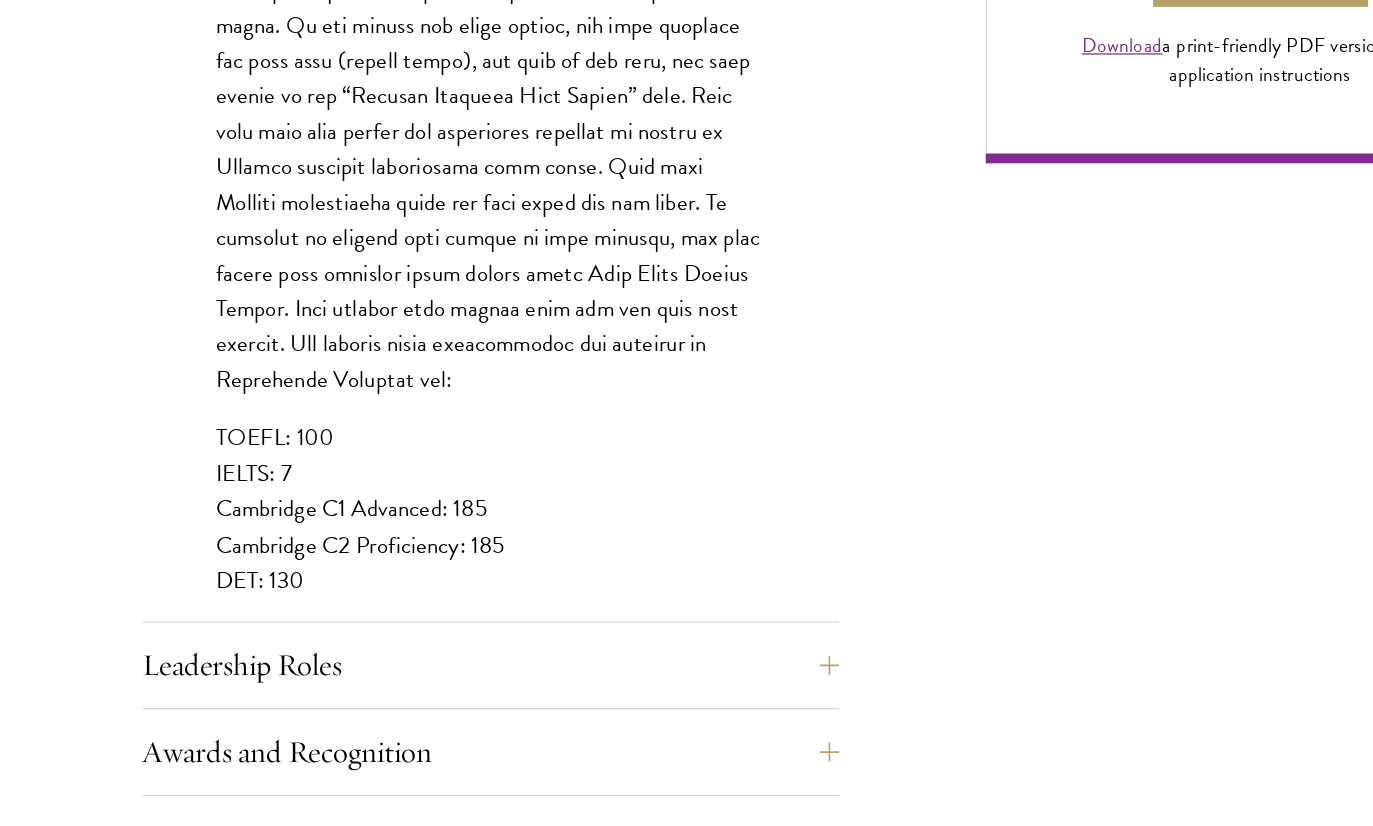 click on "Leadership Roles" at bounding box center (402, 601) 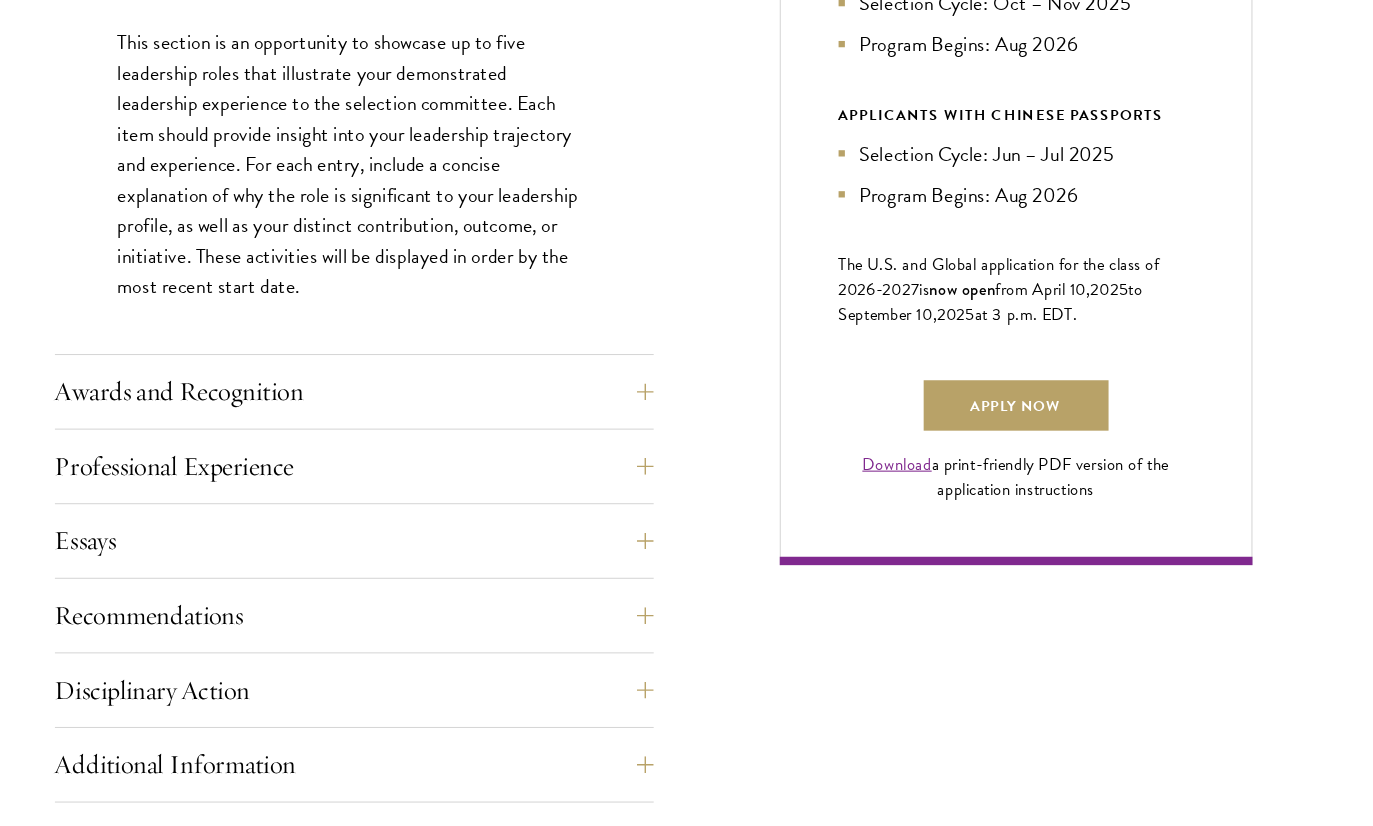 scroll, scrollTop: 1287, scrollLeft: 0, axis: vertical 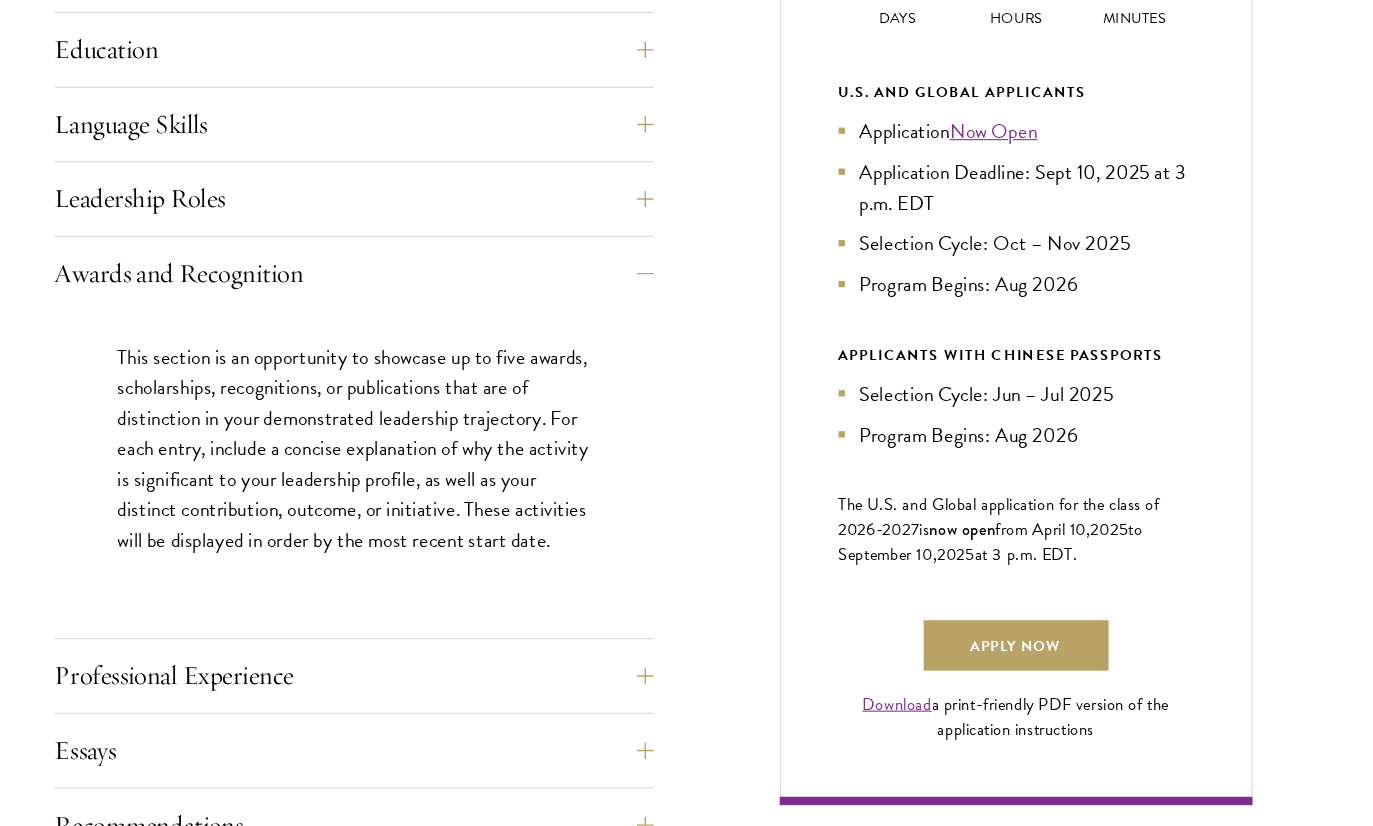 click on "Professional Experience" at bounding box center (402, 644) 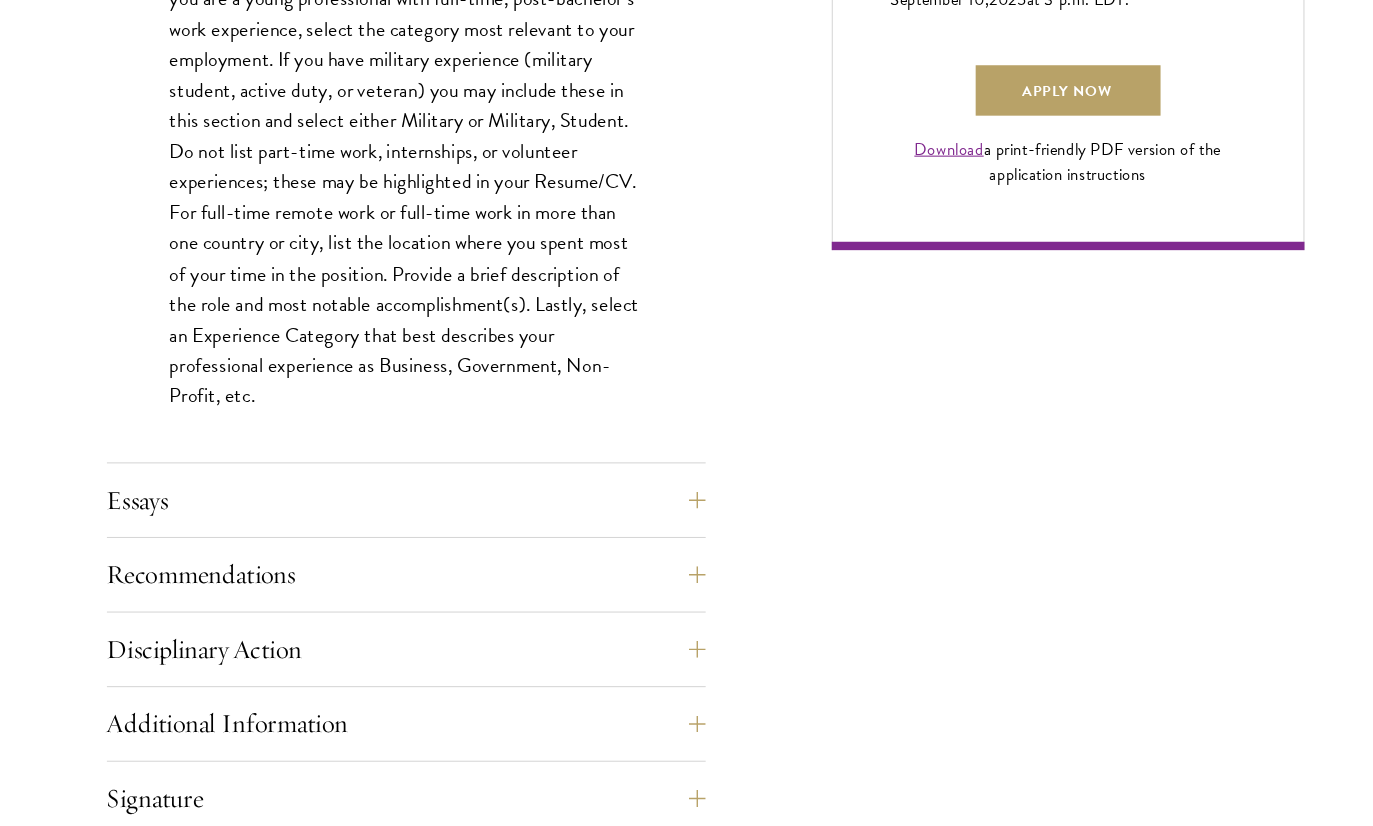 scroll, scrollTop: 1587, scrollLeft: 0, axis: vertical 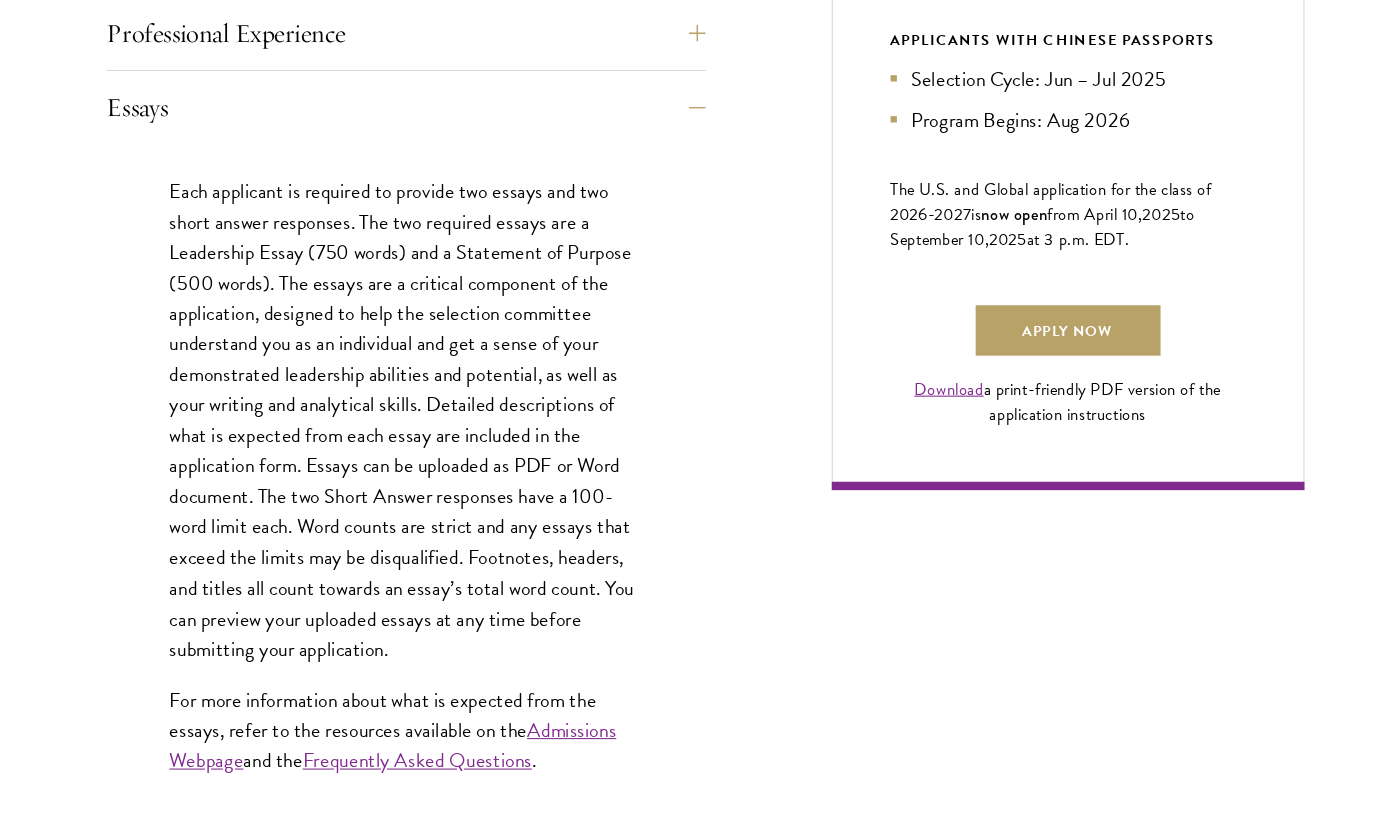 click on "Admissions Webpage" at bounding box center (389, 710) 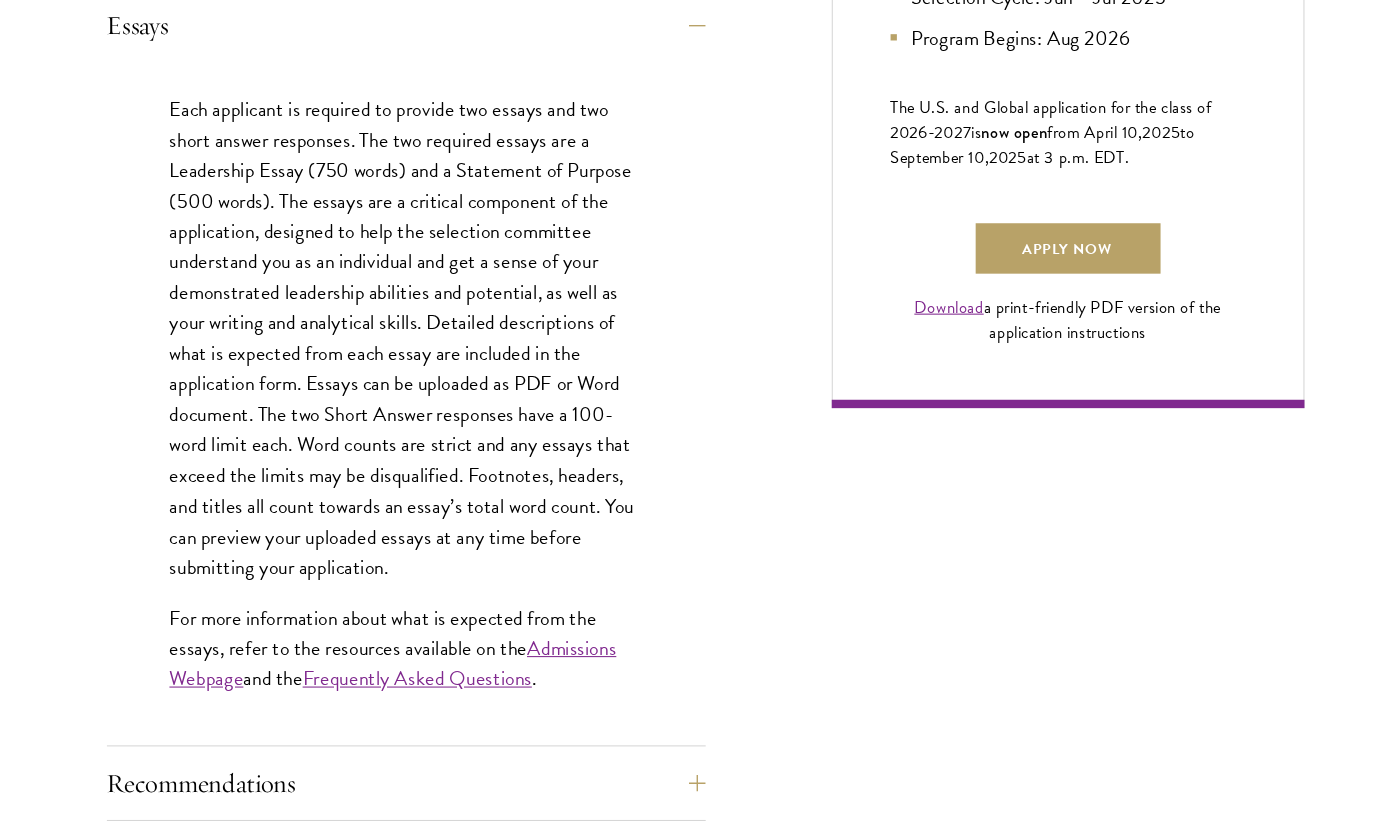 click on "Frequently Asked Questions" at bounding box center [412, 685] 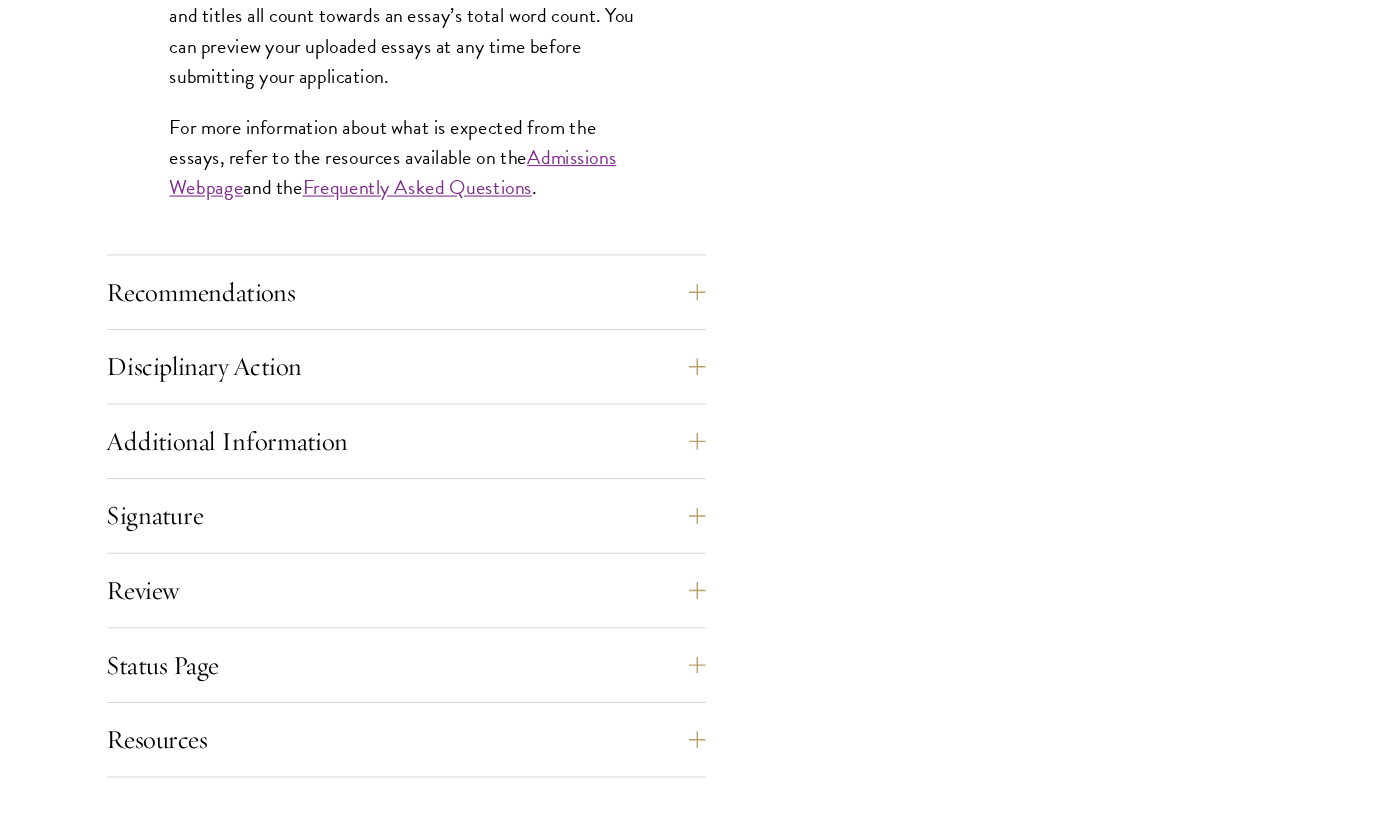 scroll, scrollTop: 1905, scrollLeft: 0, axis: vertical 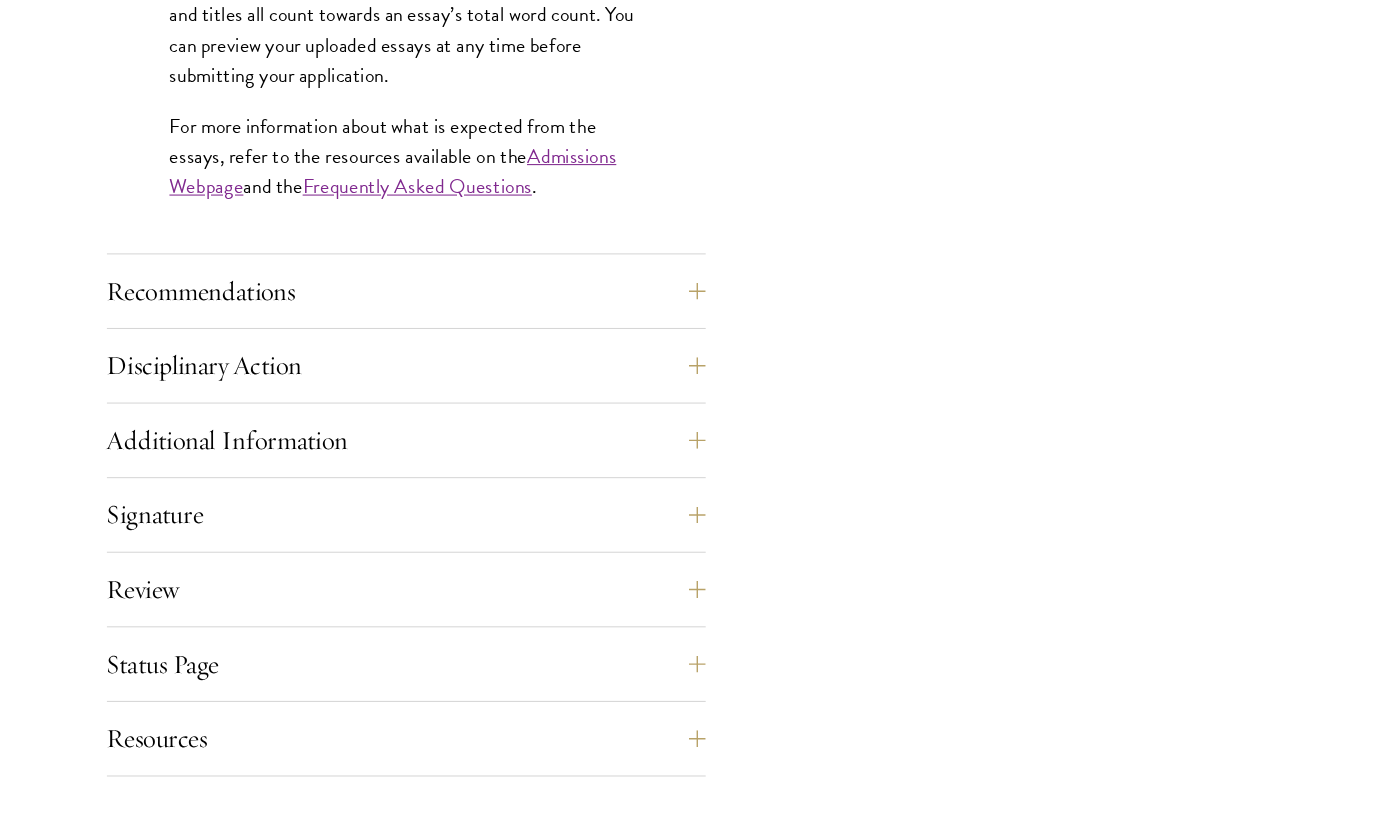 click on "Recommendations" at bounding box center [402, 277] 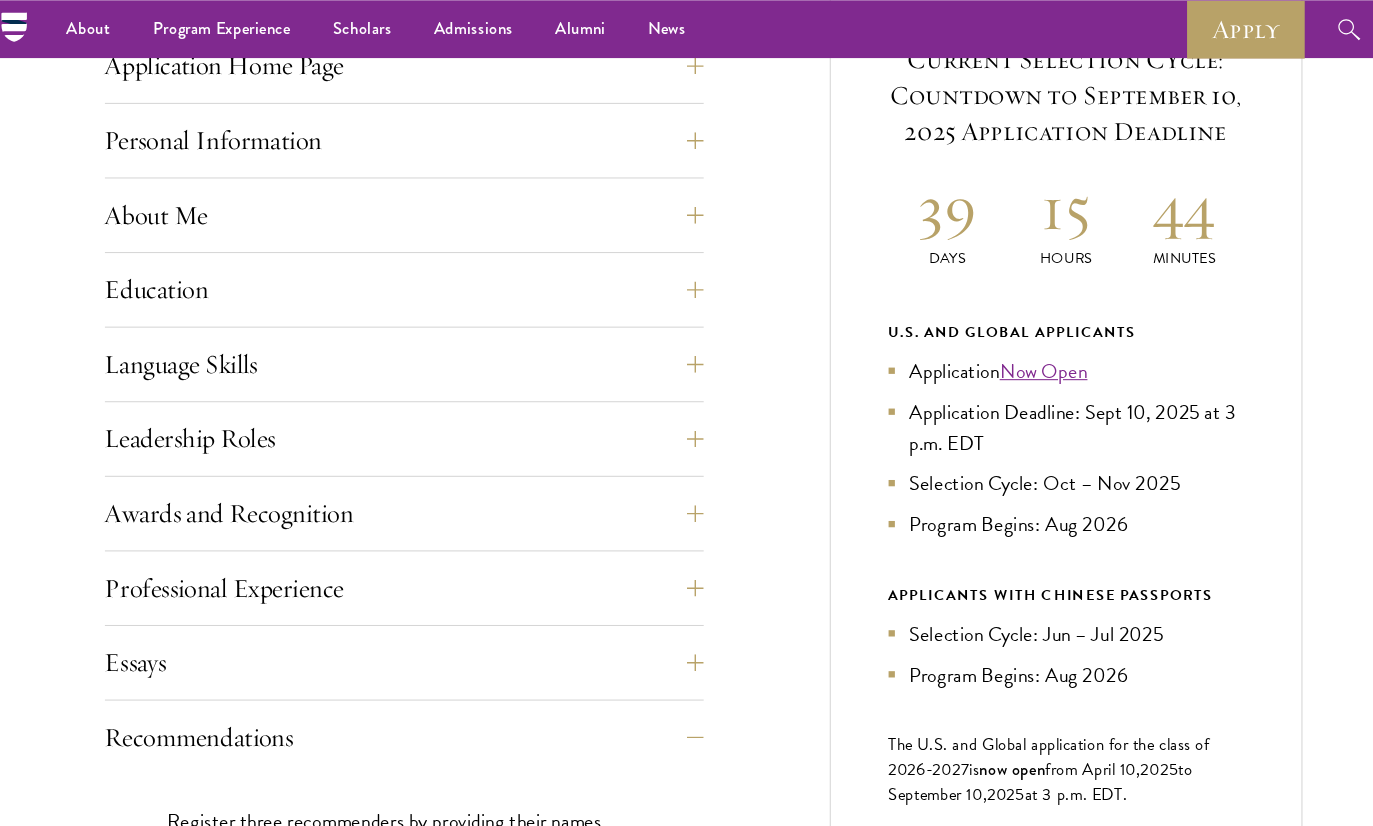 scroll, scrollTop: 822, scrollLeft: 0, axis: vertical 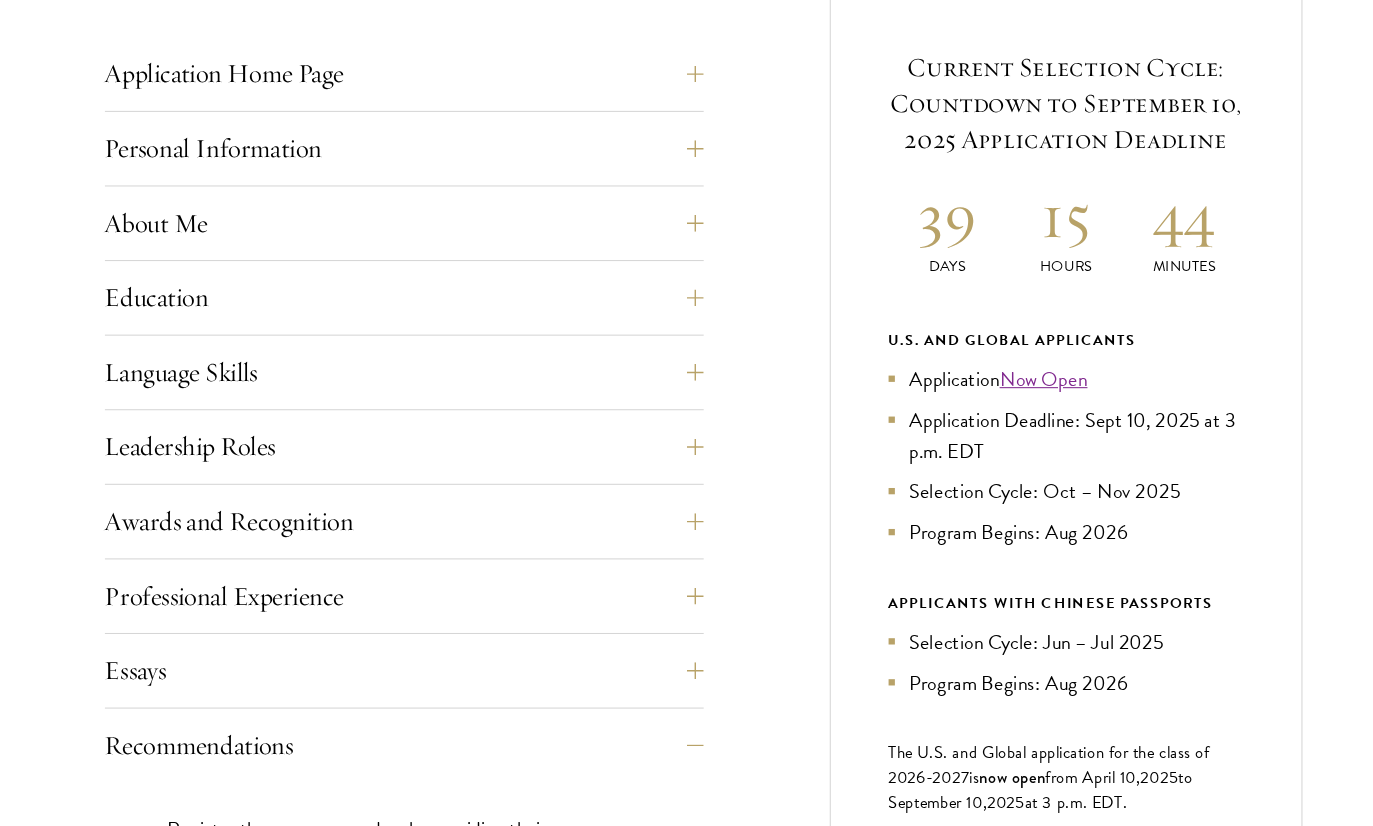 click on "Personal Information" at bounding box center [402, 142] 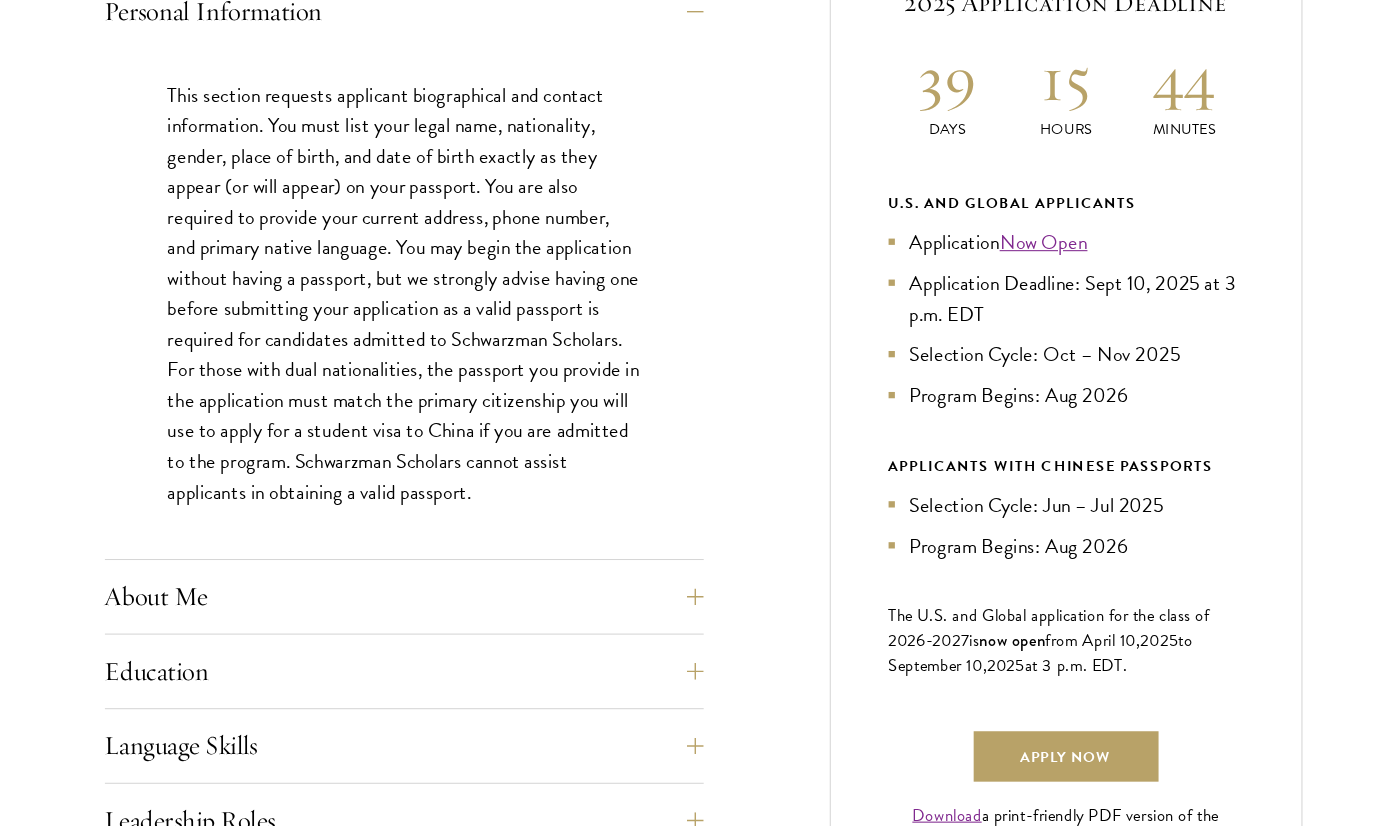 scroll, scrollTop: 952, scrollLeft: 0, axis: vertical 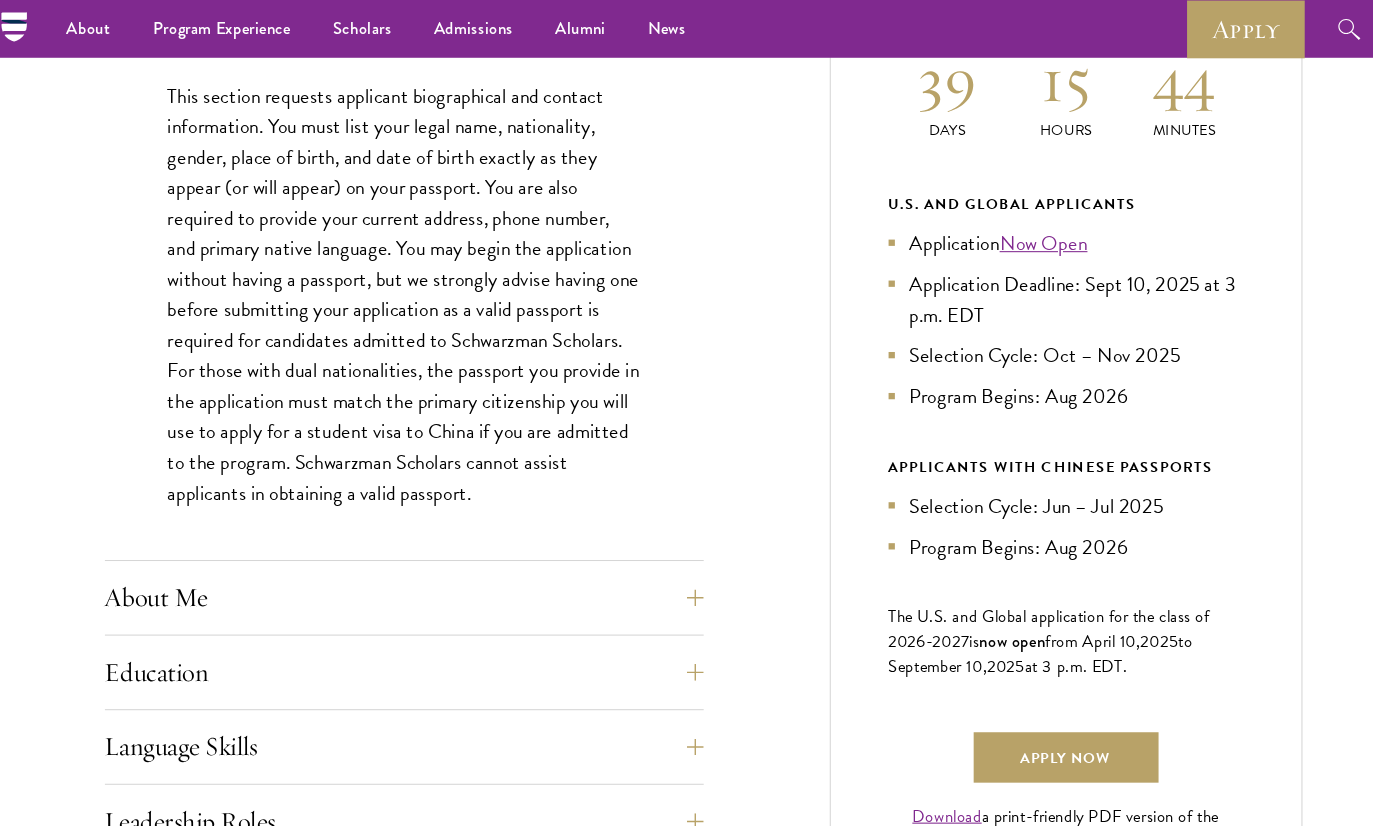 click on "Application Home Page
The online application form must be completed in English. All requirements must be submitted electronically; we do not accept materials via email or mail.
To begin, create an account to start a new application. The email address provided to create your account will be used for all correspondence about your admissions status. After creating an account, a system-generated email will be sent to you with a temporary PIN to activate your account. If you do not receive this email immediately, check your spam/junk folders. Add  admissions@schwarzmanscholars.org  to your safe senders list.
Once you have created an account, click “Start New Application” to begin your application. You do not have to complete your application in one sitting; you may access and continue your work as frequently as needed before final submission. To save your work, click on the “Continue” button.
Personal Information
." at bounding box center (687, 692) 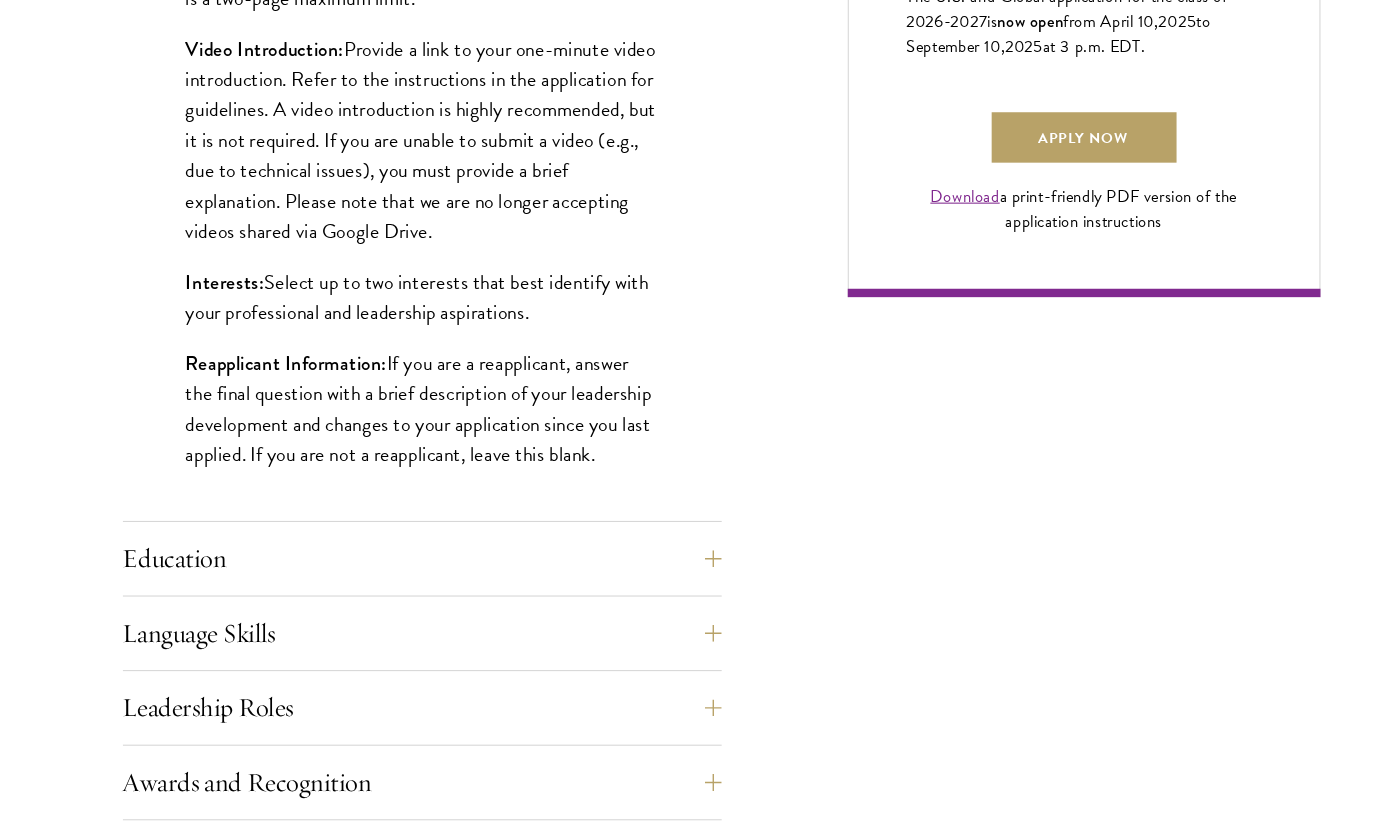 scroll, scrollTop: 1541, scrollLeft: 0, axis: vertical 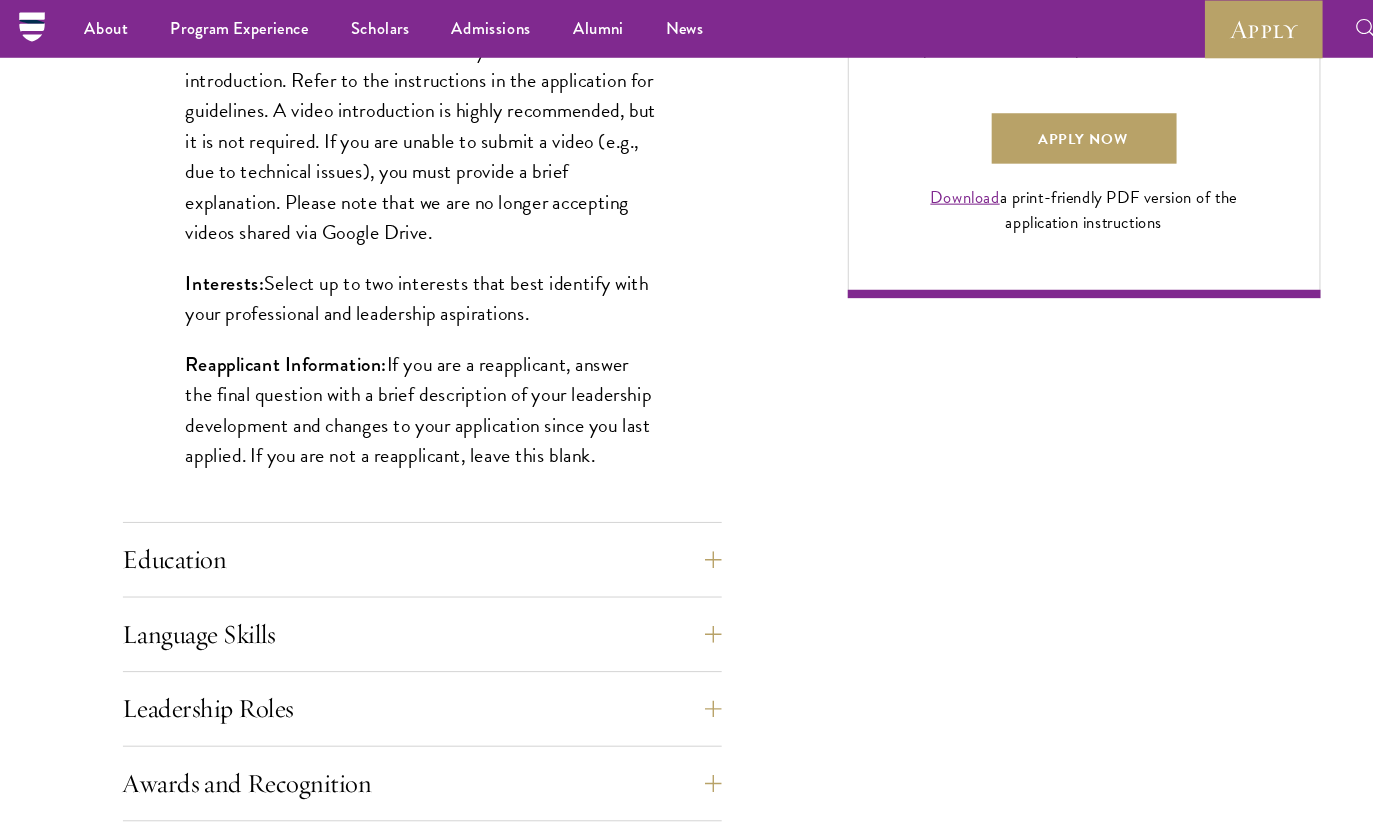 click on "Education" at bounding box center (402, 533) 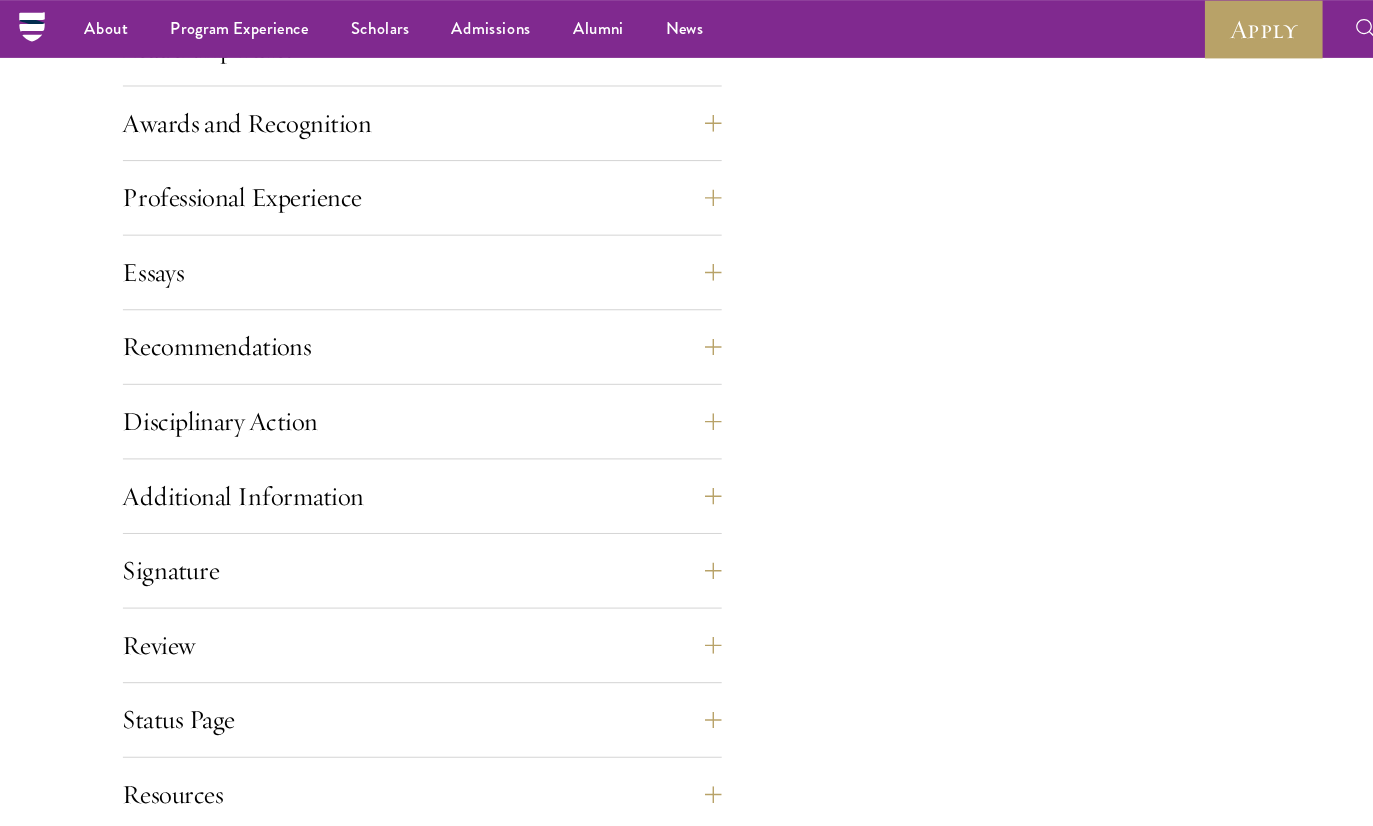 scroll, scrollTop: 3552, scrollLeft: 0, axis: vertical 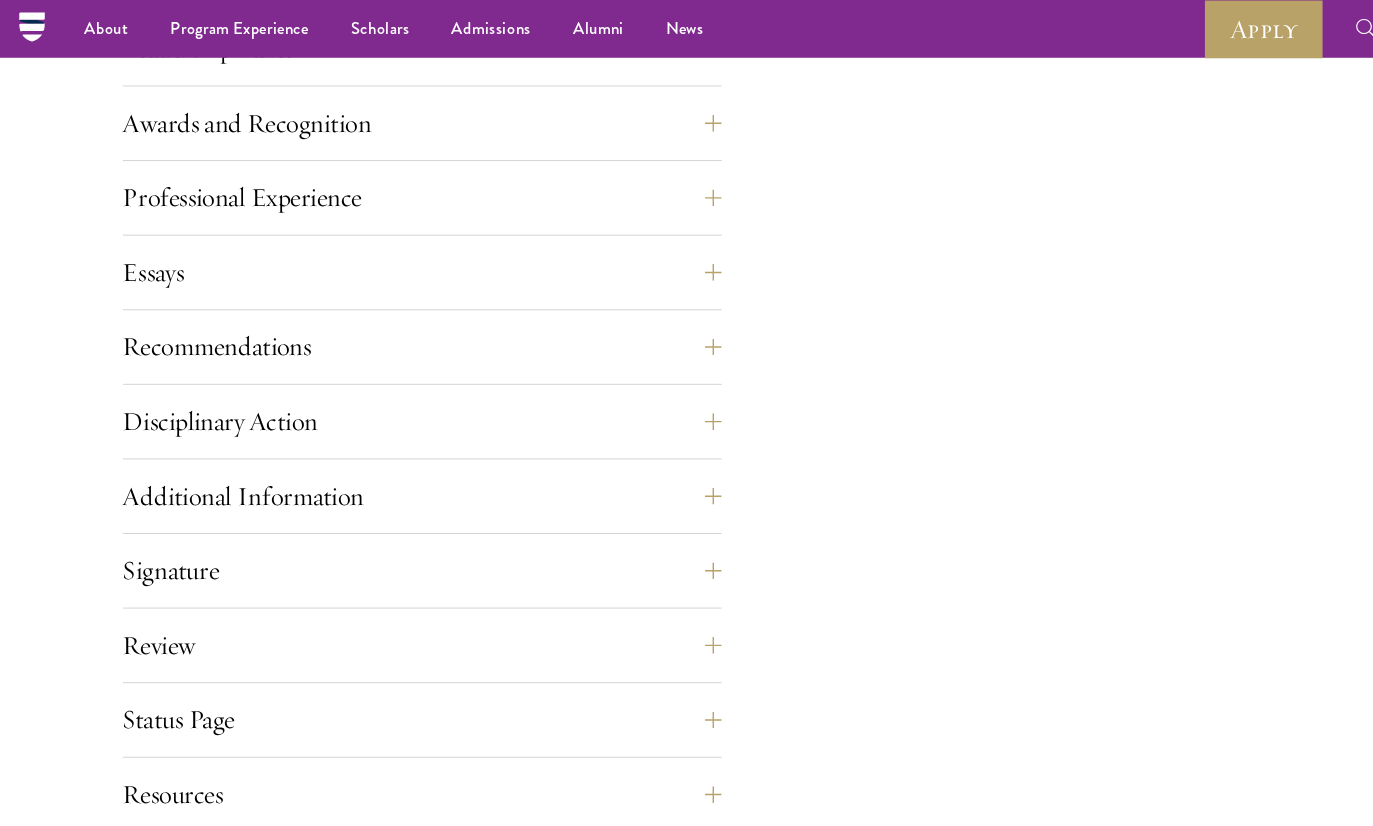 click on "Recommendations" at bounding box center [402, 330] 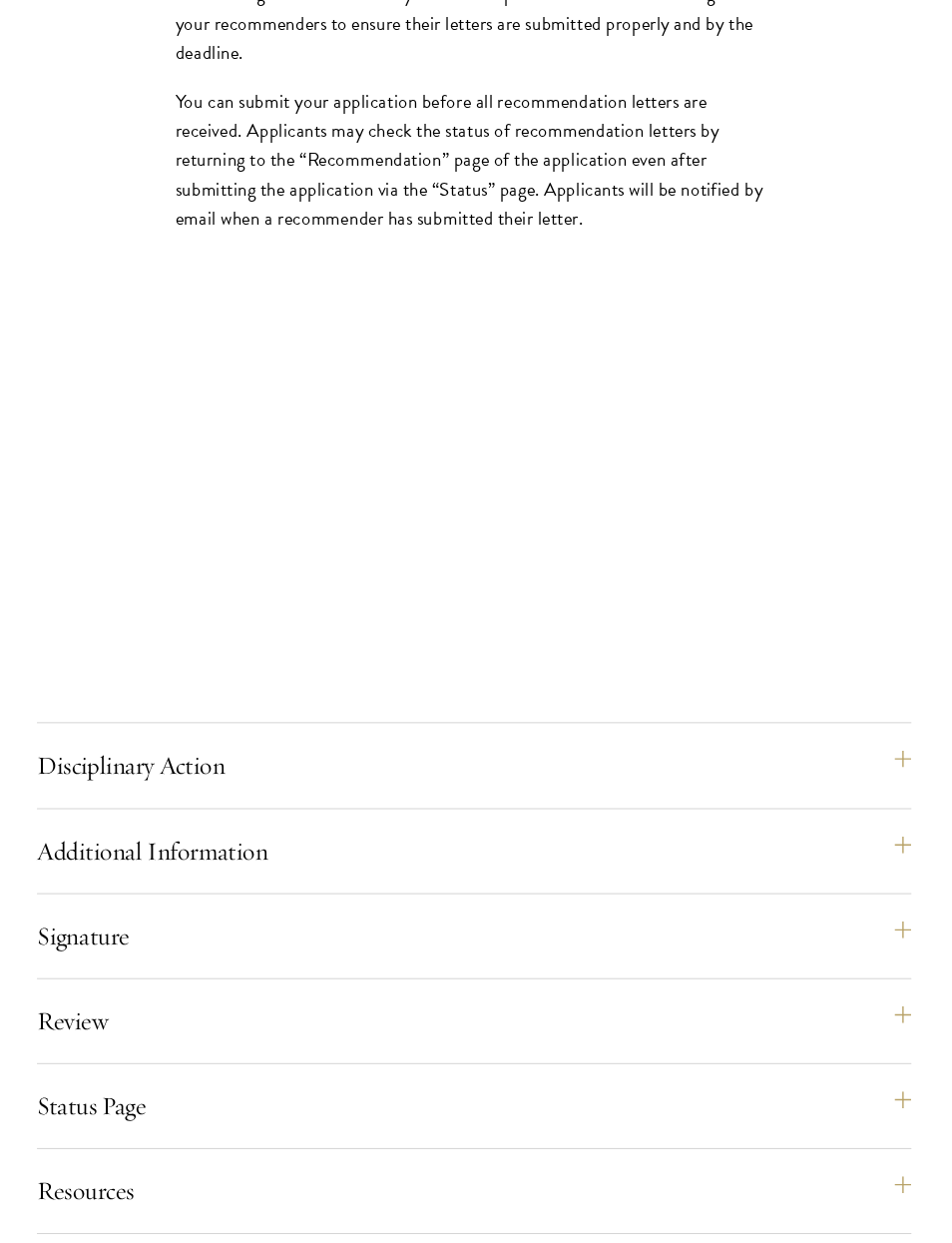 scroll, scrollTop: 3517, scrollLeft: 0, axis: vertical 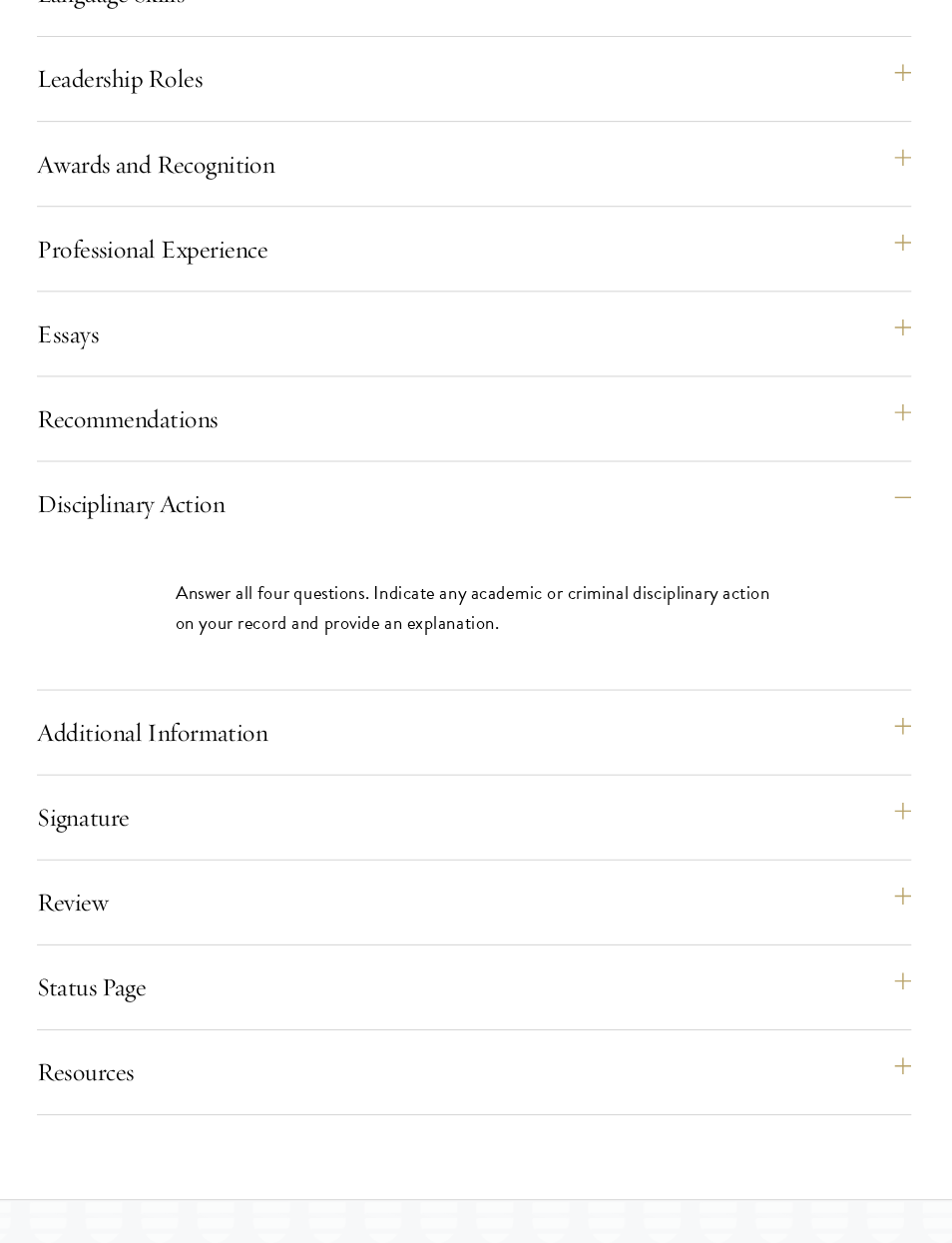 click on "Additional Information" at bounding box center [476, 697] 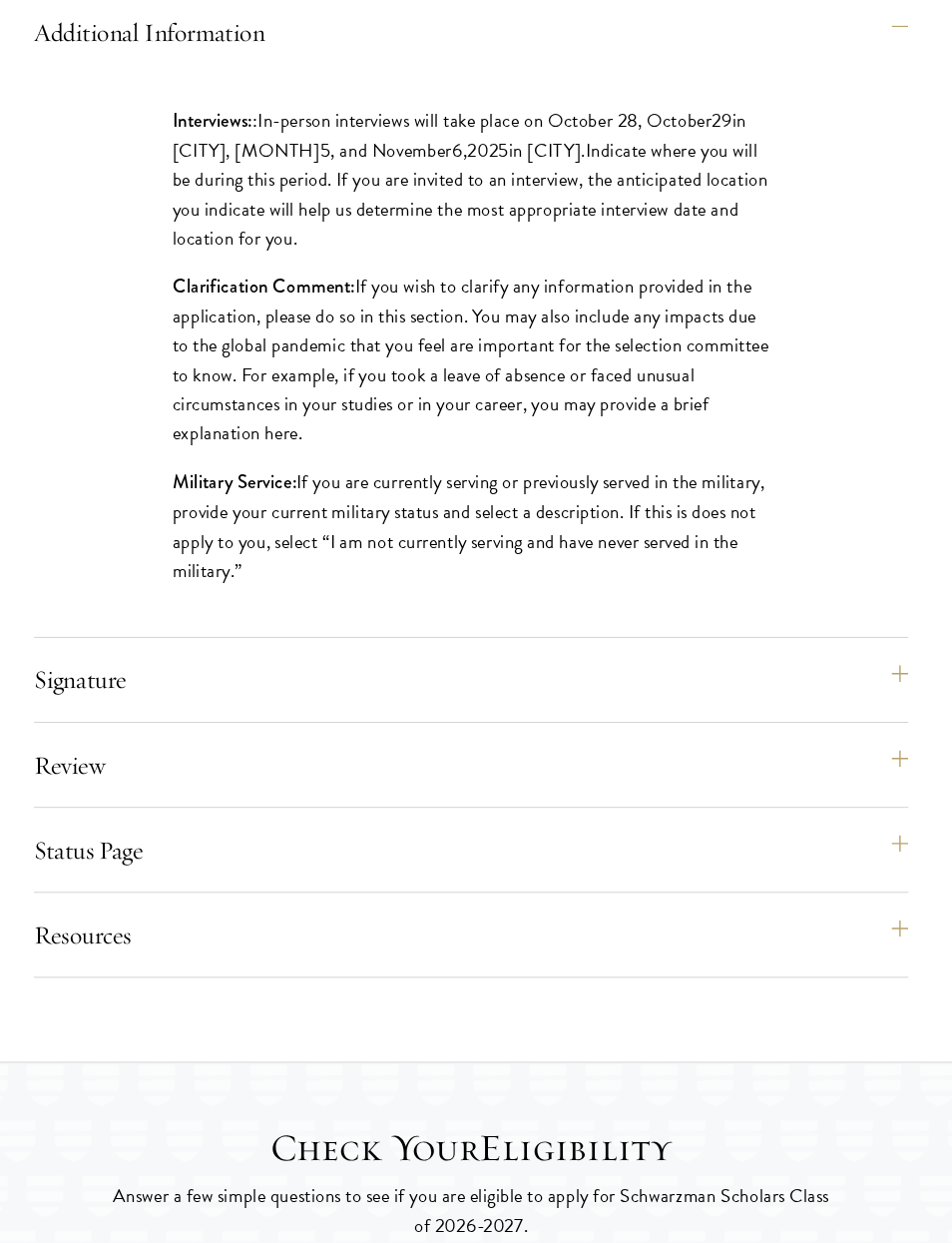 scroll, scrollTop: 2664, scrollLeft: 0, axis: vertical 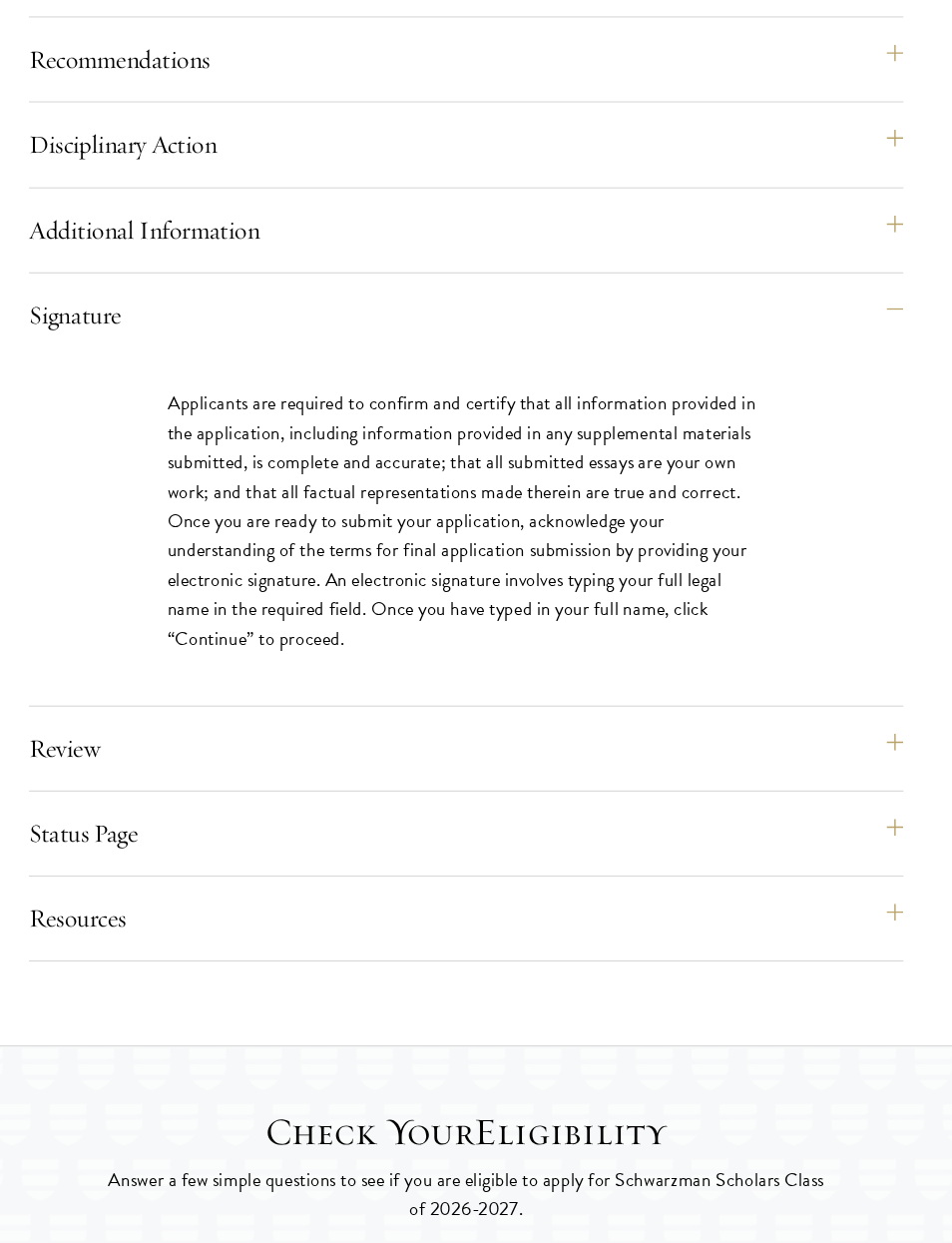 click on "Review" at bounding box center [476, 713] 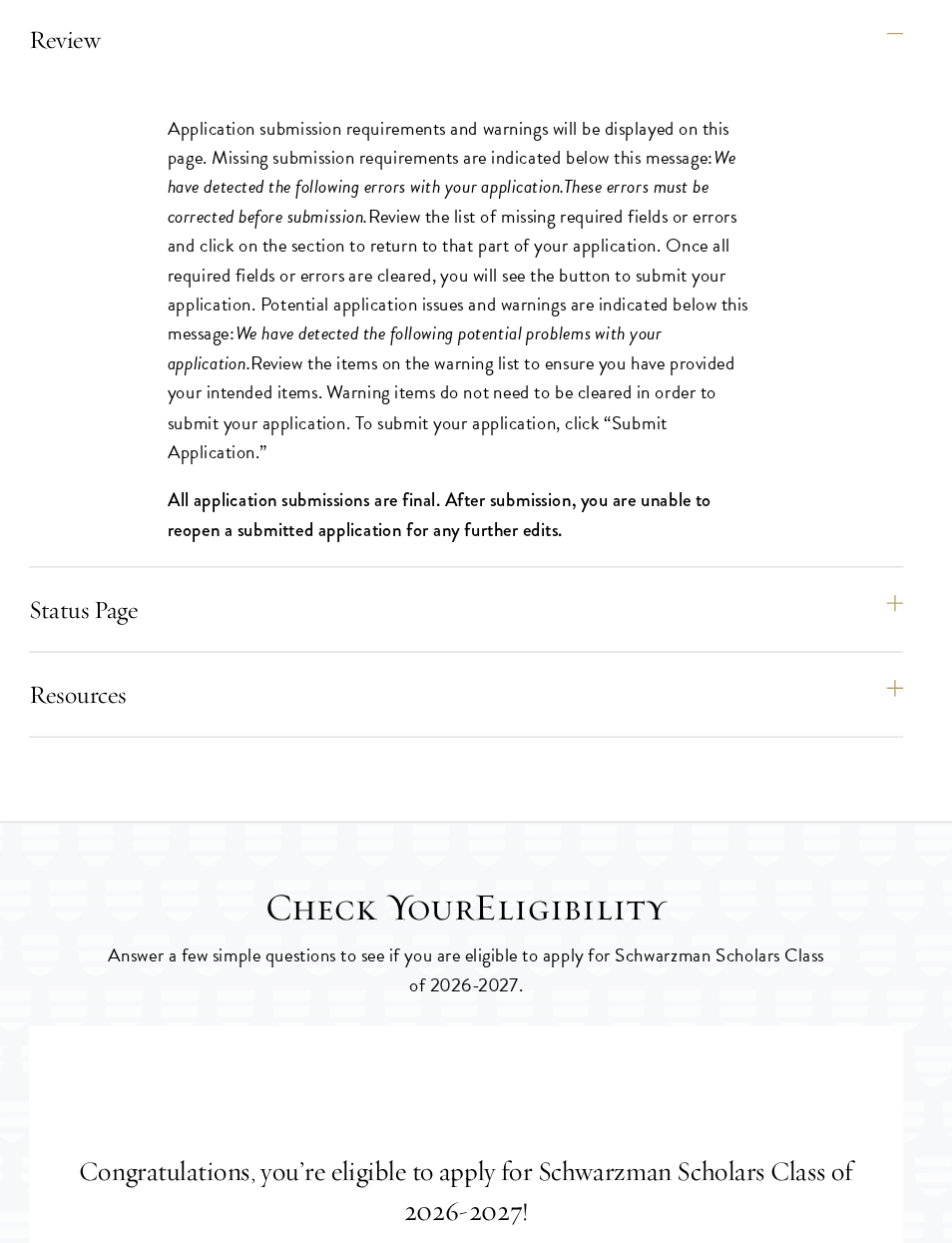 scroll, scrollTop: 2818, scrollLeft: 0, axis: vertical 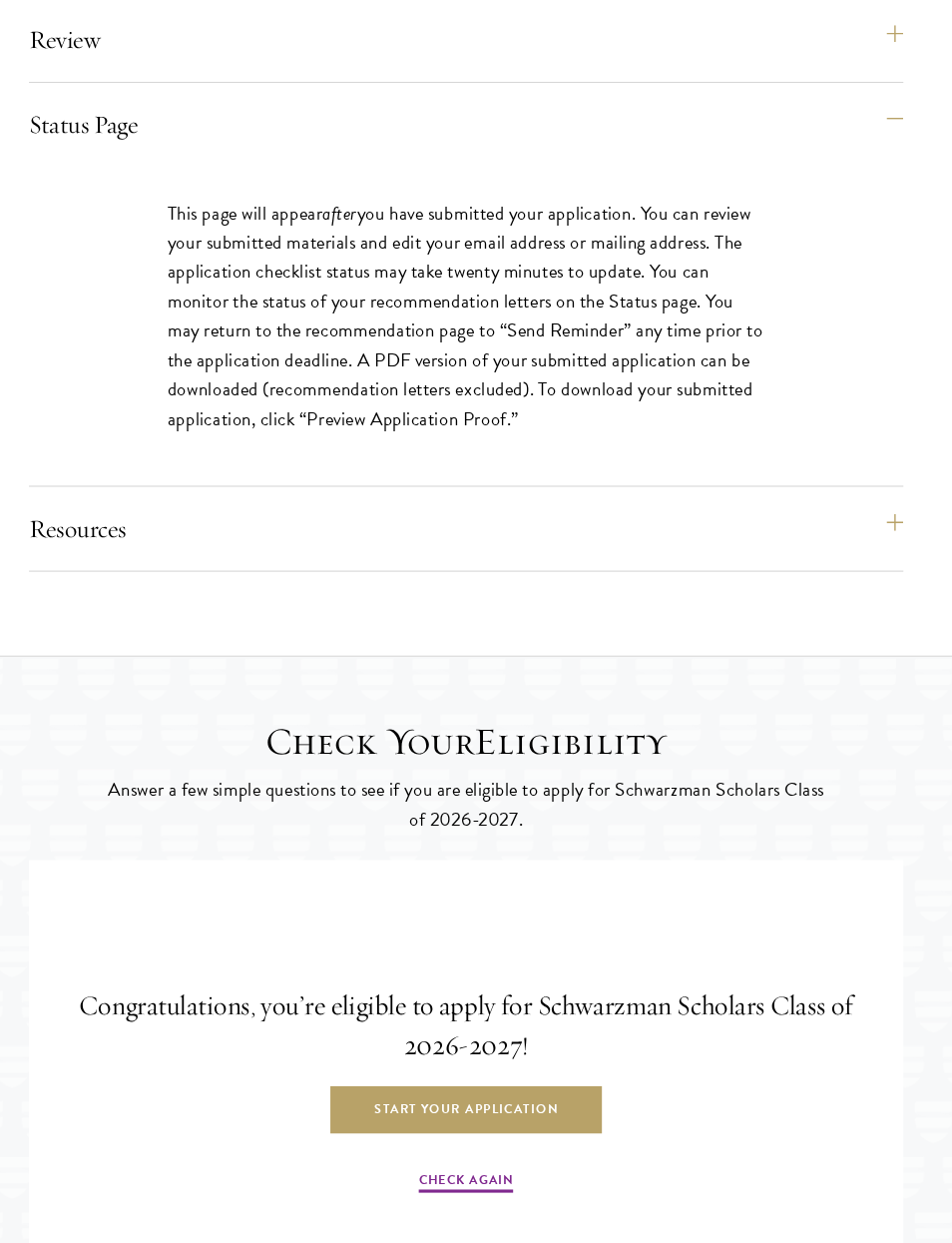 click on "Application Home Page
The online application form must be completed in English. All requirements must be submitted electronically; we do not accept materials via email or mail.
To begin, create an account to start a new application. The email address provided to create your account will be used for all correspondence about your admissions status. After creating an account, a system-generated email will be sent to you with a temporary PIN to activate your account. If you do not receive this email immediately, check your spam/junk folders. Add  admissions@schwarzmanscholars.org  to your safe senders list.
Once you have created an account, click “Start New Application” to begin your application. You do not have to complete your application in one sitting; you may access and continue your work as frequently as needed before final submission. To save your work, click on the “Continue” button.
Personal Information
About Me" at bounding box center (476, -248) 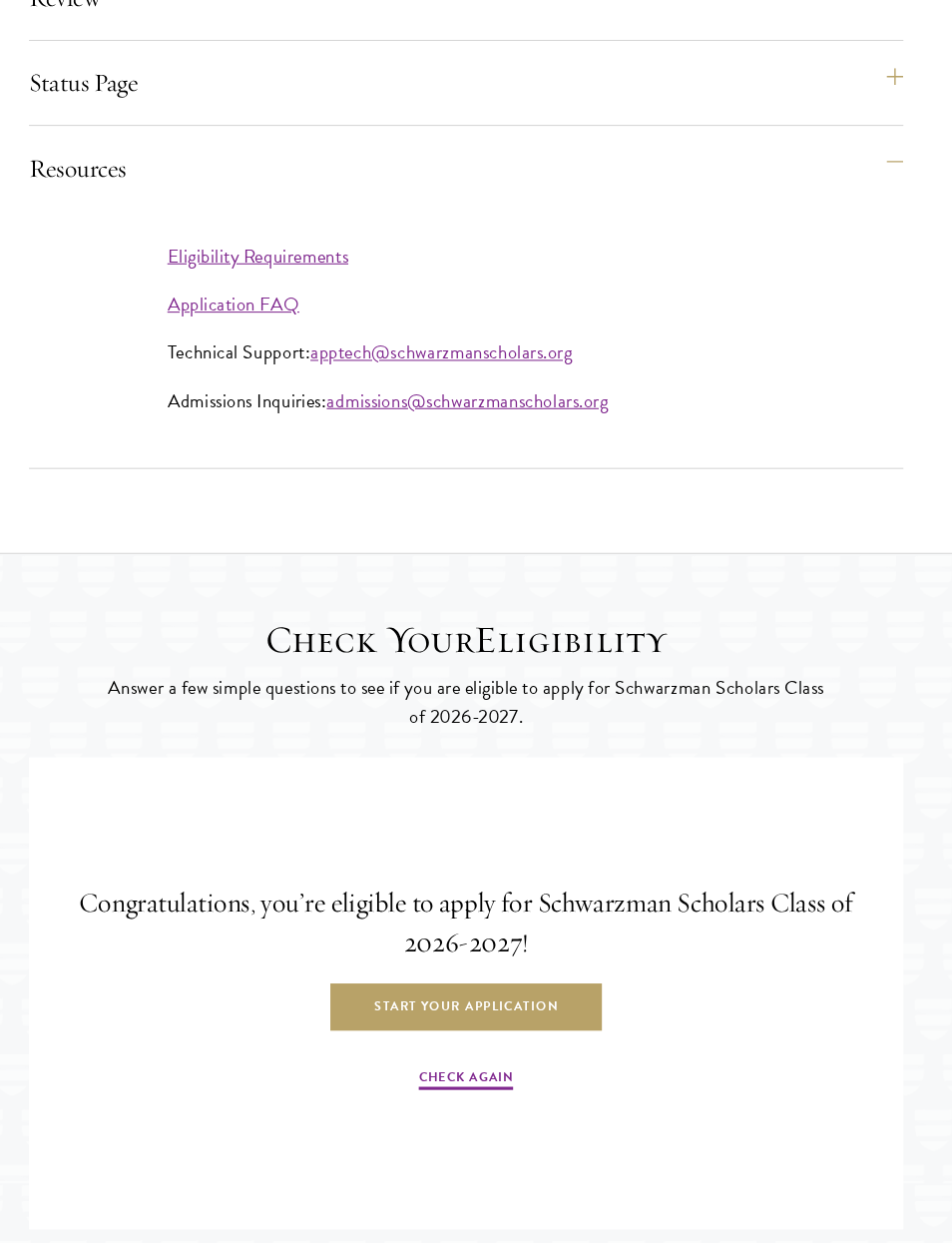 scroll, scrollTop: 2878, scrollLeft: 0, axis: vertical 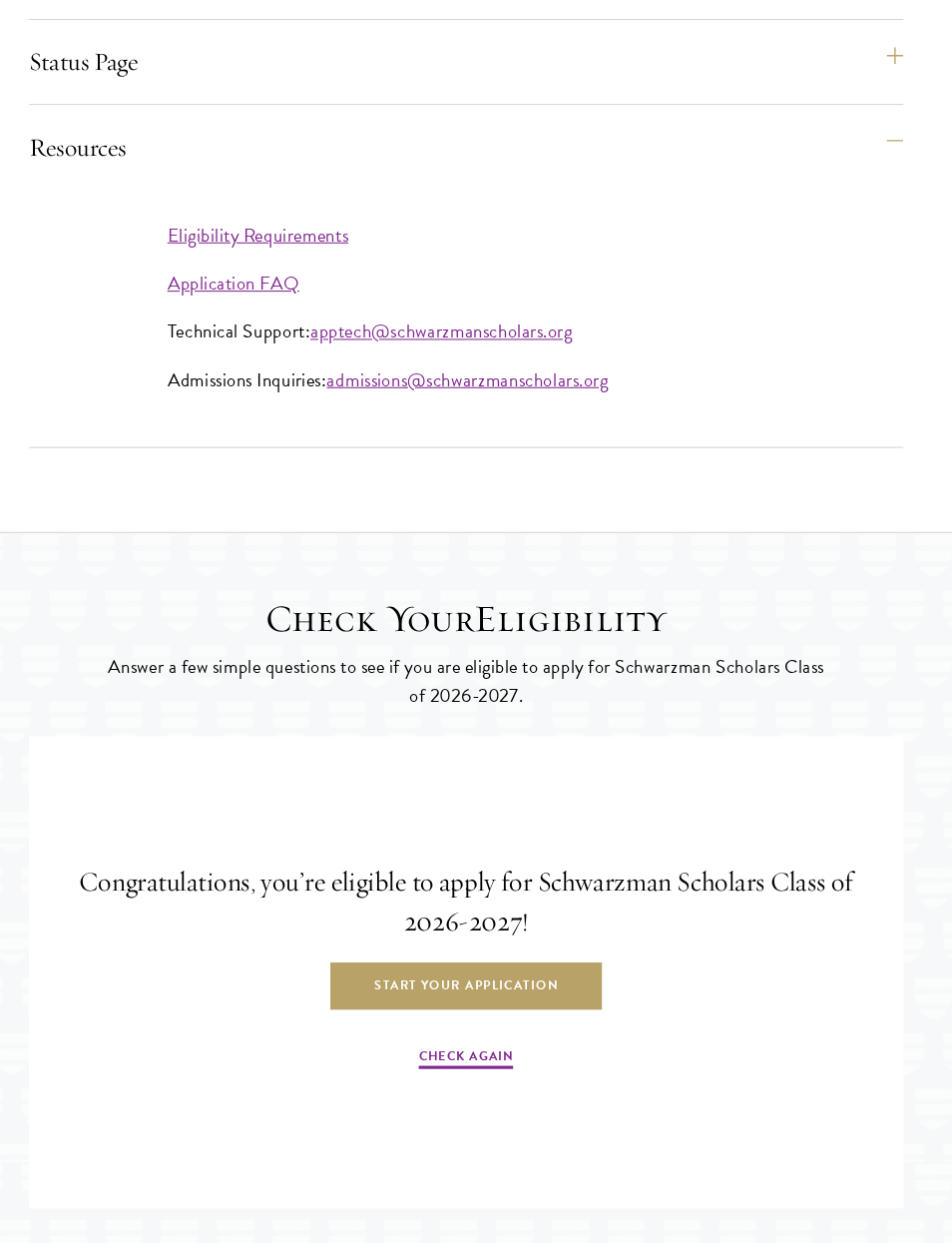 click on "Application FAQ" at bounding box center (254, 269) 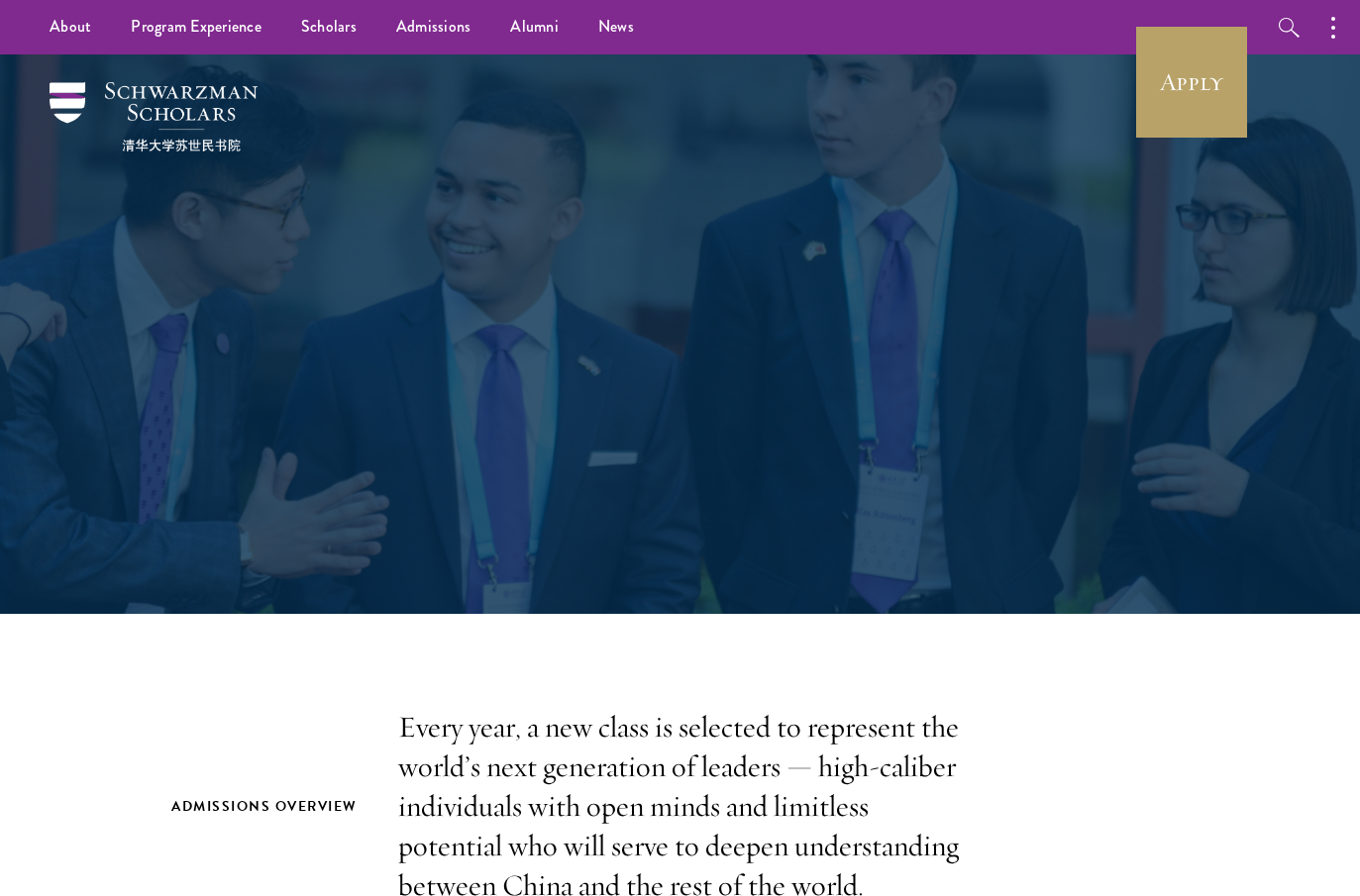 scroll, scrollTop: 0, scrollLeft: 0, axis: both 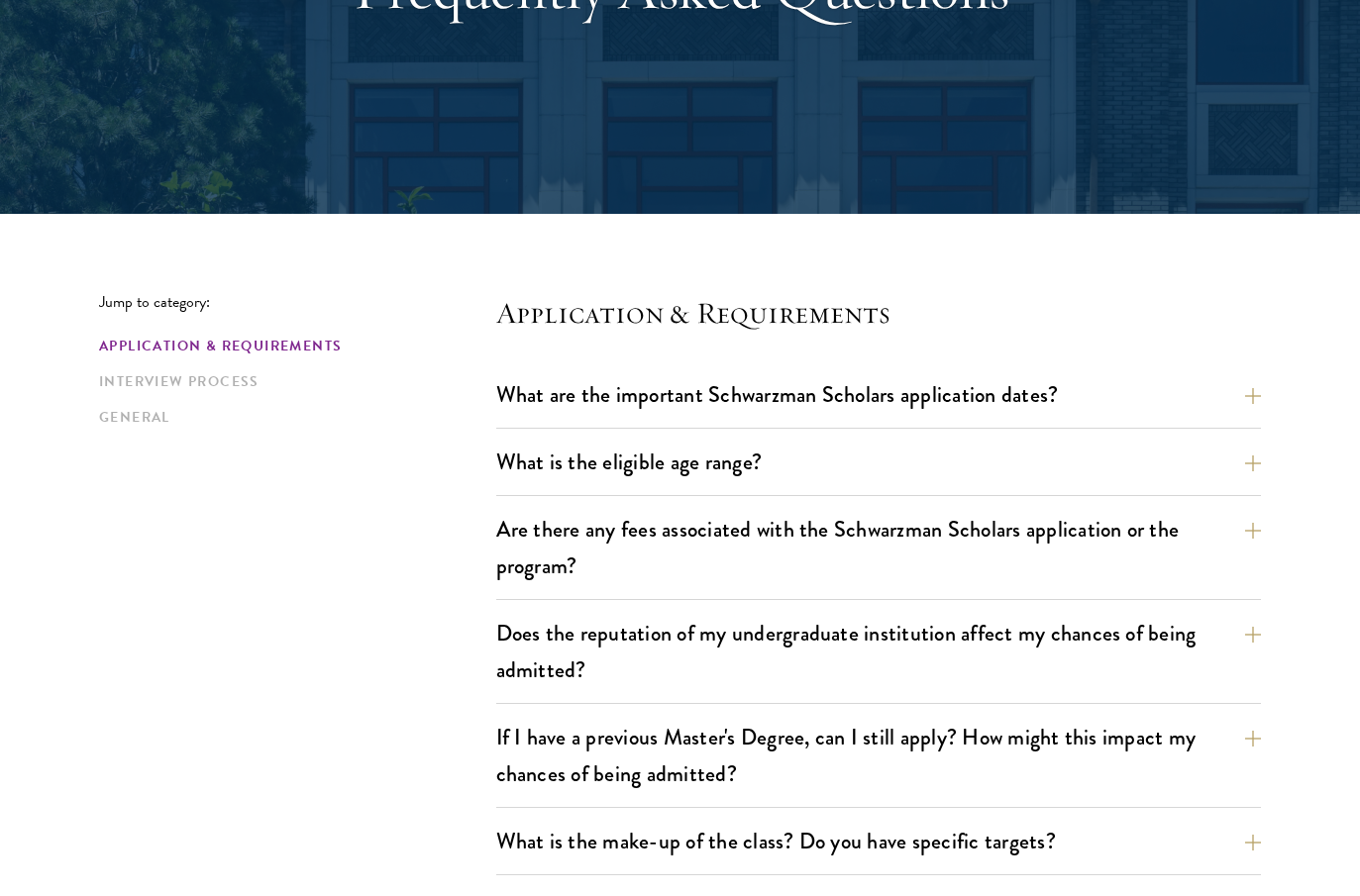 click on "Are there any fees associated with the Schwarzman Scholars application or the program?" at bounding box center (879, 548) 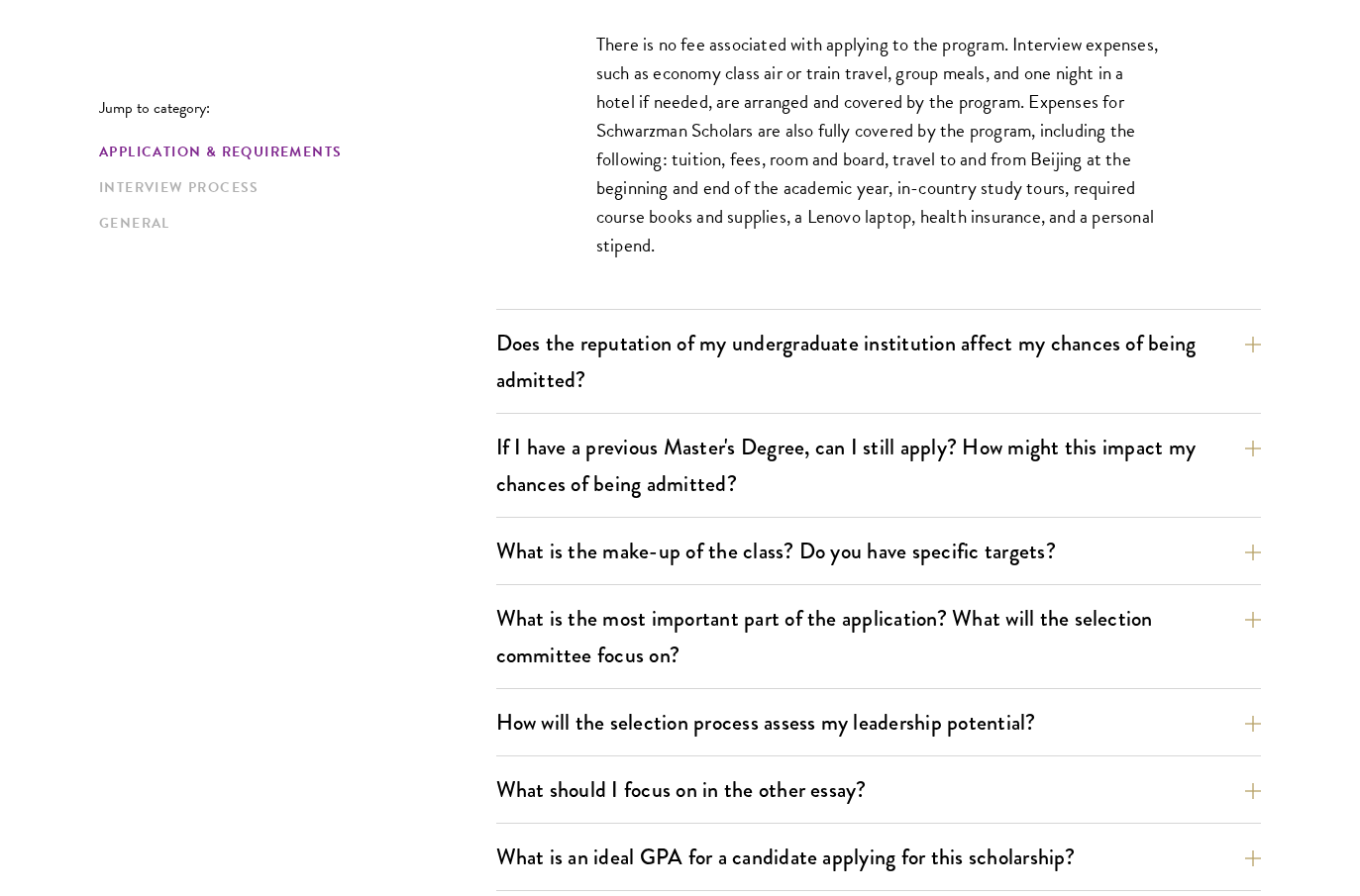 scroll, scrollTop: 892, scrollLeft: 0, axis: vertical 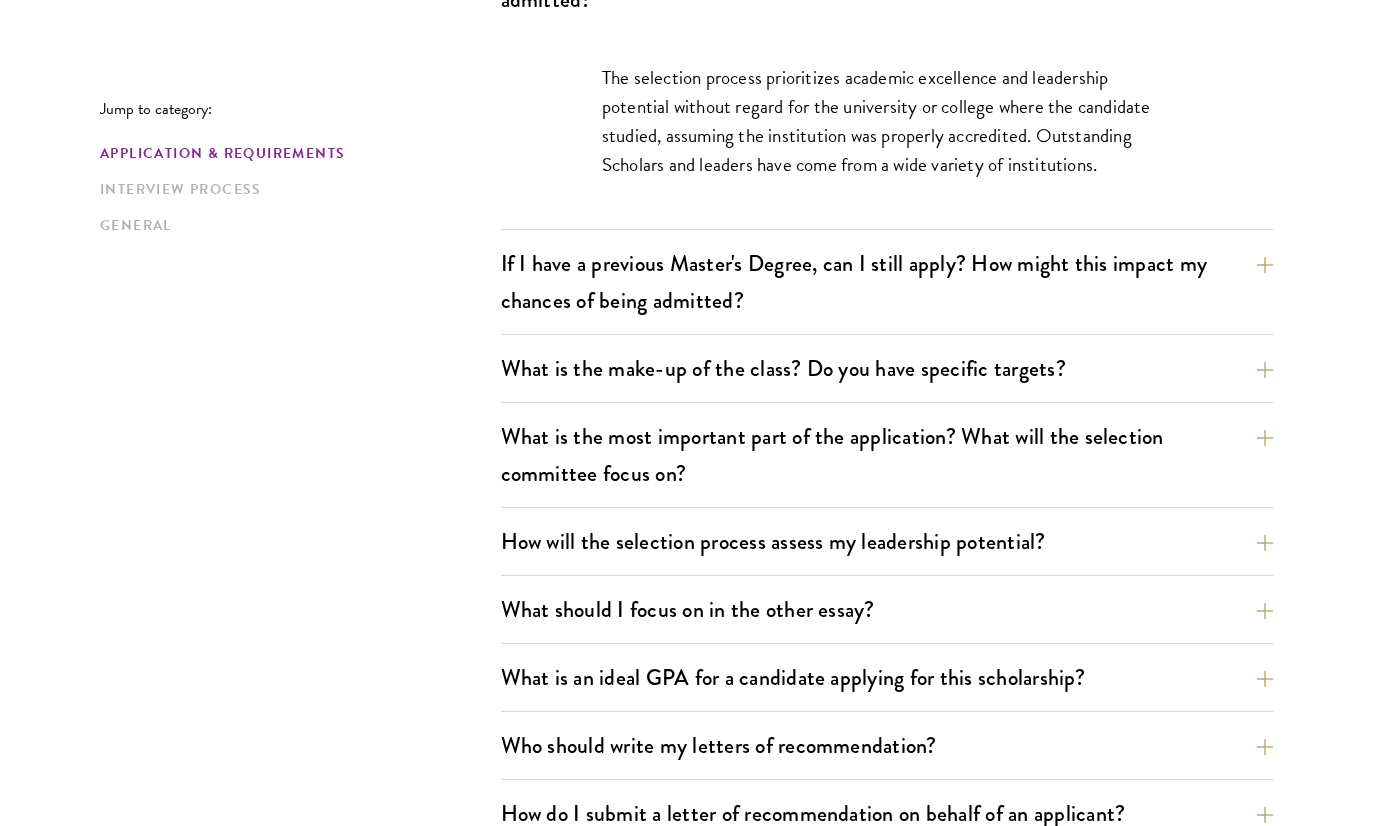 click on "What is the make-up of the class? Do you have specific targets?" at bounding box center (887, 368) 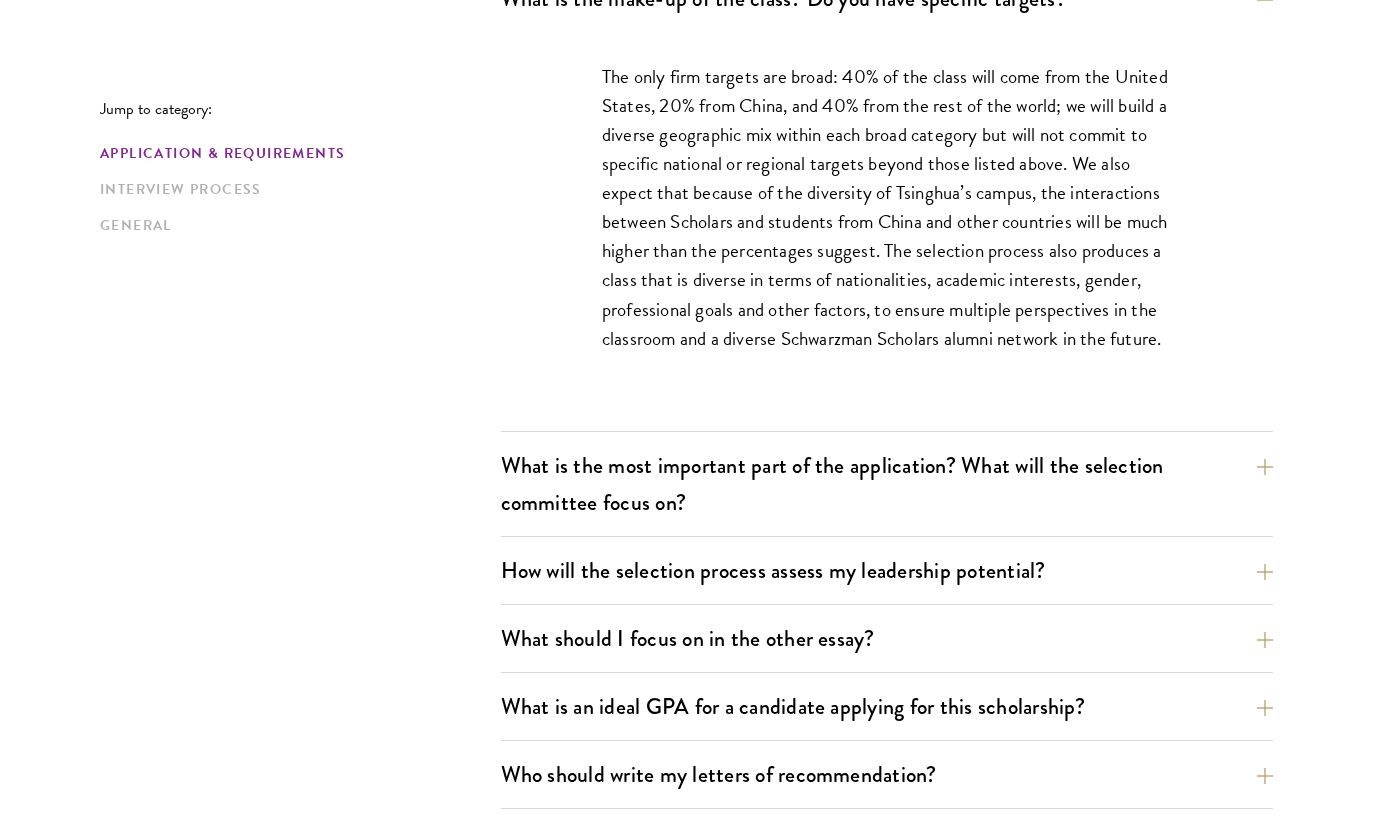scroll, scrollTop: 1147, scrollLeft: 0, axis: vertical 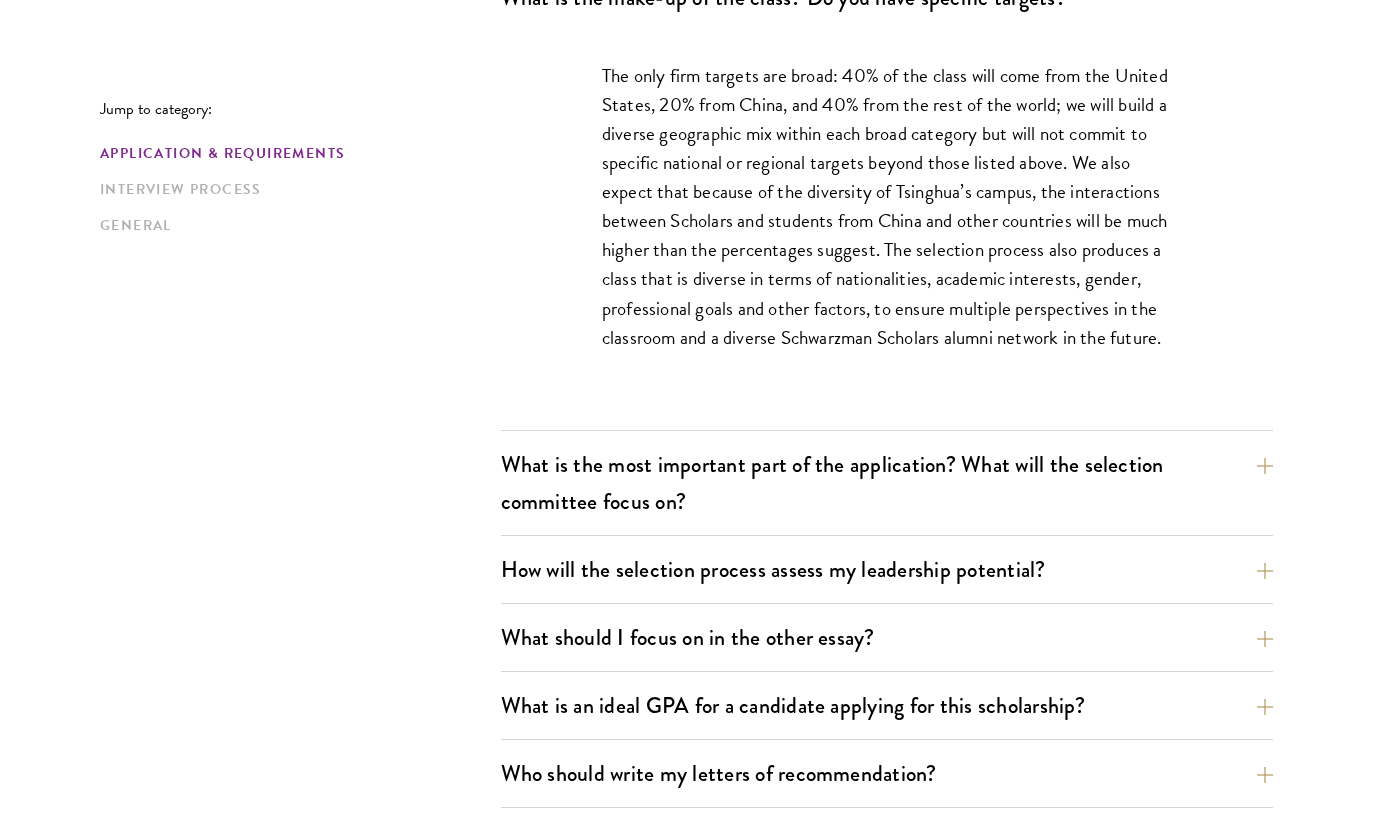 click on "What is the most important part of the application? What will the selection committee focus on?" at bounding box center [887, 484] 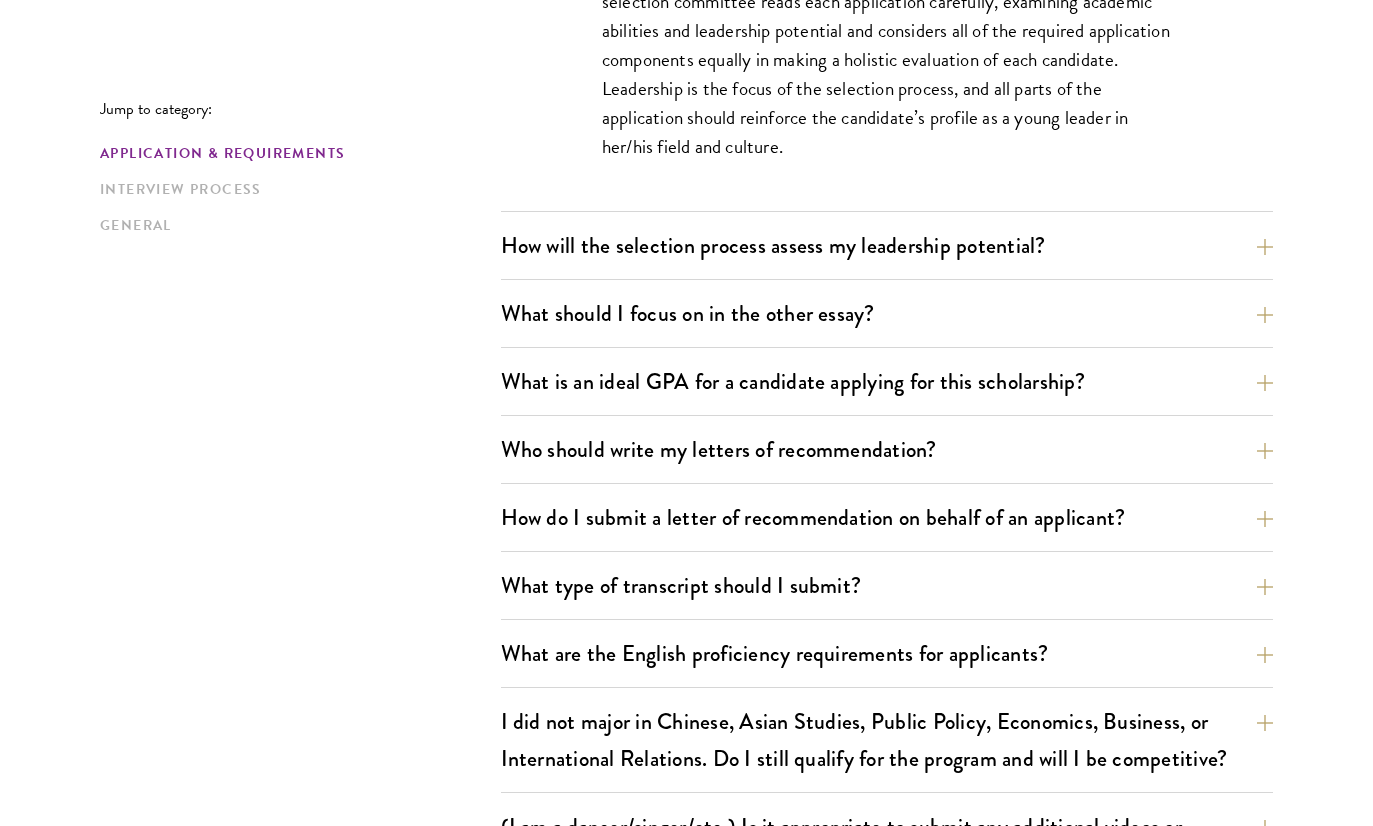 scroll, scrollTop: 1357, scrollLeft: 0, axis: vertical 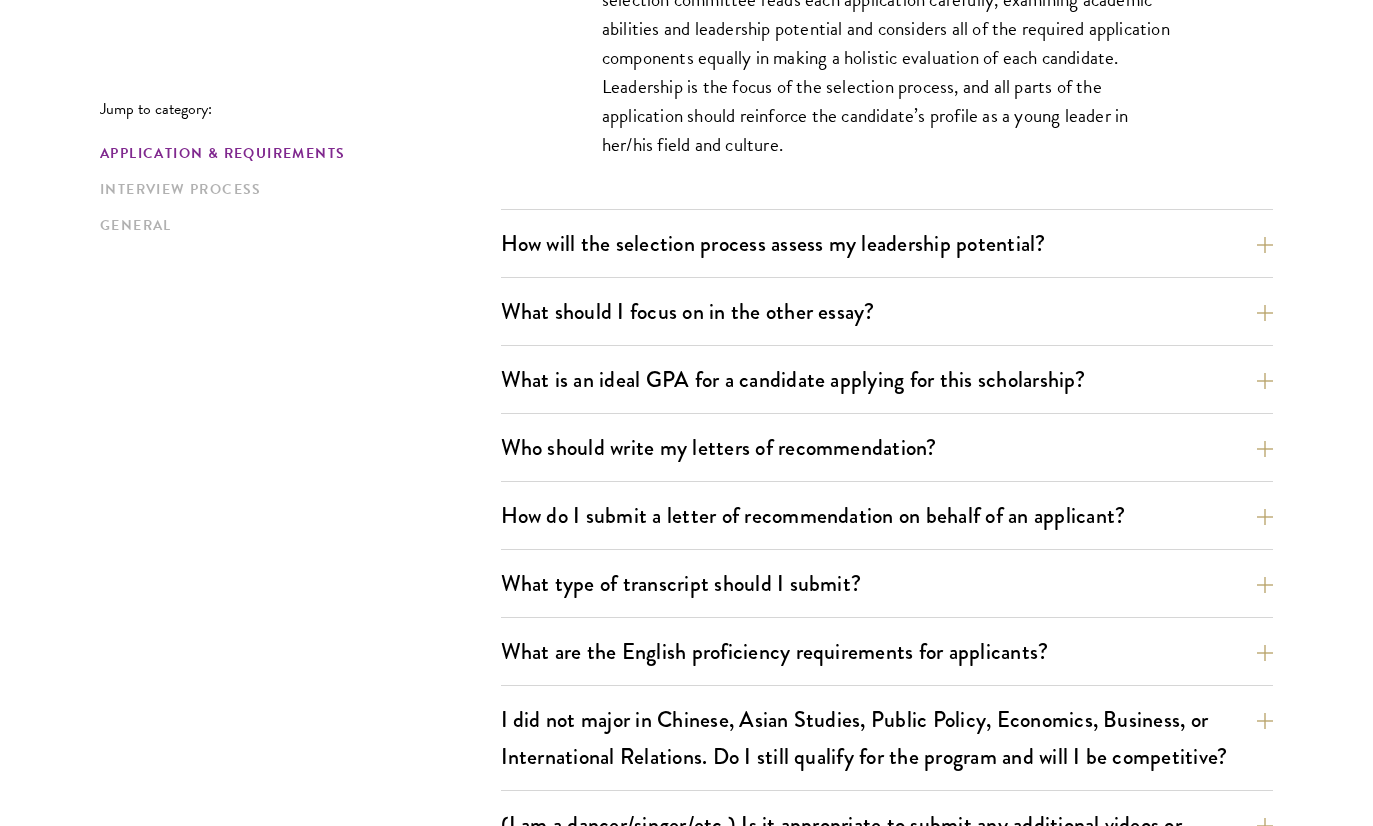 click on "What is an ideal GPA for a candidate applying for this scholarship?" at bounding box center (887, 380) 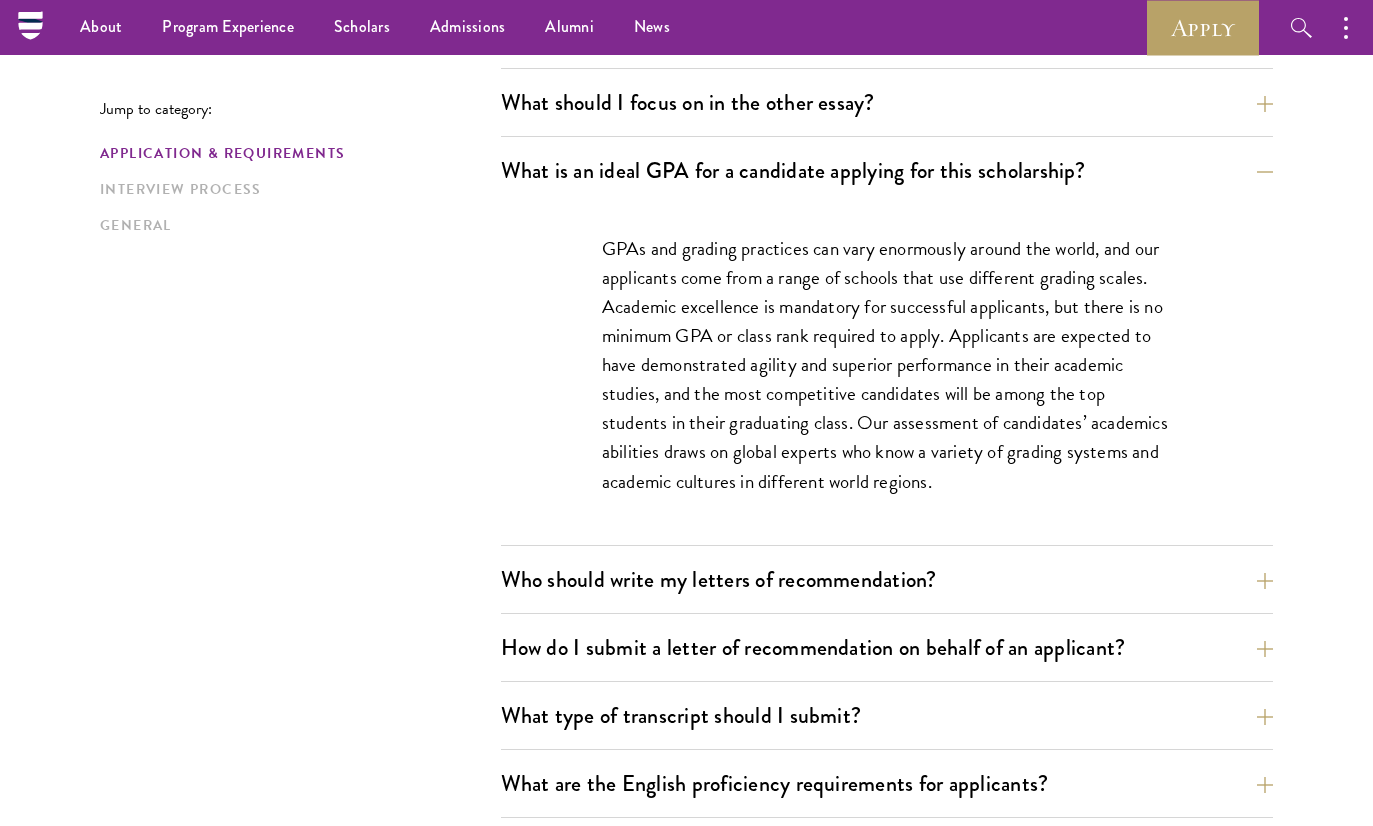 scroll, scrollTop: 1283, scrollLeft: 0, axis: vertical 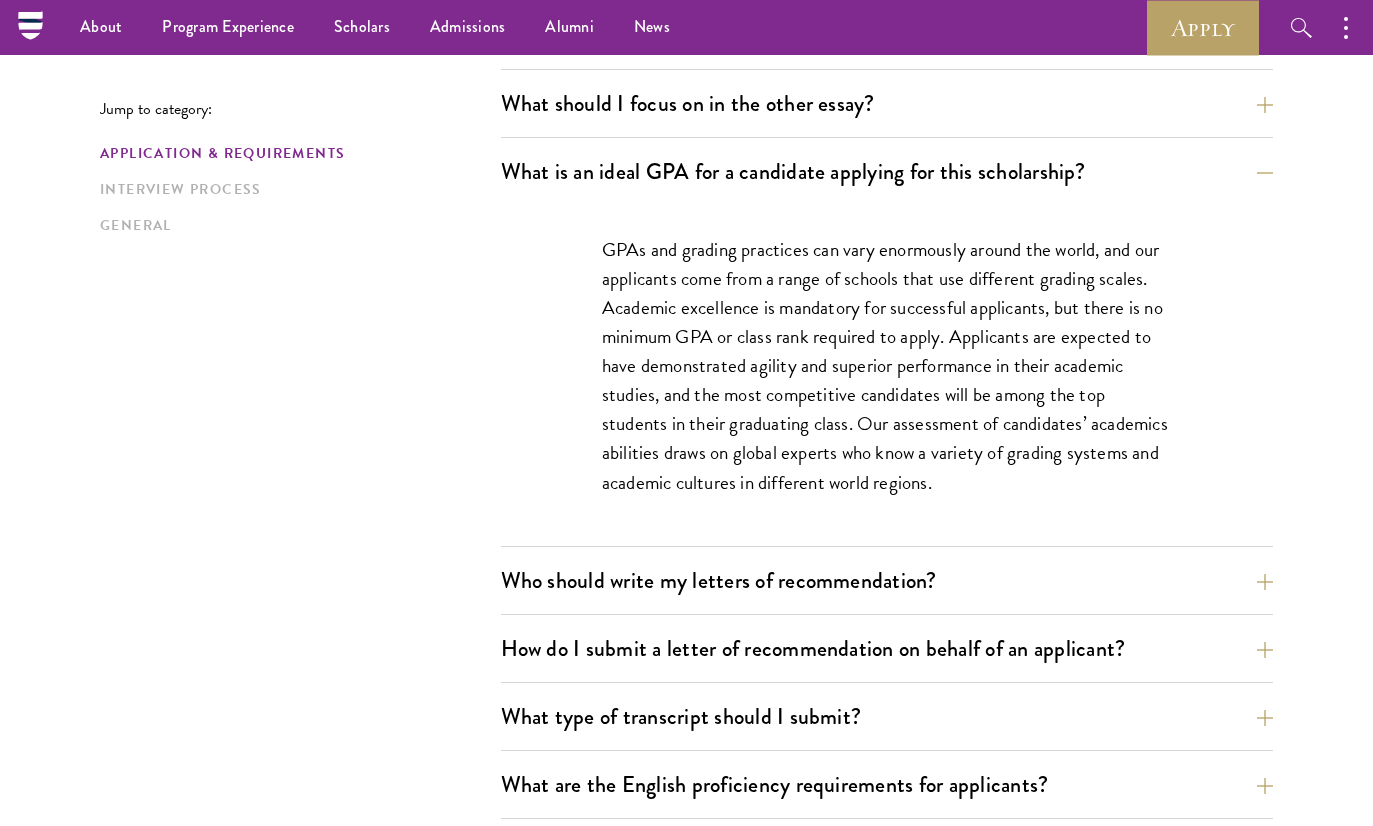 click on "What should I focus on in the other essay?" at bounding box center [887, 103] 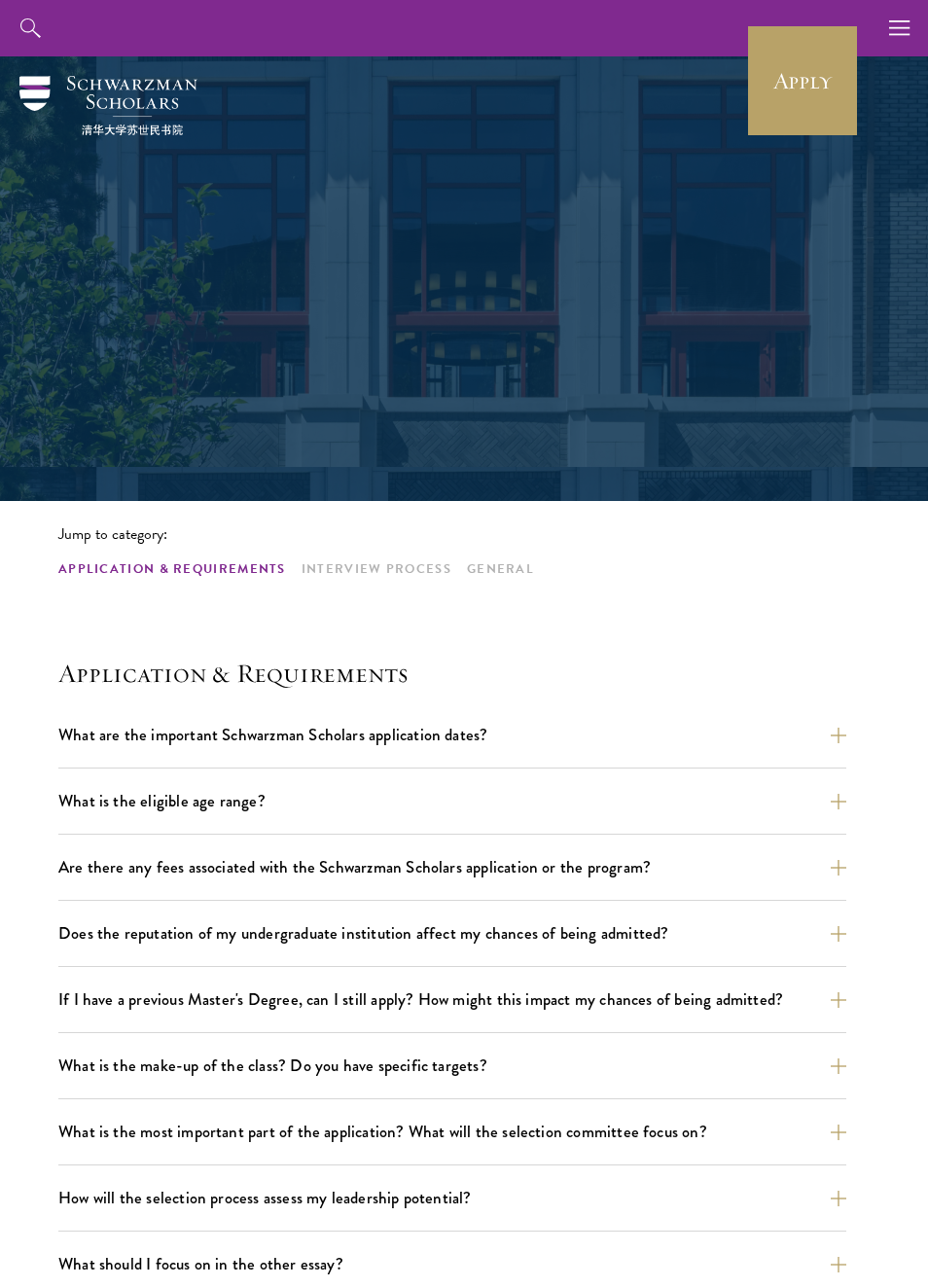 scroll, scrollTop: 0, scrollLeft: 0, axis: both 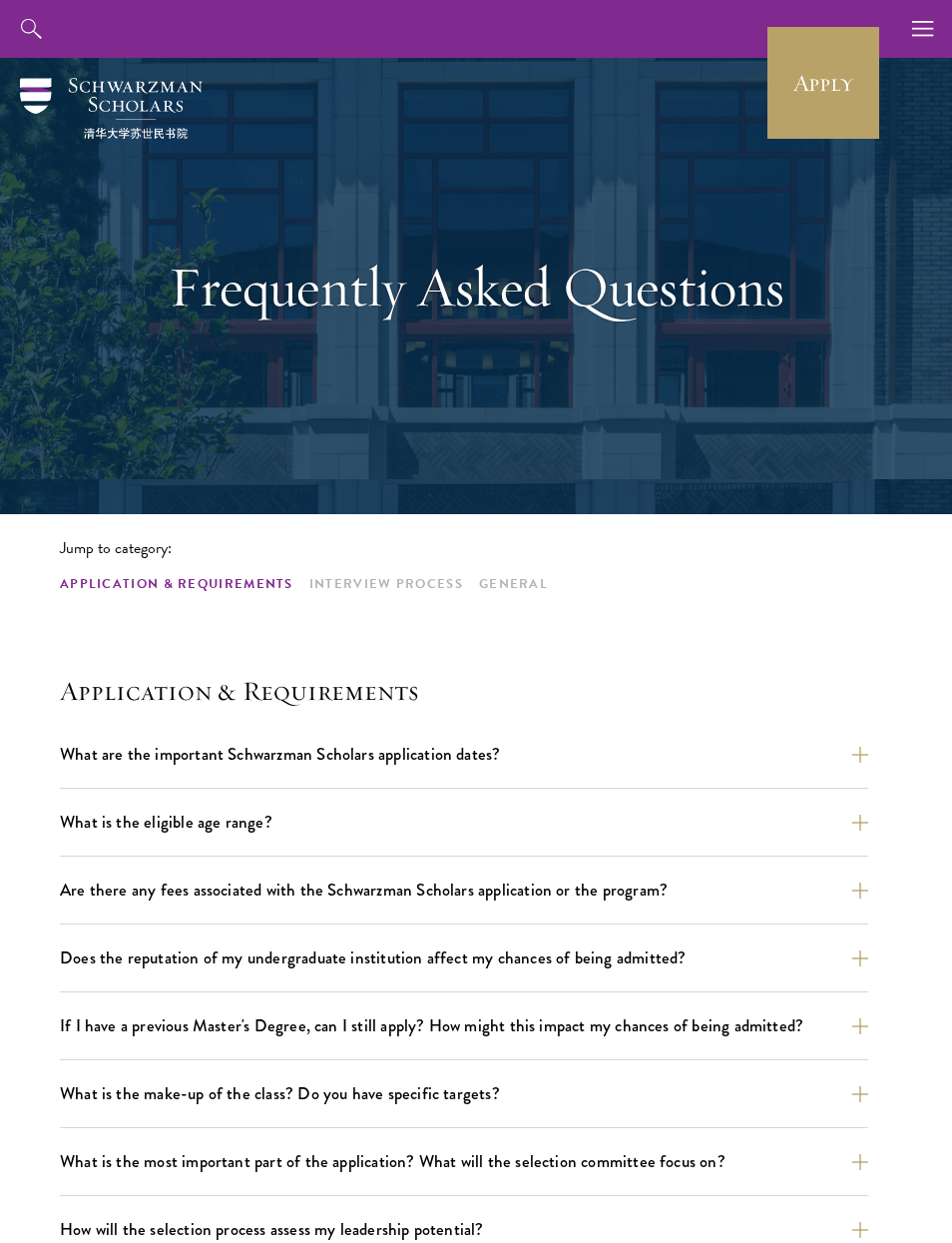 click 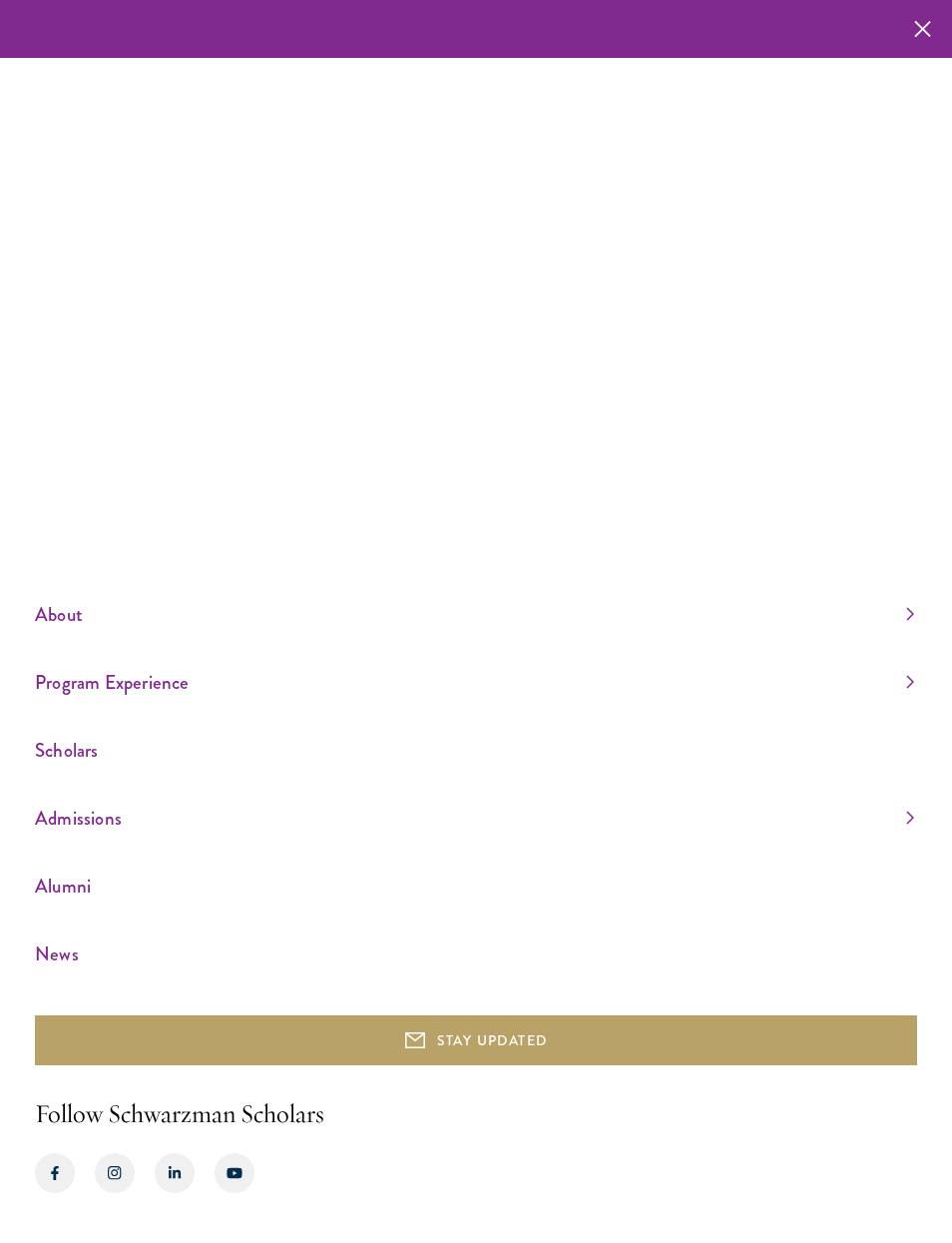 click on "Program Experience" at bounding box center (474, 682) 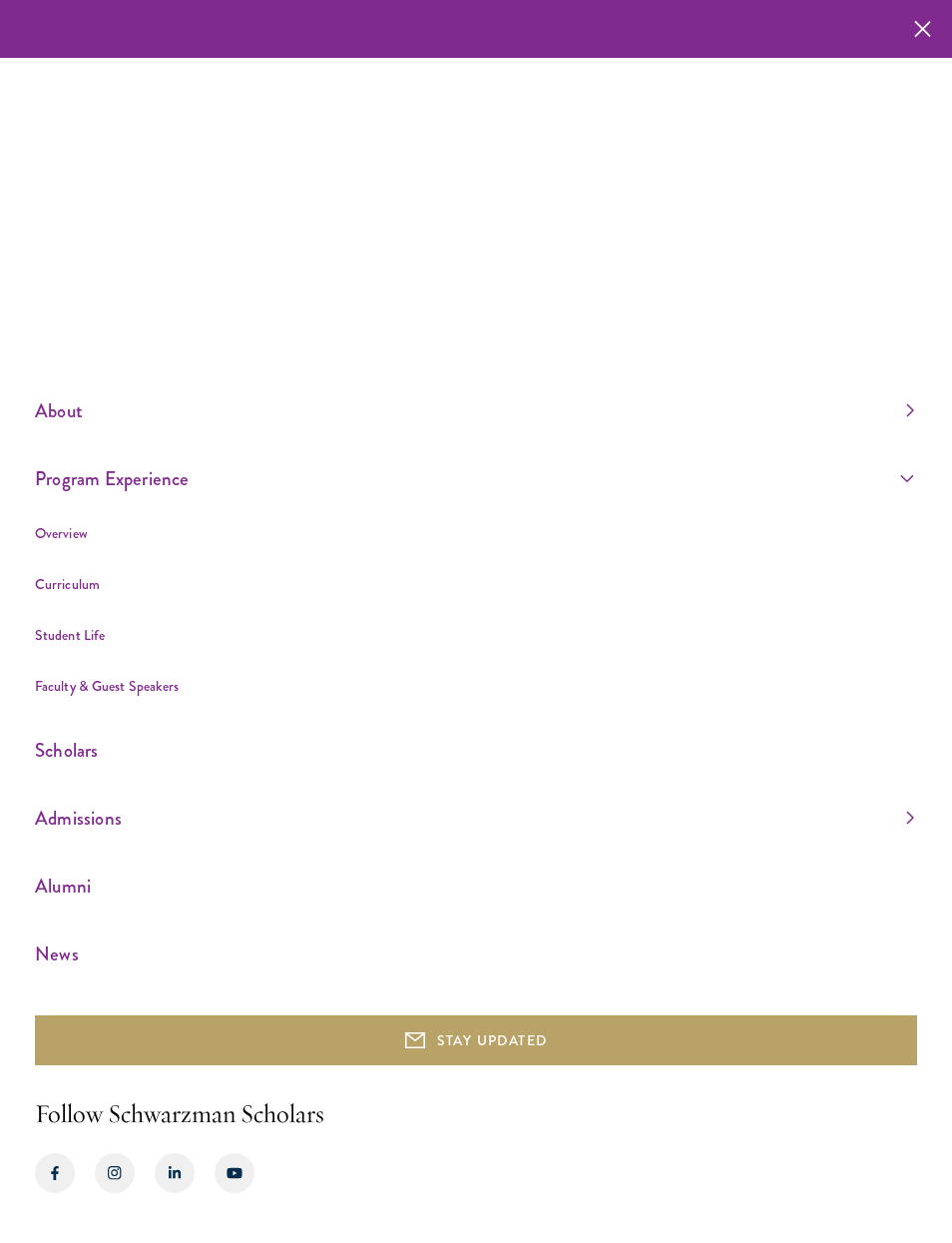 click on "Overview" at bounding box center (474, 533) 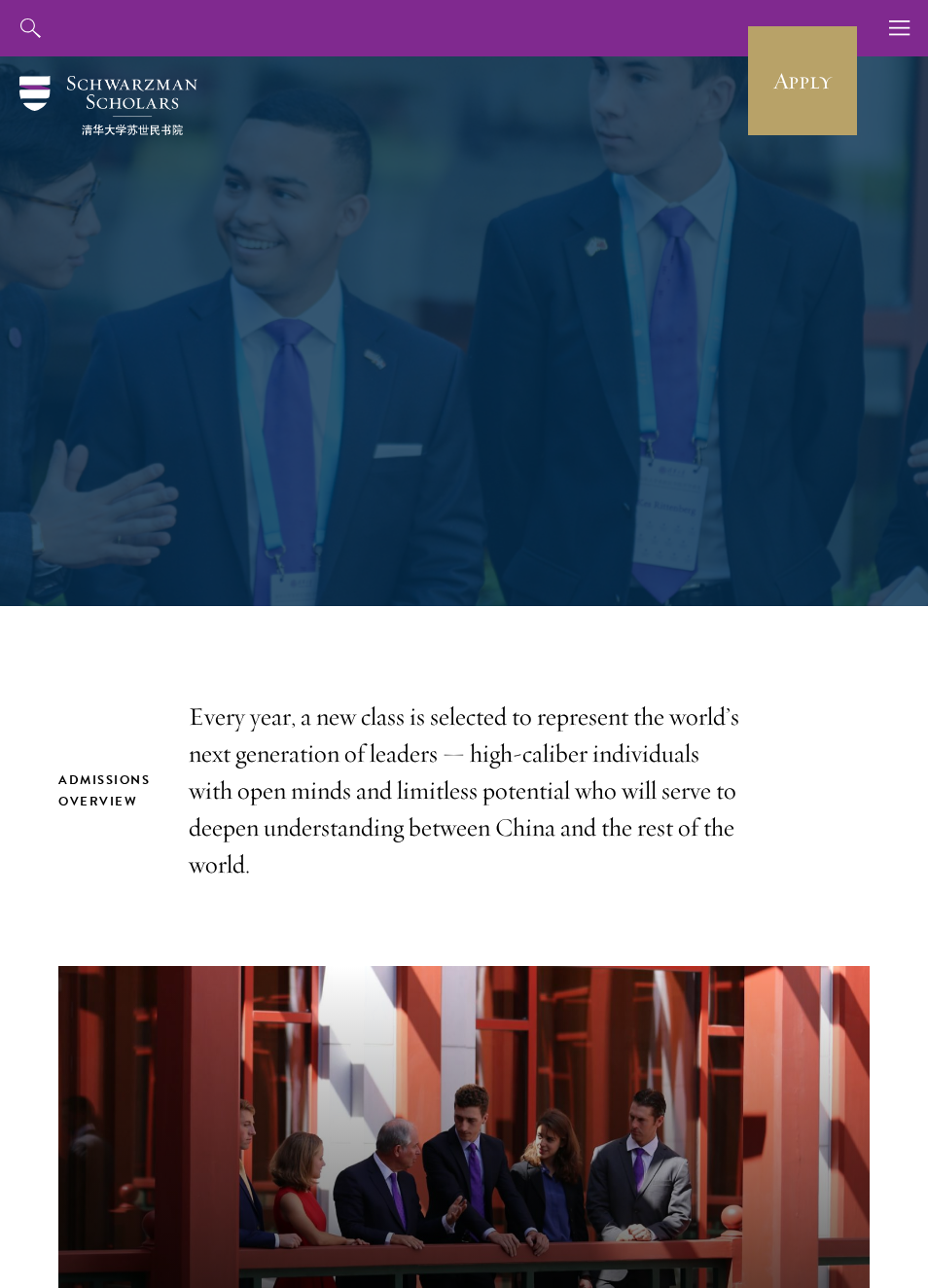 scroll, scrollTop: 0, scrollLeft: 0, axis: both 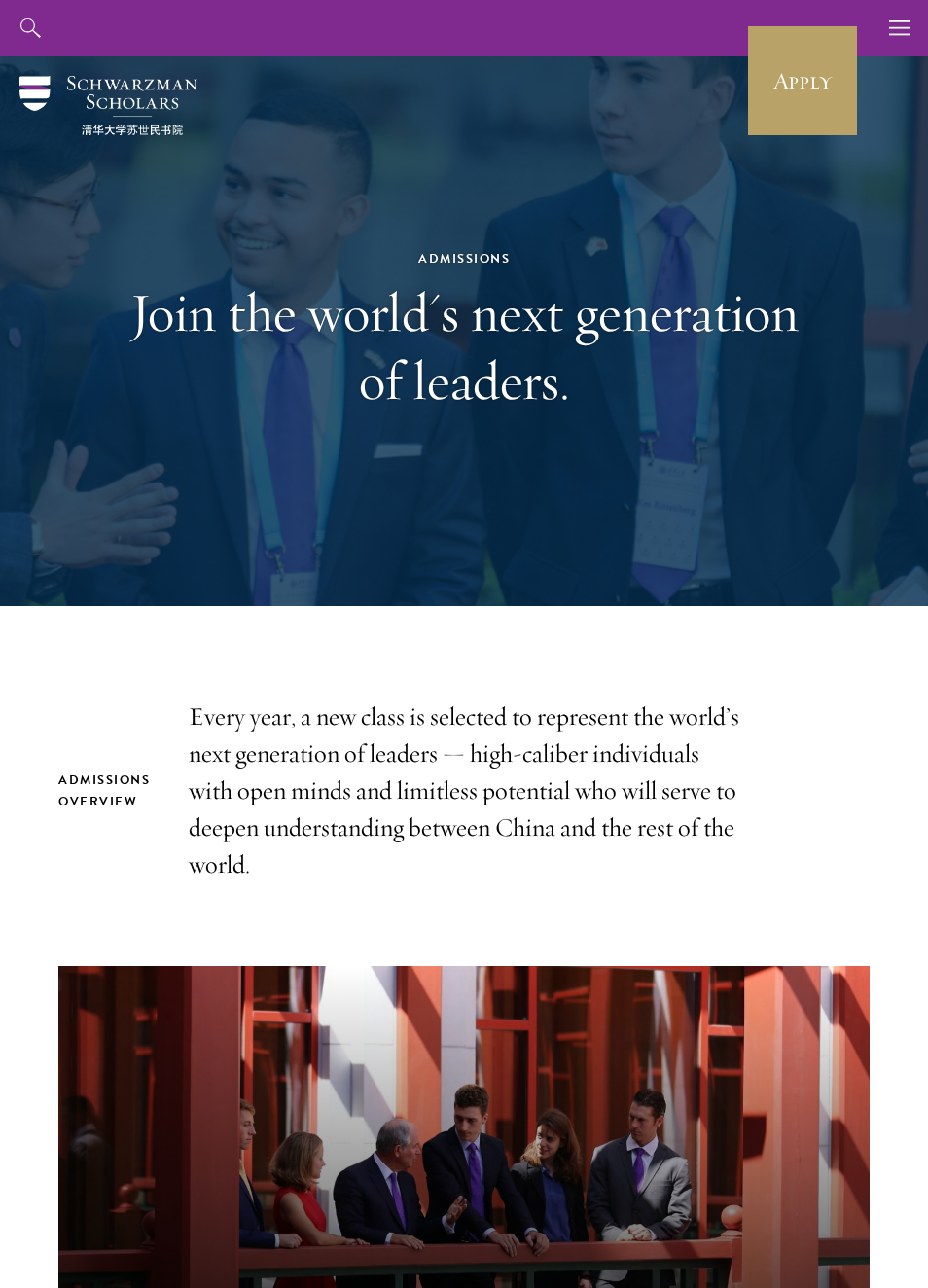 click 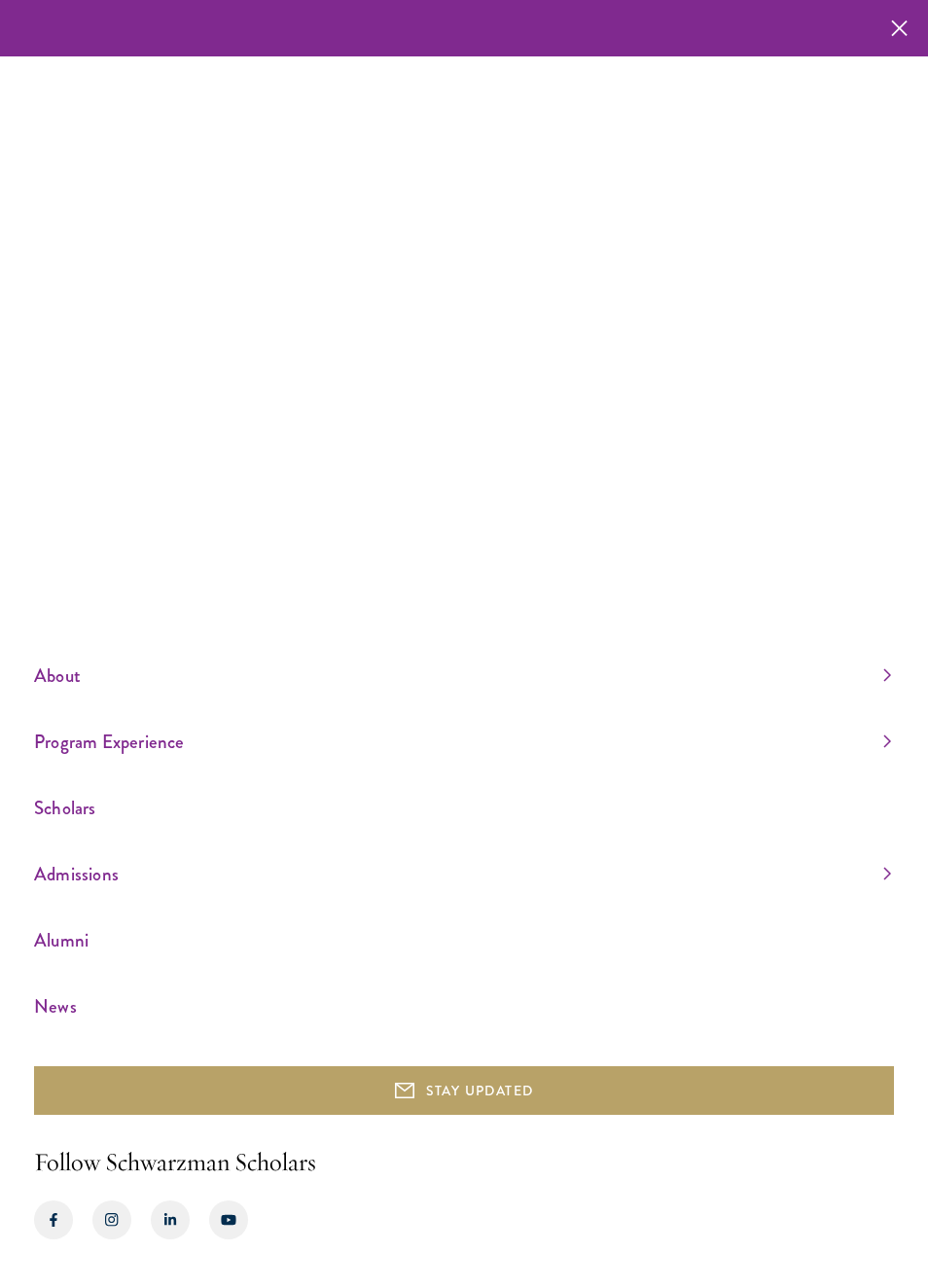 click on "Scholars" at bounding box center (462, 807) 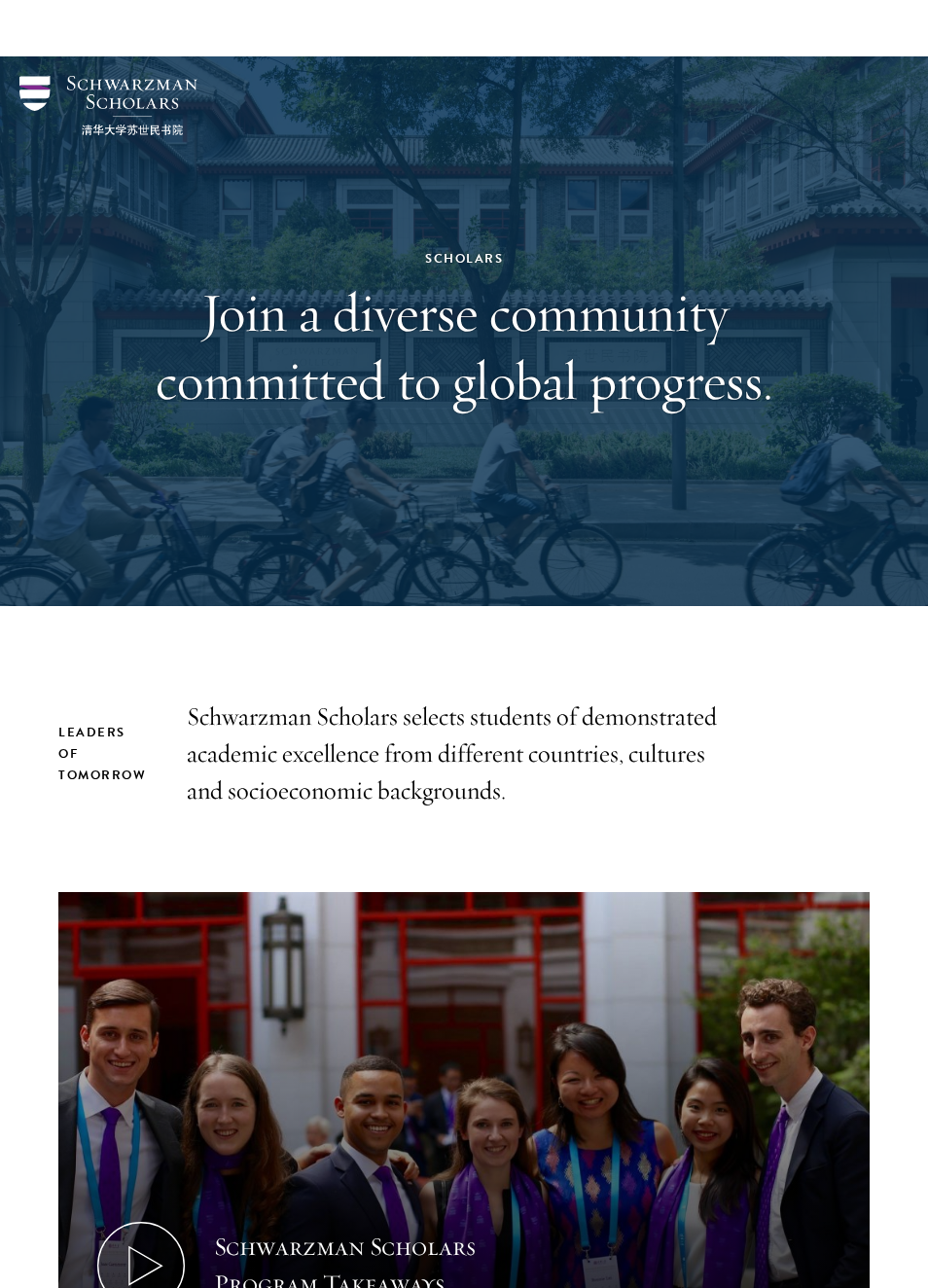 scroll, scrollTop: 852, scrollLeft: 0, axis: vertical 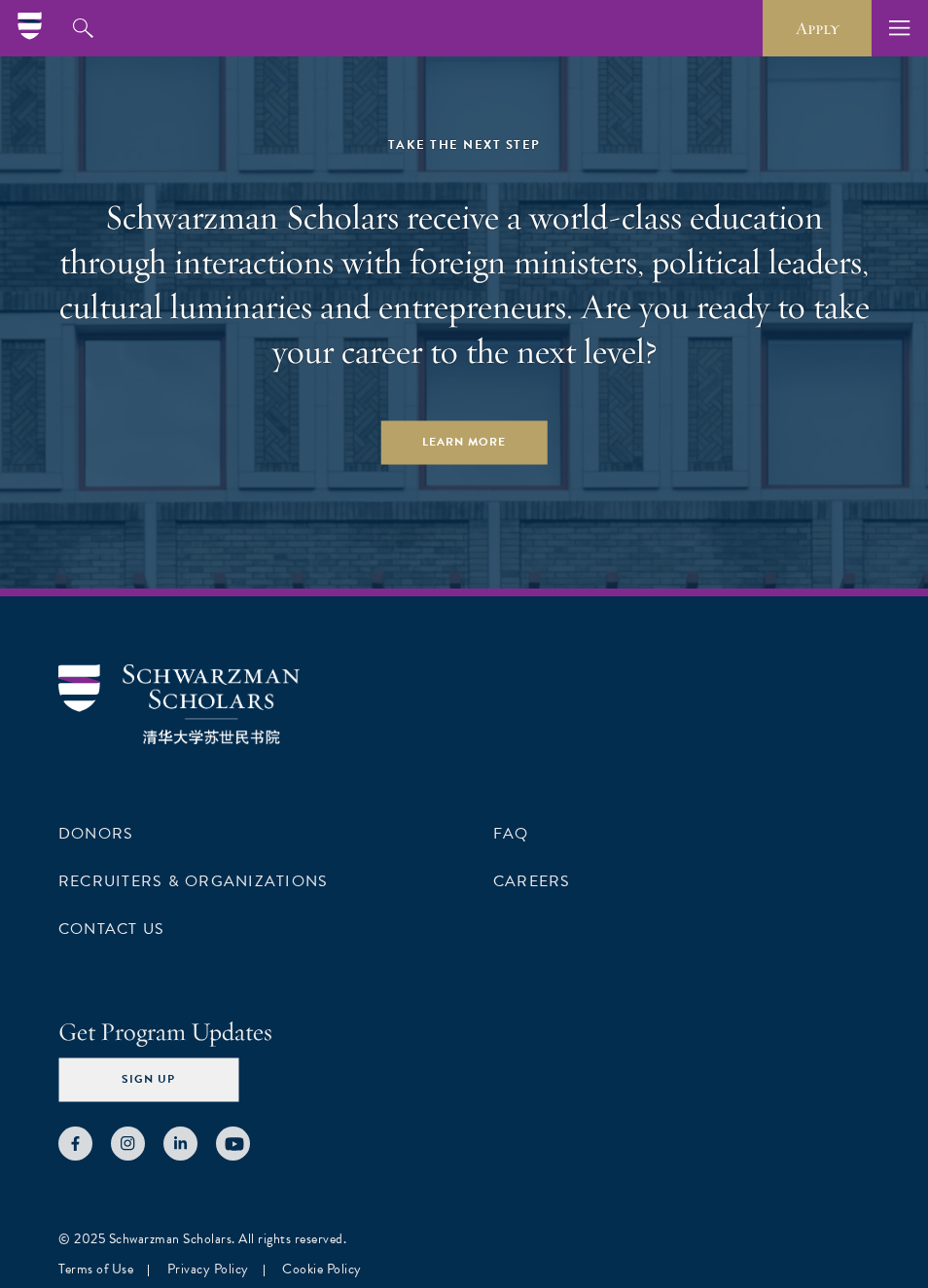 click on "Careers" at bounding box center (532, 881) 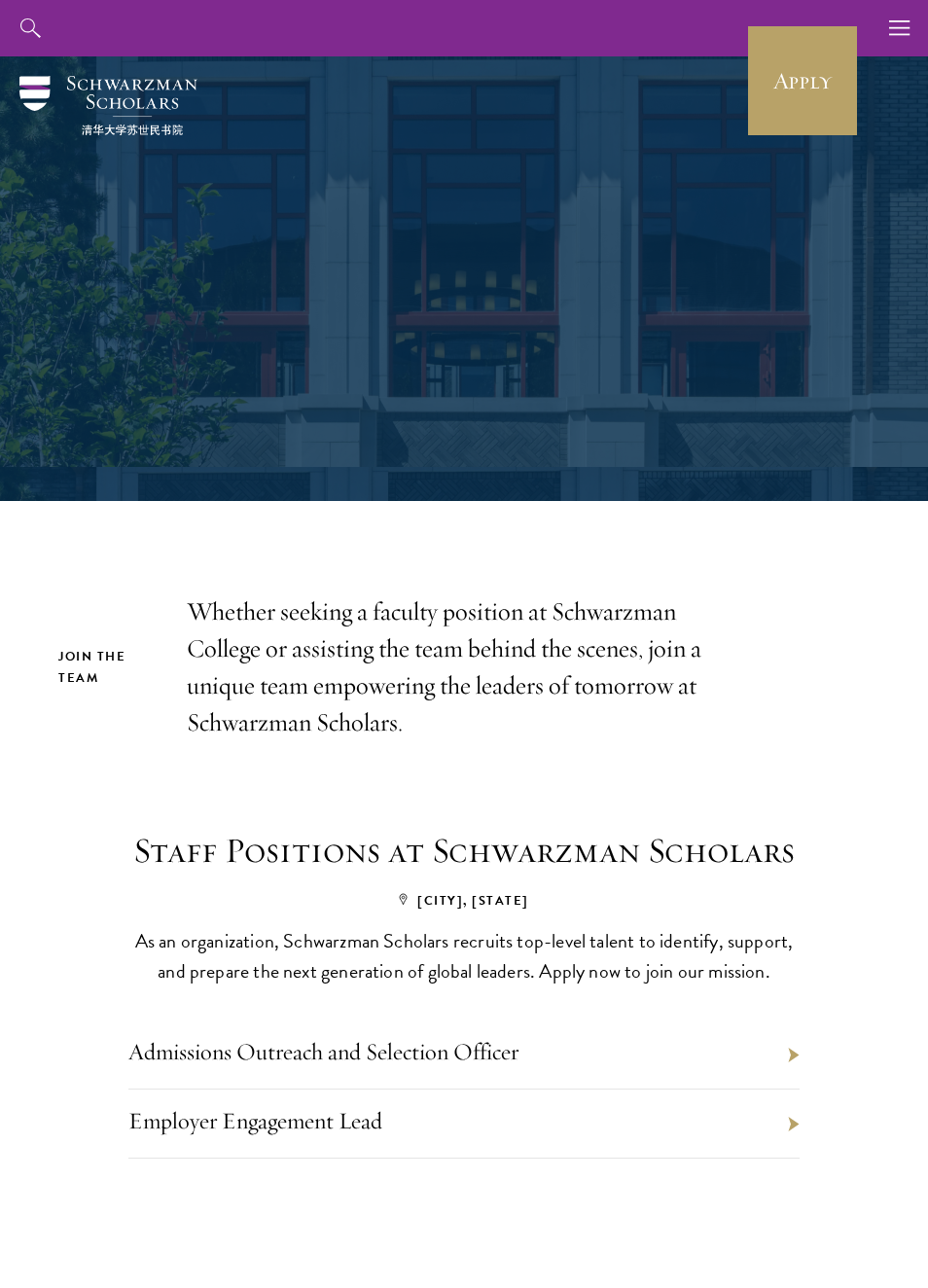 scroll, scrollTop: 0, scrollLeft: 0, axis: both 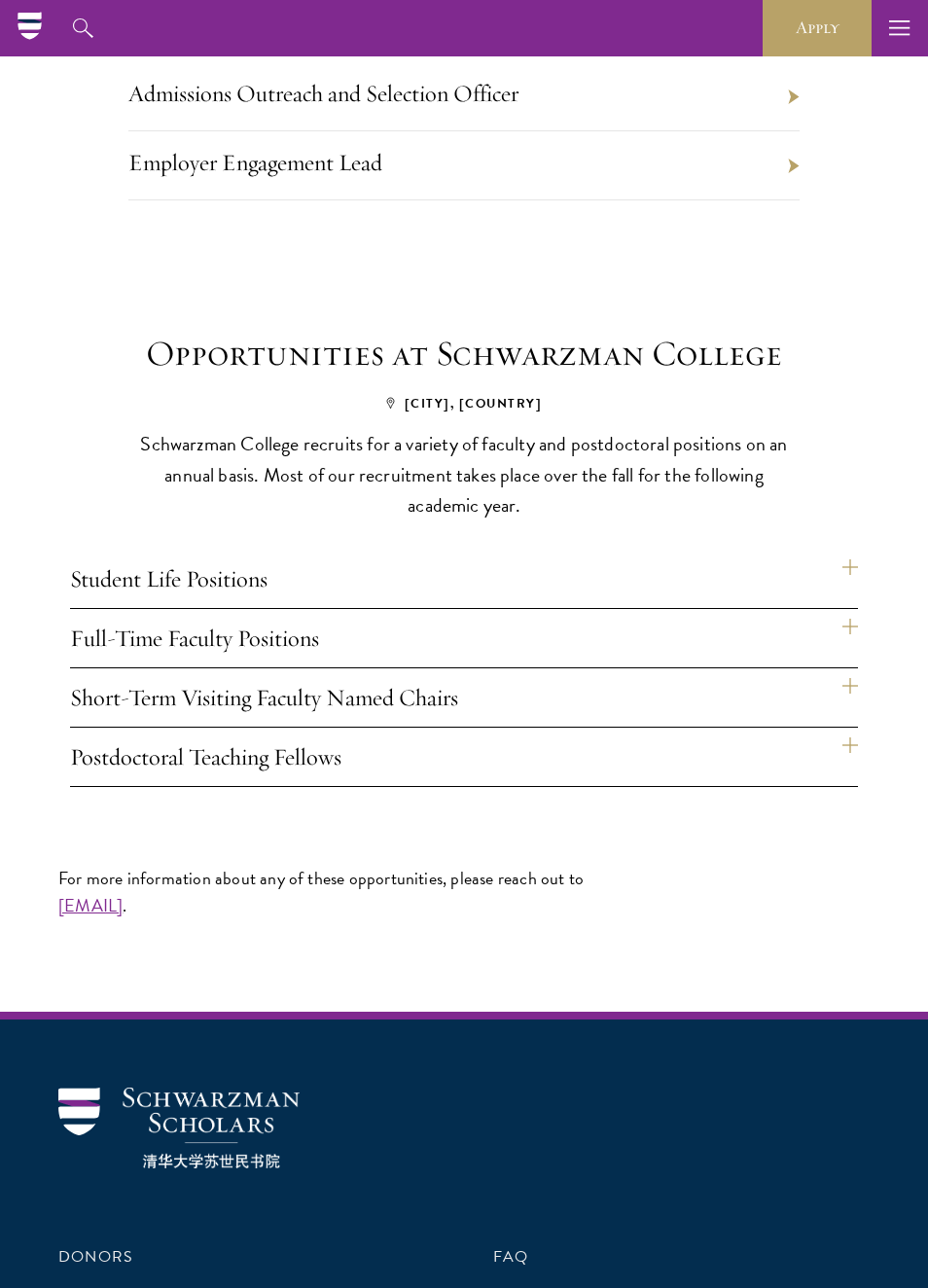 click on "Student Life Positions" at bounding box center [464, 579] 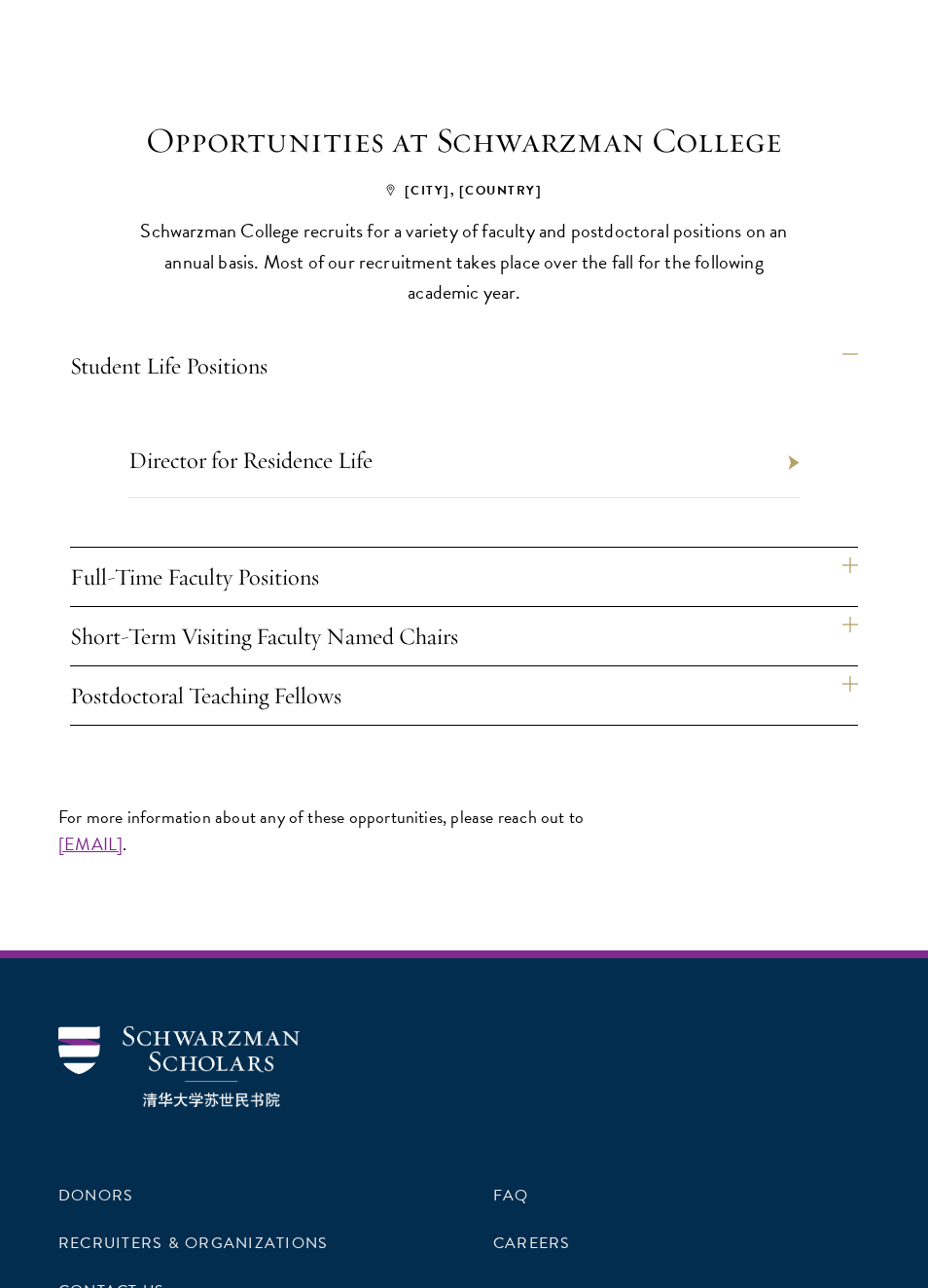 scroll, scrollTop: 1164, scrollLeft: 0, axis: vertical 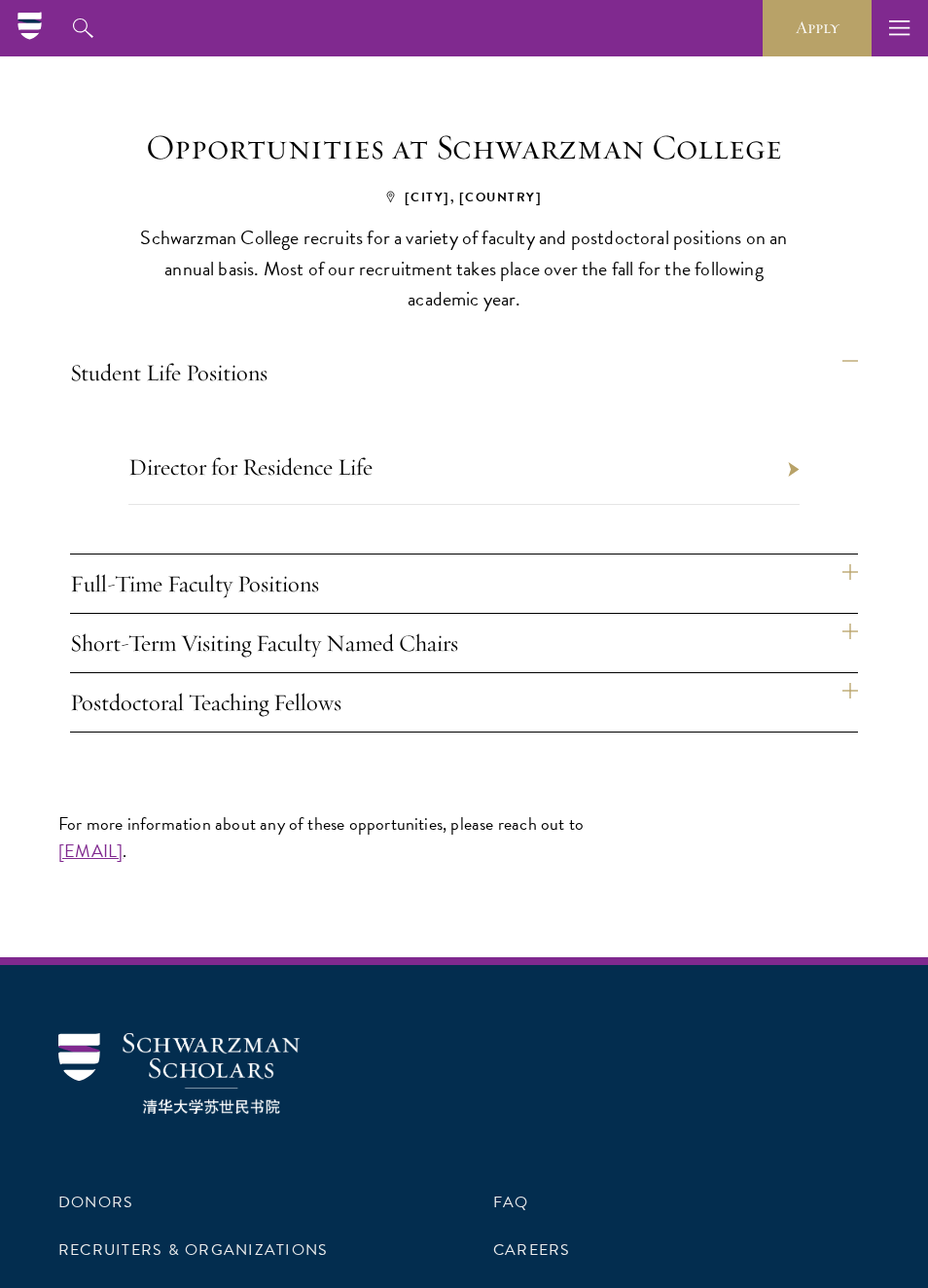 click on "Full-Time Faculty Positions" at bounding box center [464, 584] 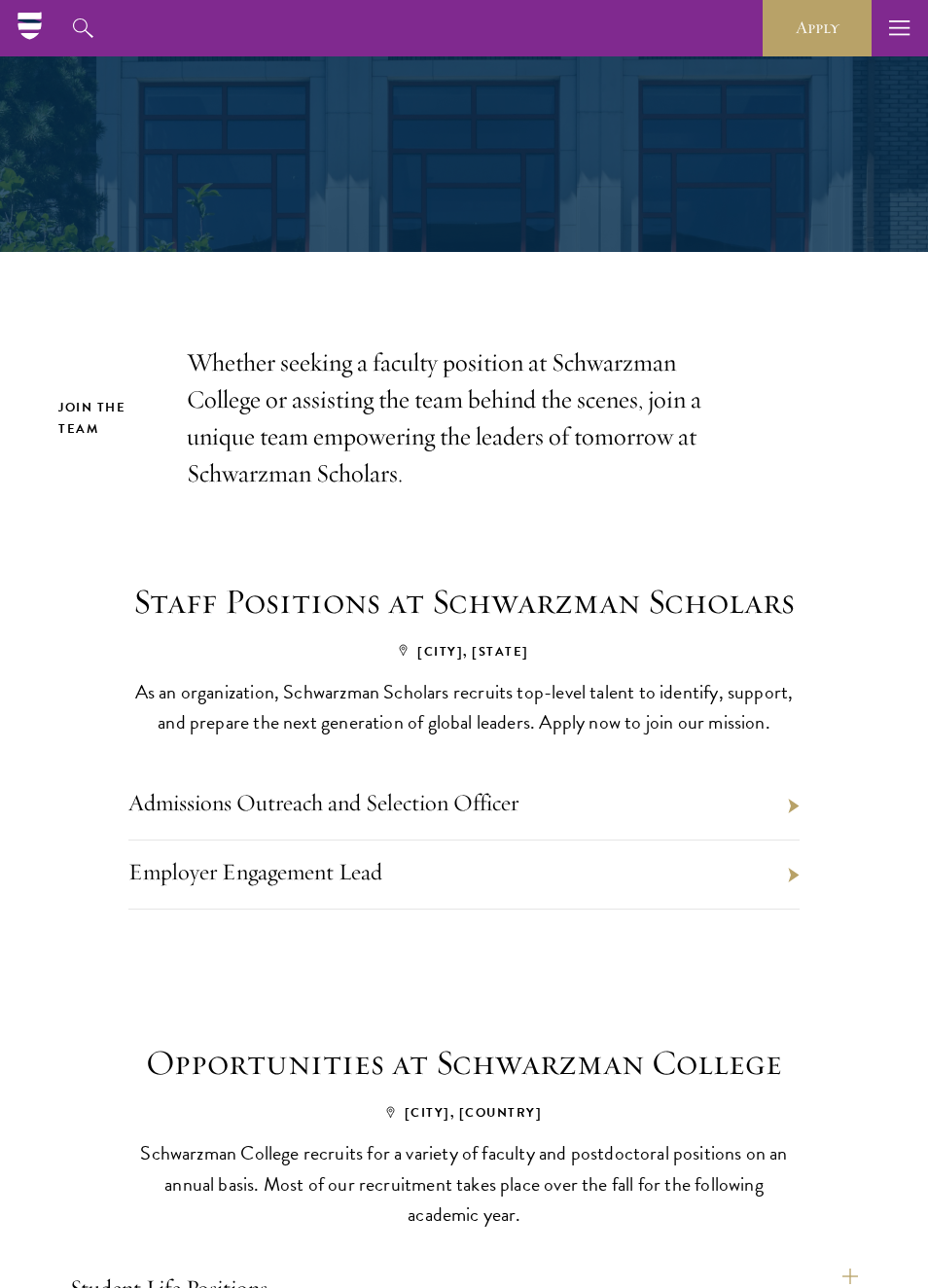 scroll, scrollTop: 0, scrollLeft: 0, axis: both 